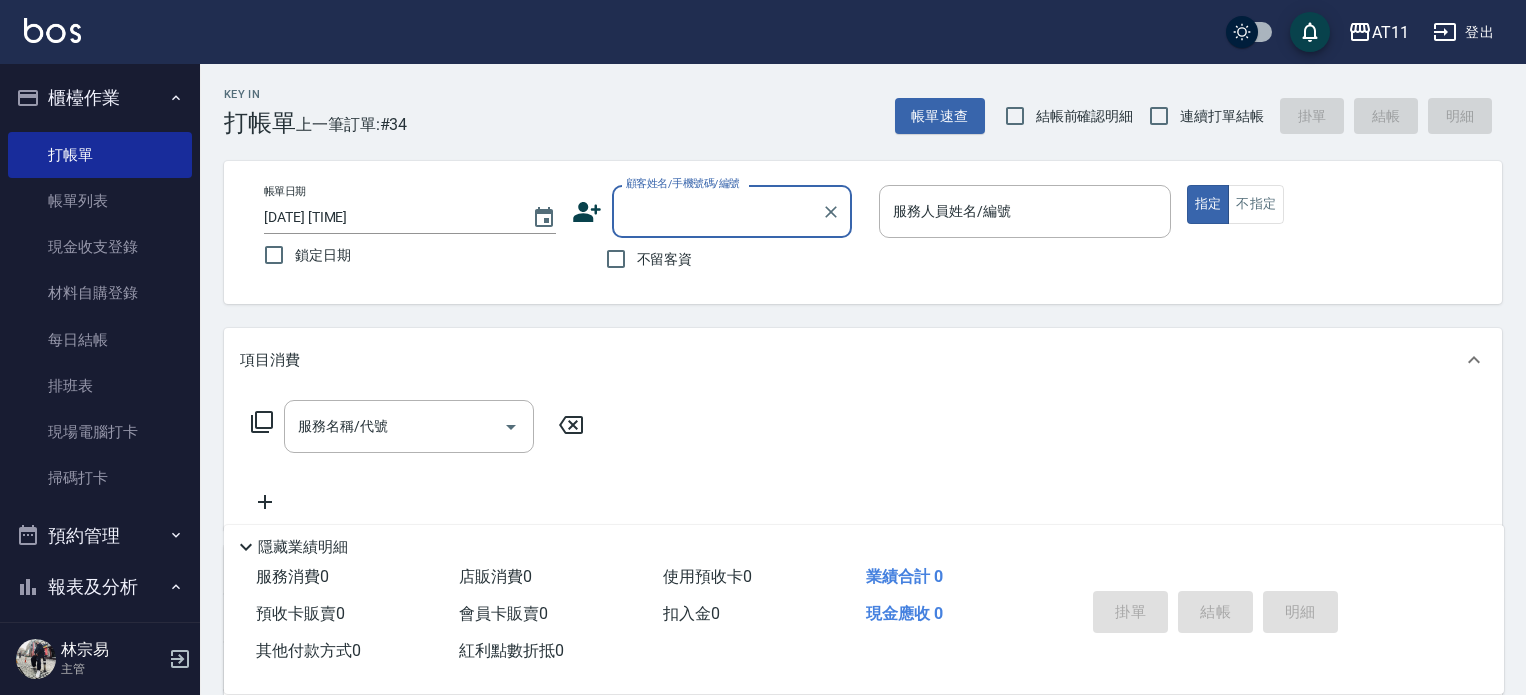 scroll, scrollTop: 0, scrollLeft: 0, axis: both 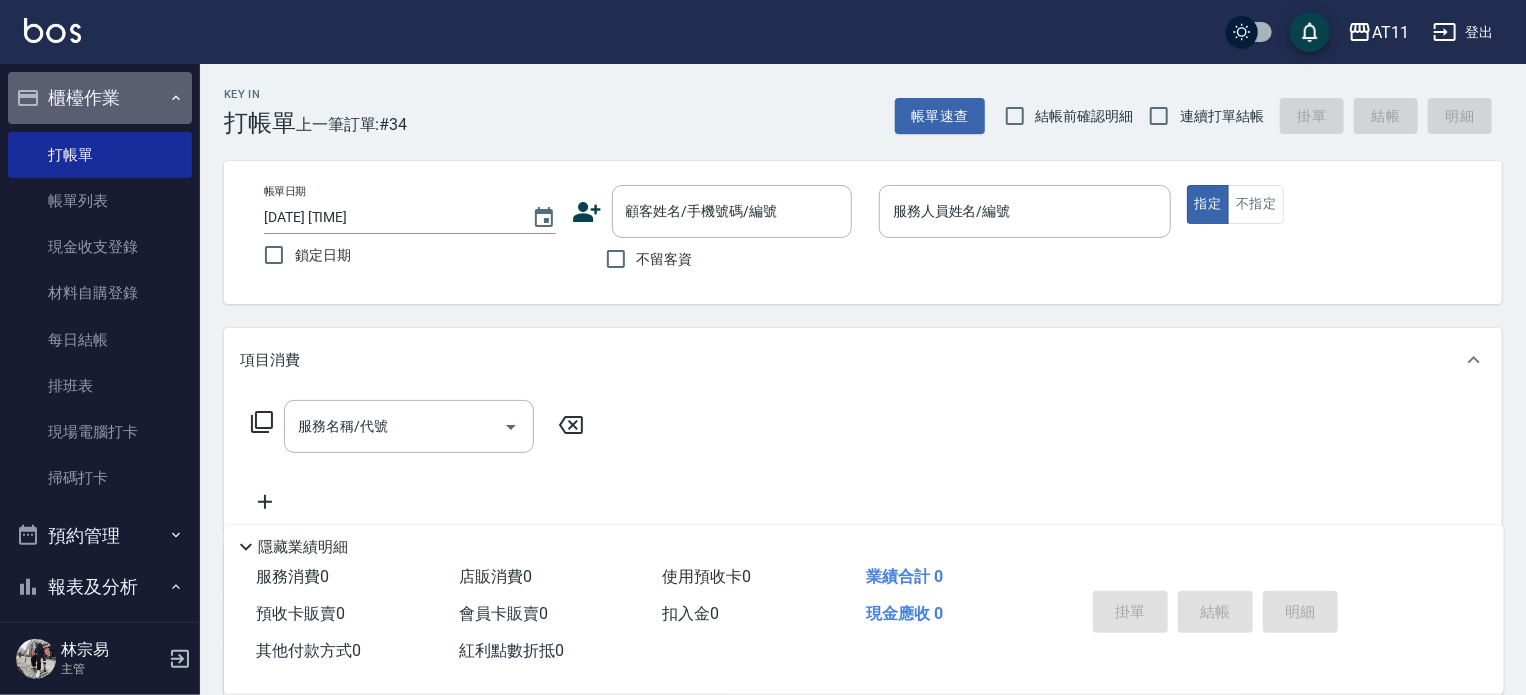 click on "櫃檯作業" at bounding box center (100, 98) 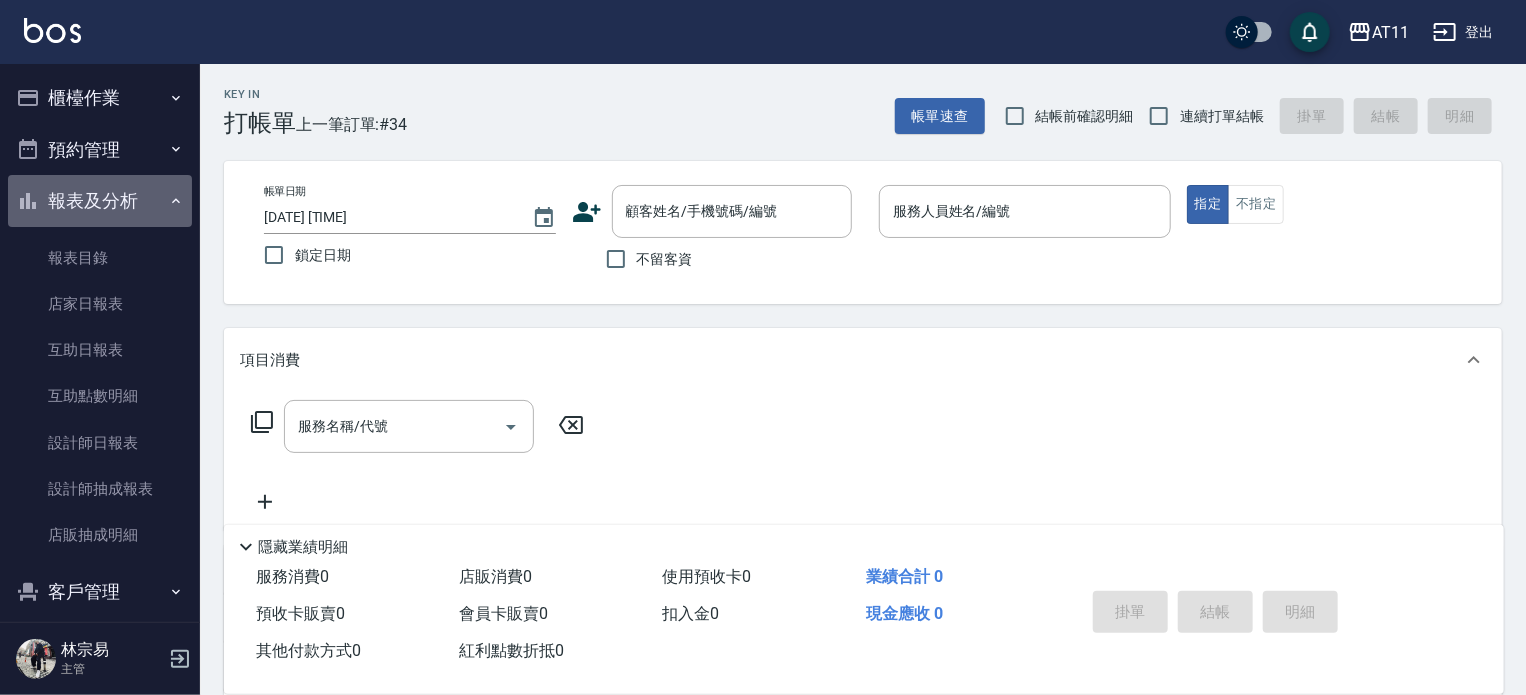 click on "報表及分析" at bounding box center (100, 201) 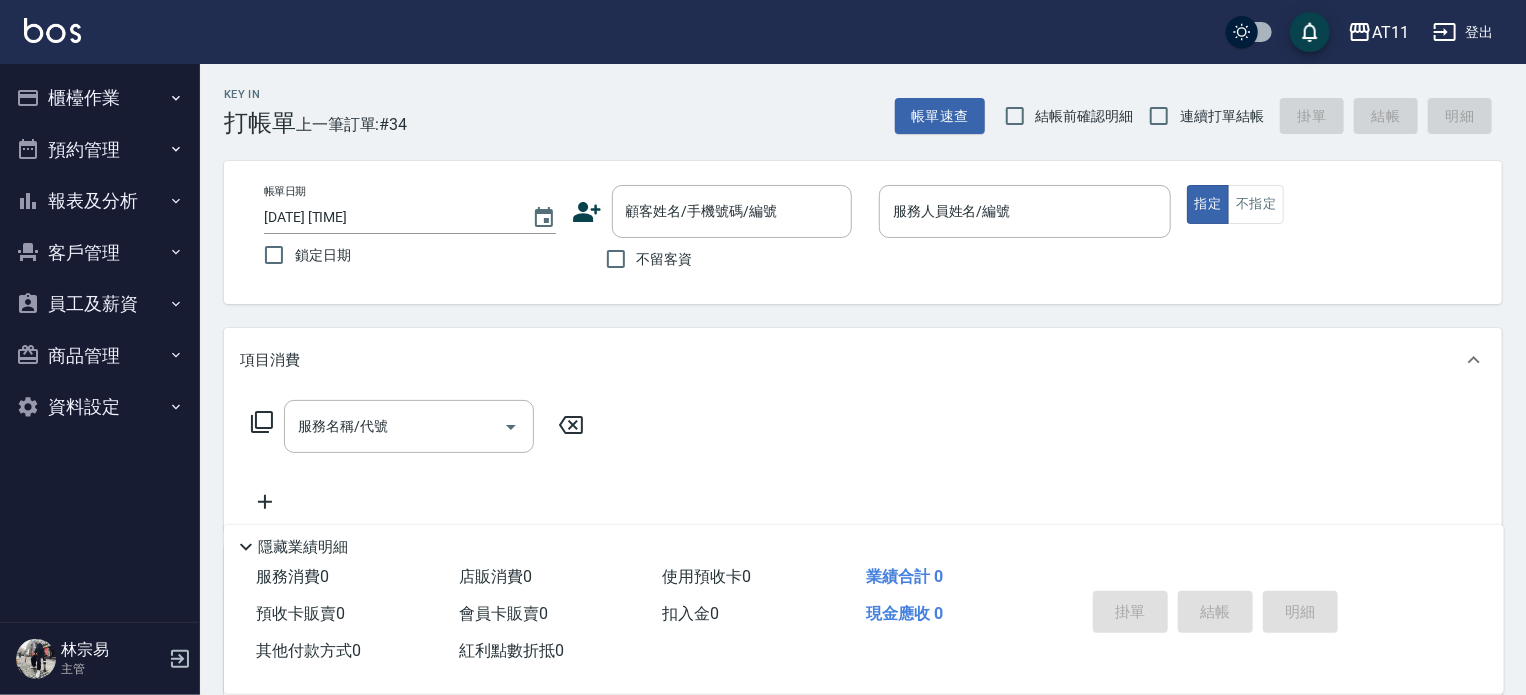 click on "客戶管理" at bounding box center (100, 253) 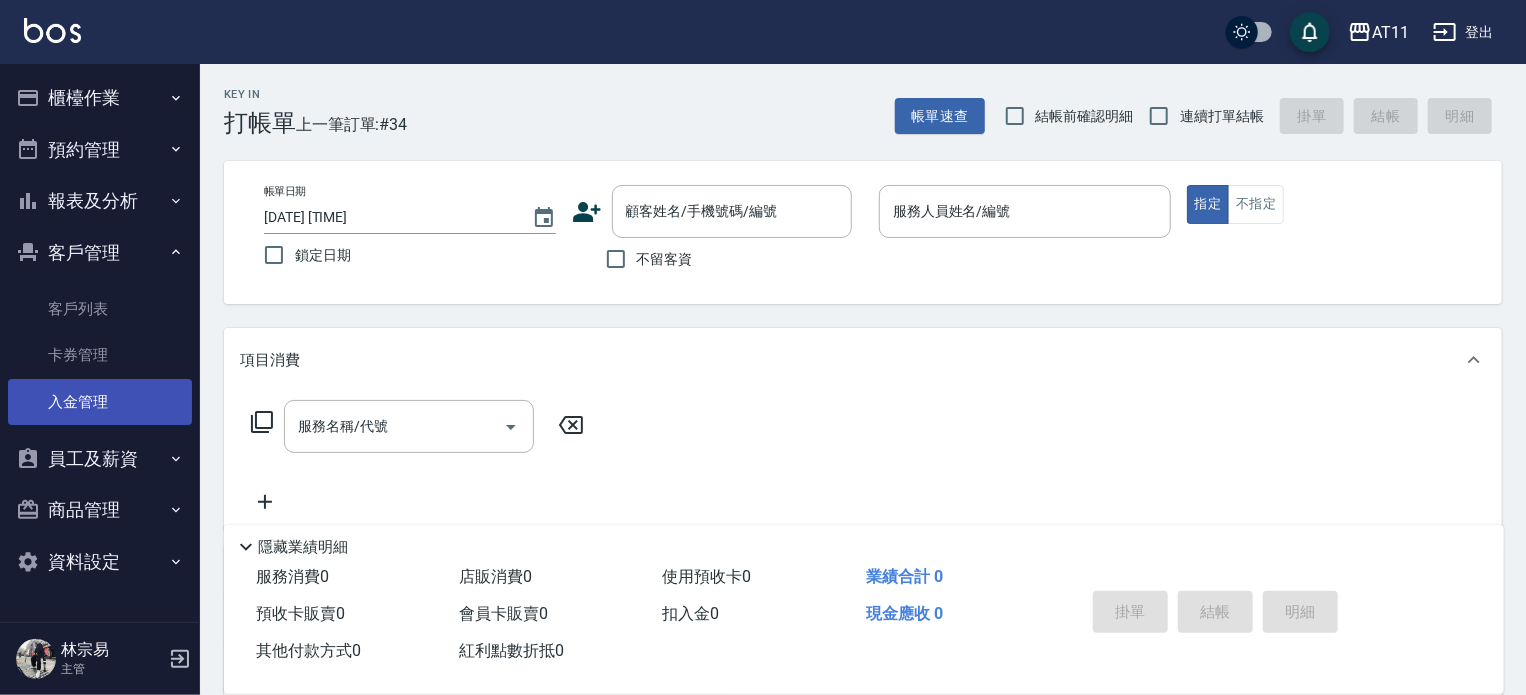 click on "入金管理" at bounding box center [100, 402] 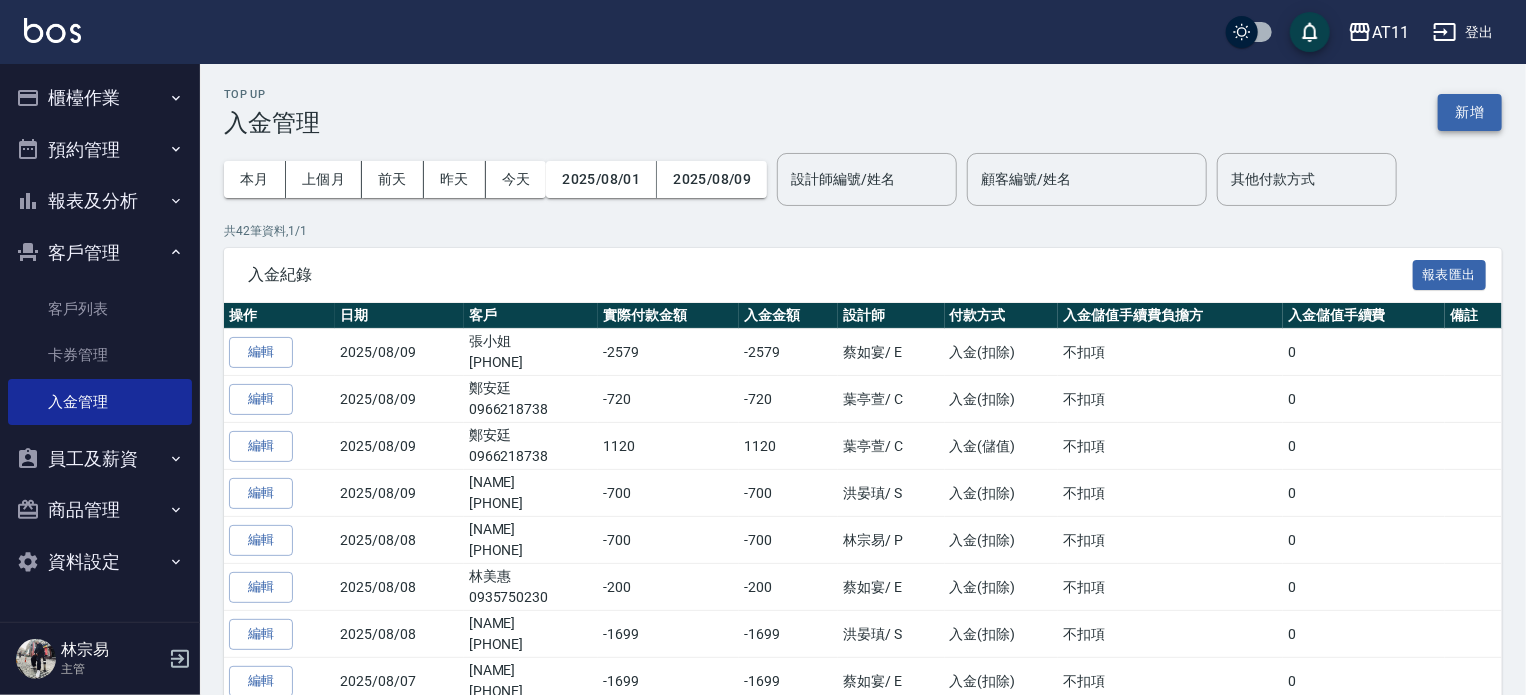 click on "新增" at bounding box center (1470, 112) 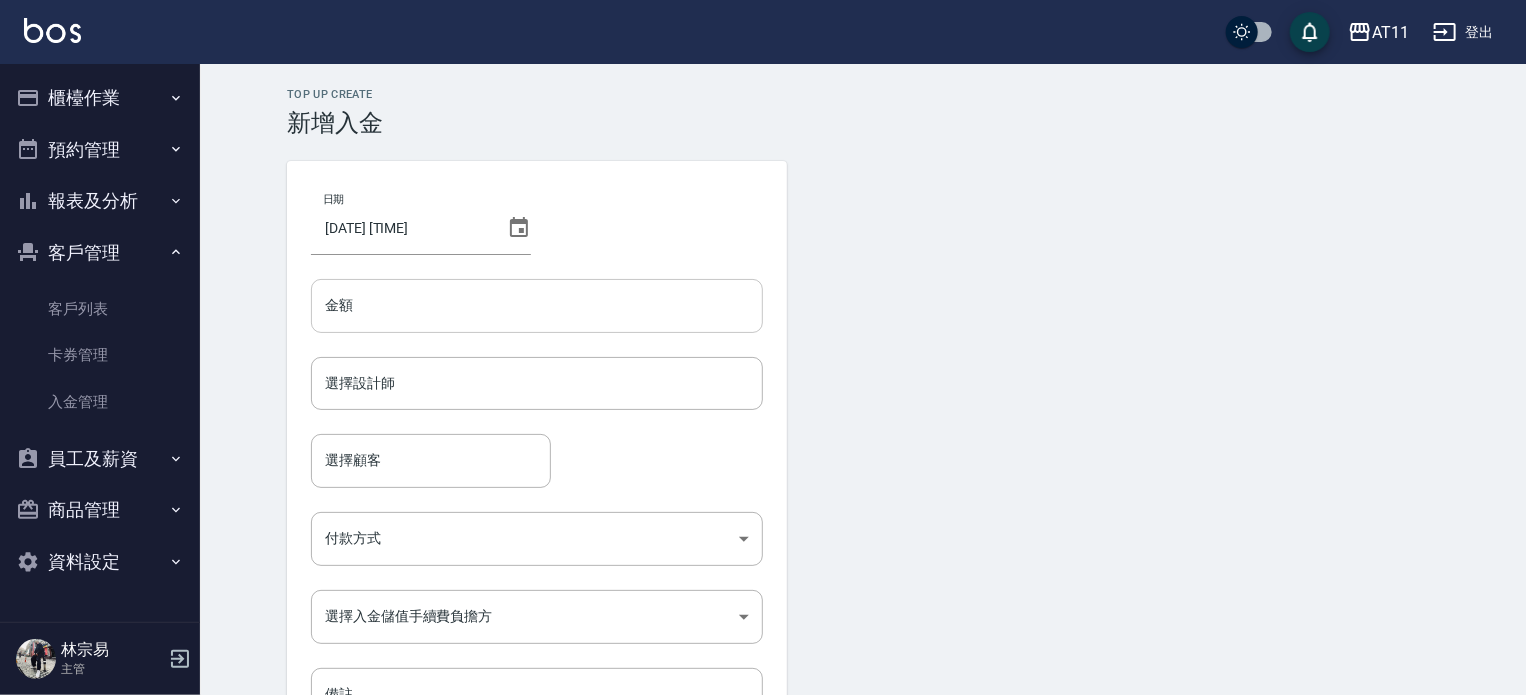 click on "金額" at bounding box center (537, 306) 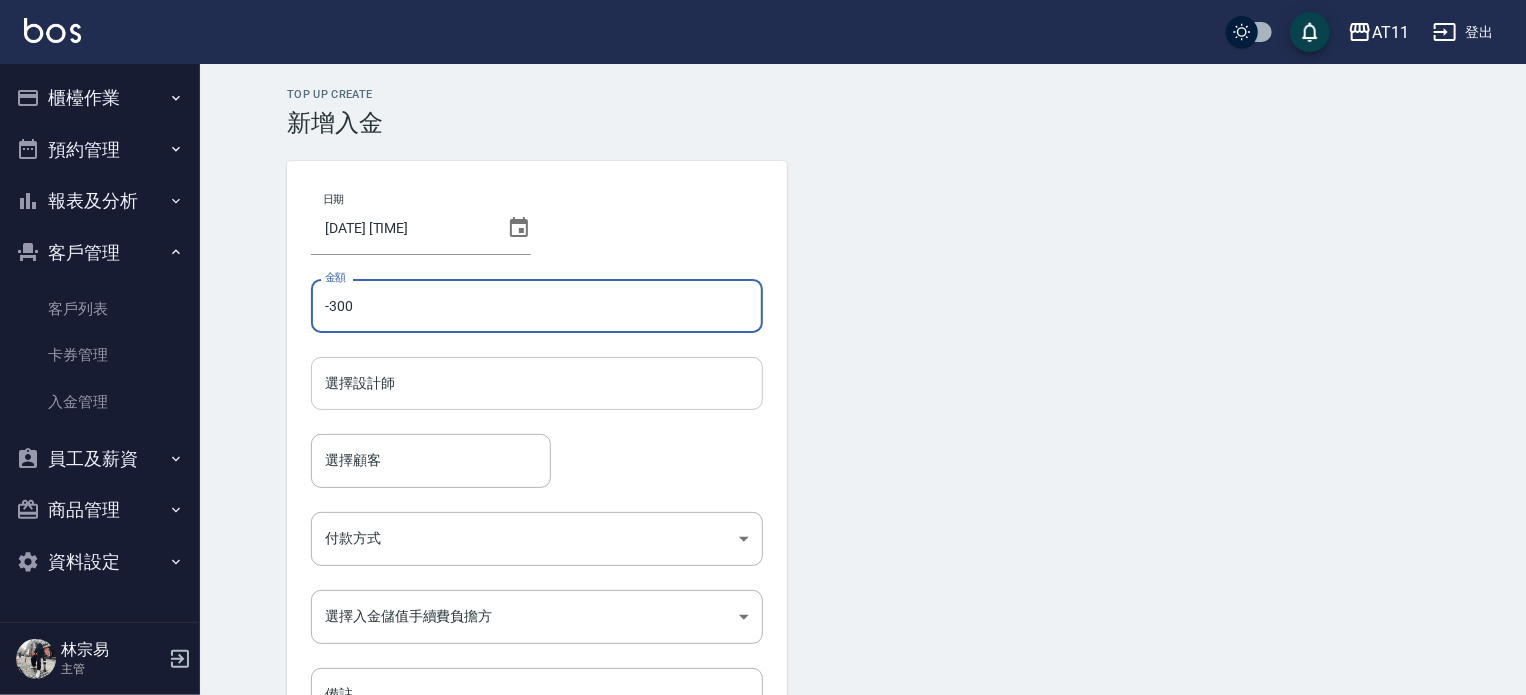 type on "-300" 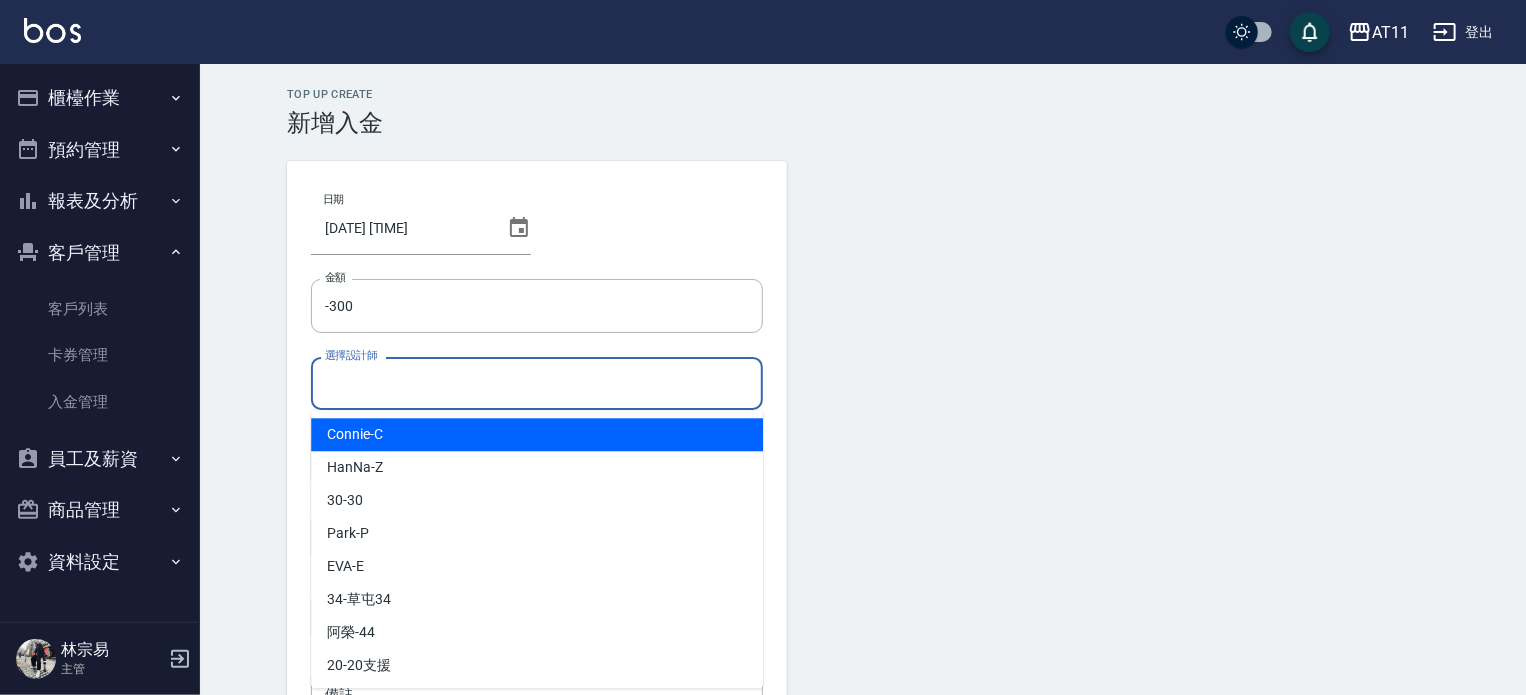 click on "選擇設計師" at bounding box center [537, 383] 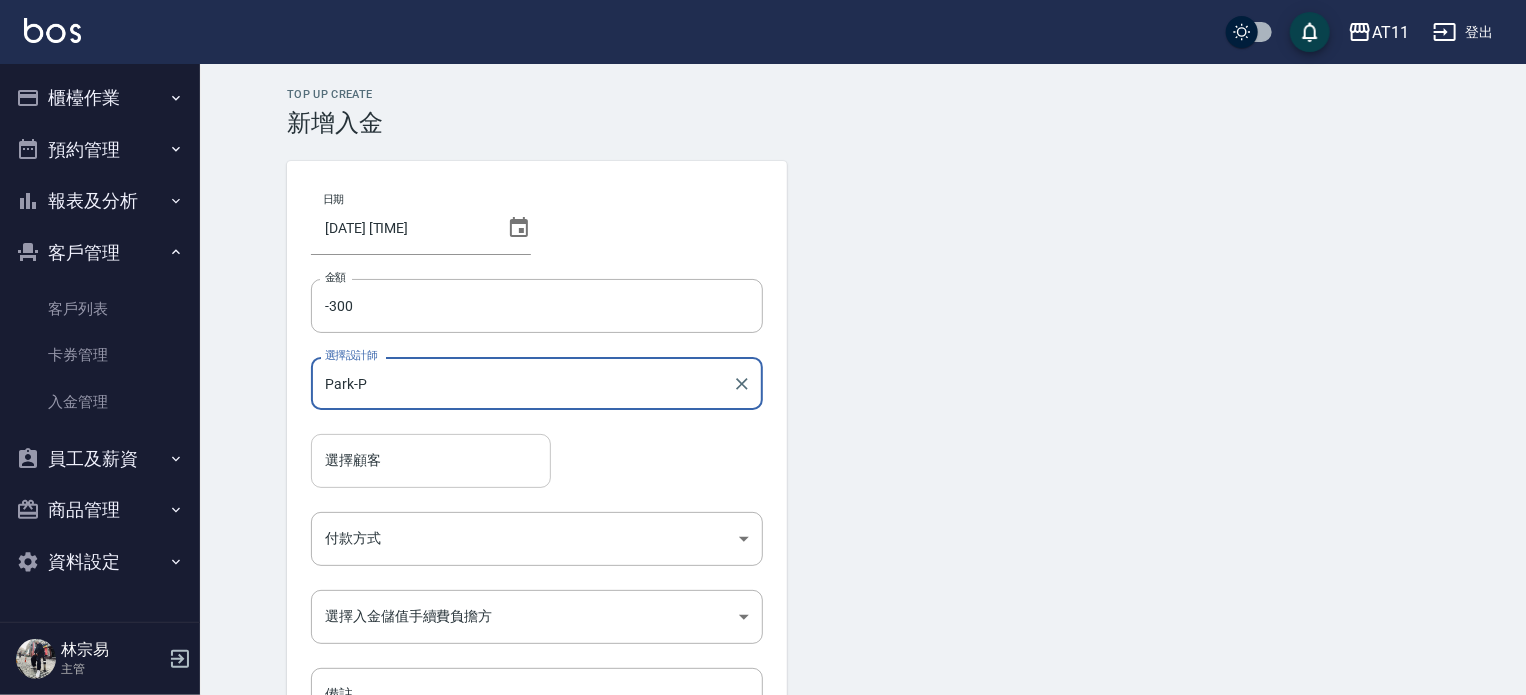 type on "Park-P" 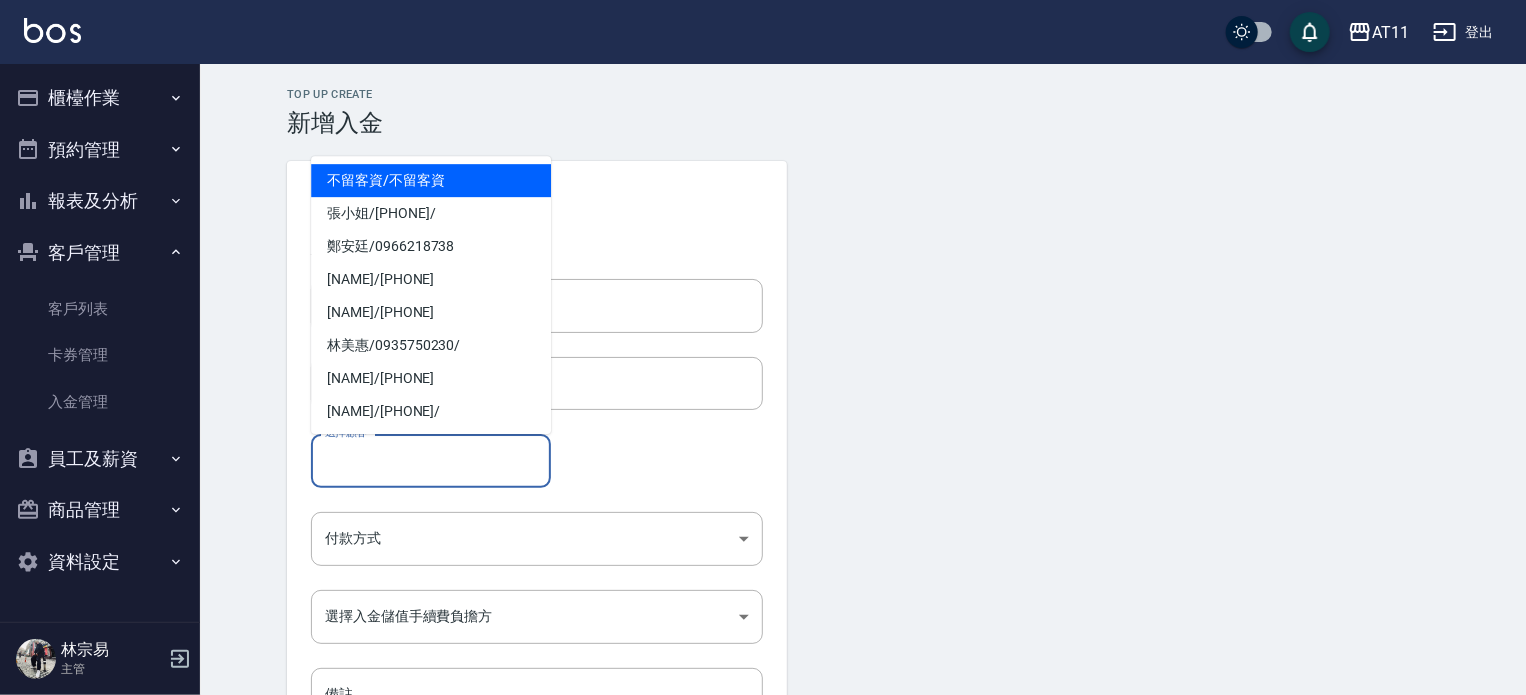 click on "選擇顧客" at bounding box center (431, 460) 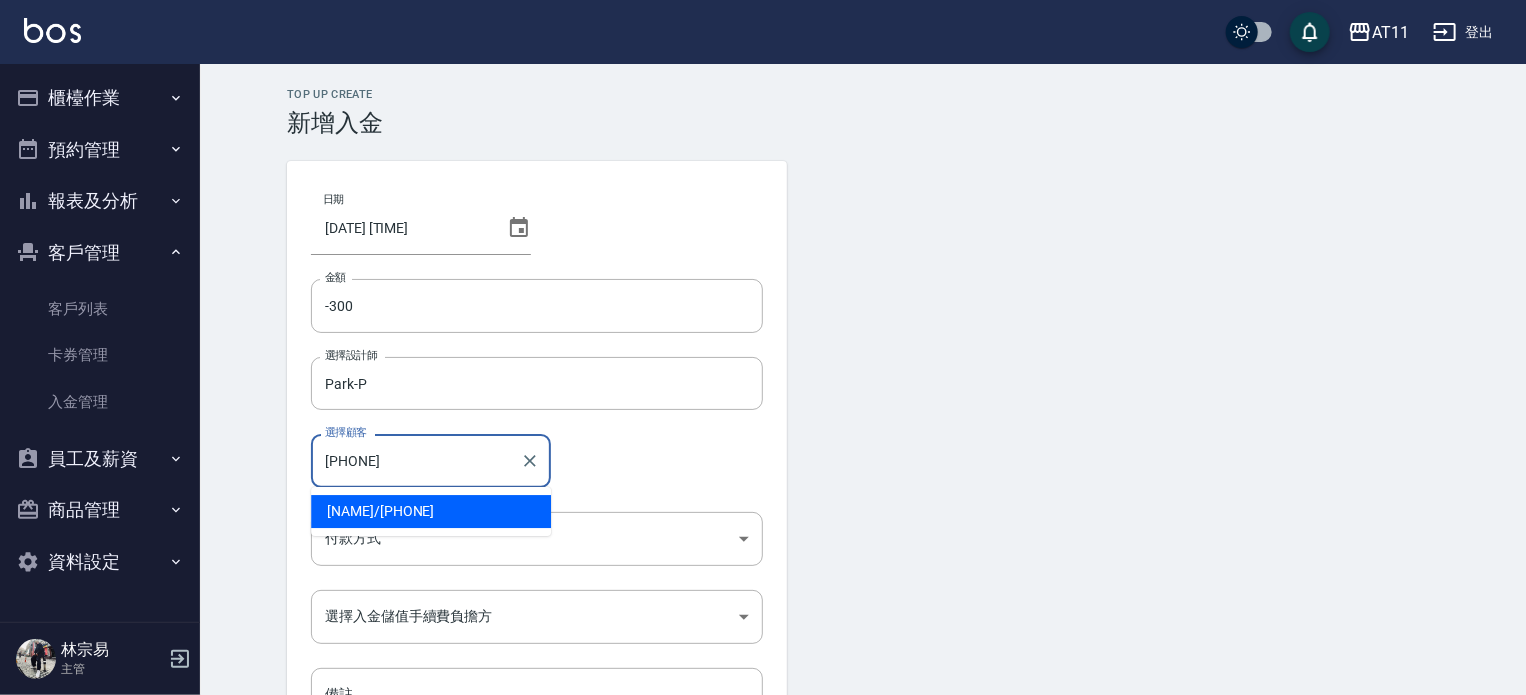 click on "謝安勝  /  0919306547" at bounding box center (431, 511) 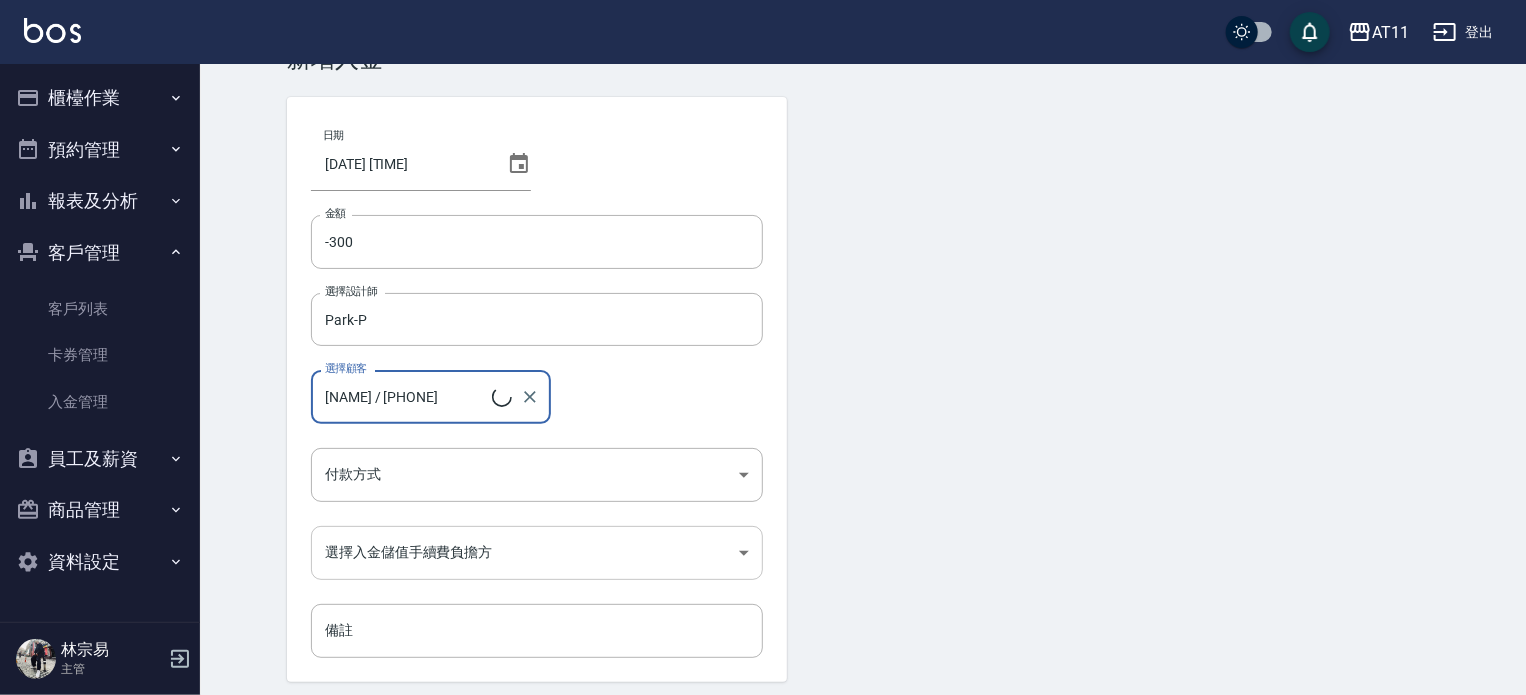 scroll, scrollTop: 135, scrollLeft: 0, axis: vertical 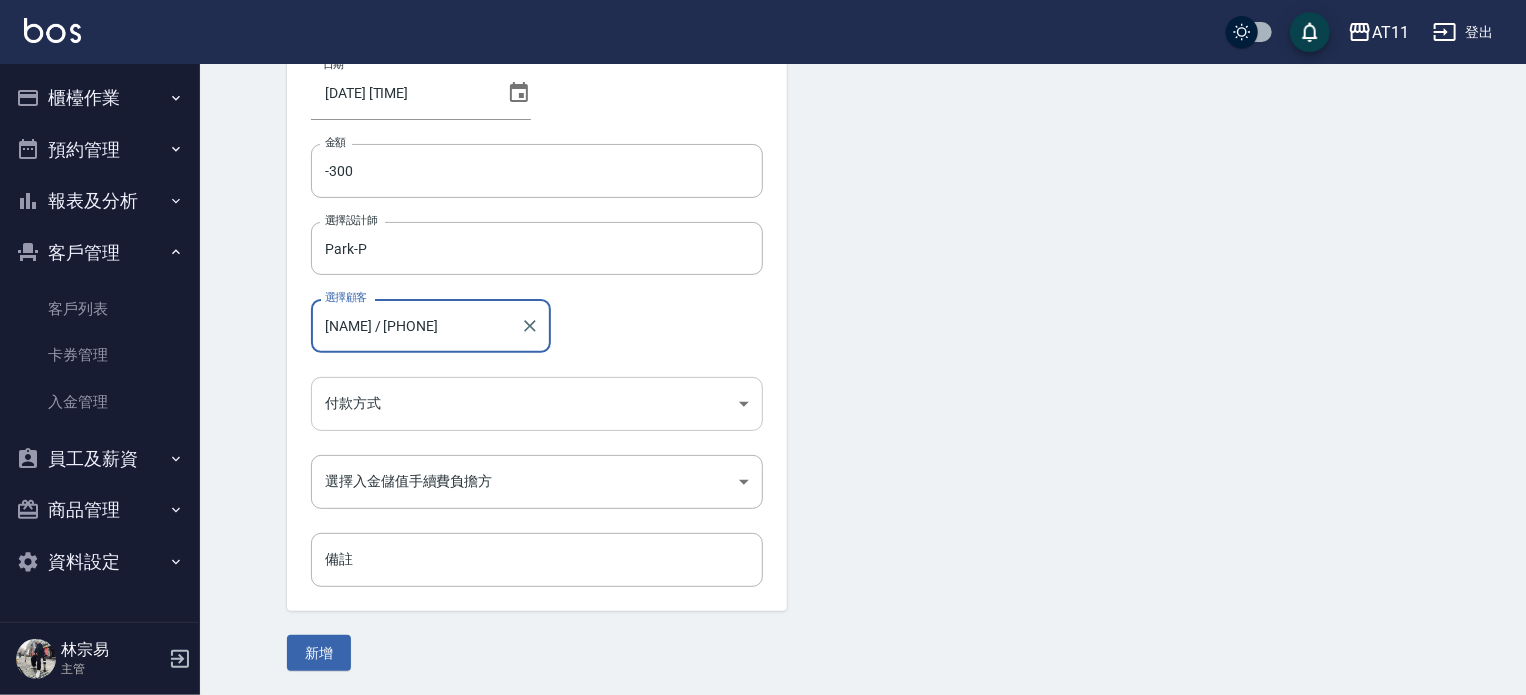 type on "謝安勝/0919306547" 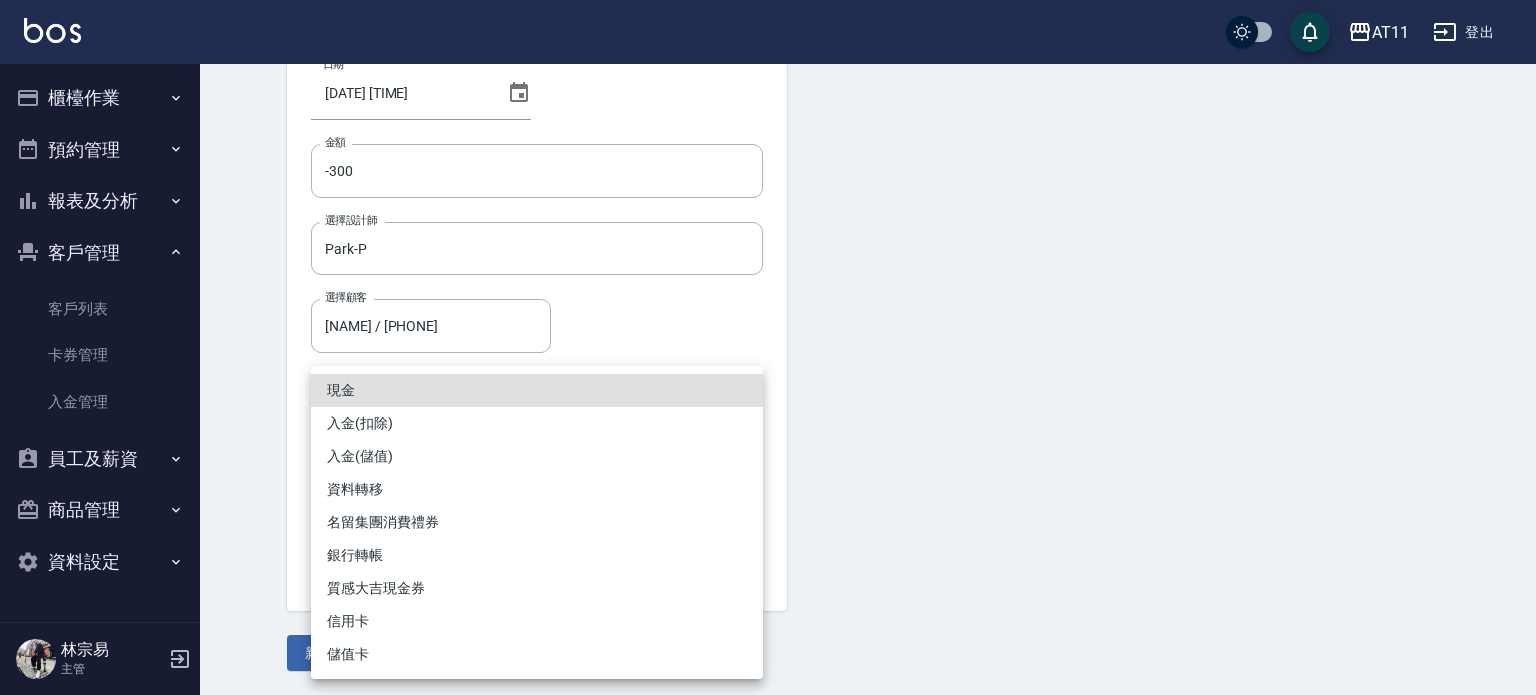 click on "AT11 登出 櫃檯作業 打帳單 帳單列表 現金收支登錄 材料自購登錄 每日結帳 排班表 現場電腦打卡 掃碼打卡 預約管理 預約管理 單日預約紀錄 單週預約紀錄 報表及分析 報表目錄 店家日報表 互助日報表 互助點數明細 設計師日報表 設計師抽成報表 店販抽成明細 客戶管理 客戶列表 卡券管理 入金管理 員工及薪資 員工列表 全店打卡記錄 商品管理 商品分類設定 商品列表 資料設定 服務分類設定 服務項目設定 預收卡設定 支付方式設定 第三方卡券設定 林宗易 主管 Top Up Create 新增入金 日期 2025/08/09 18:22 金額 -300 金額 選擇設計師 Park-P 選擇設計師 選擇顧客 謝安勝/0919306547 選擇顧客 付款方式 ​ 付款方式 選擇入金儲值手續費負擔方 ​ 選擇入金儲值手續費負擔方 備註 備註 新增 現金 入金(扣除) 入金(儲值) 資料轉移 名留集團消費禮券 銀行轉帳 質感大吉現金券 信用卡" at bounding box center (768, 280) 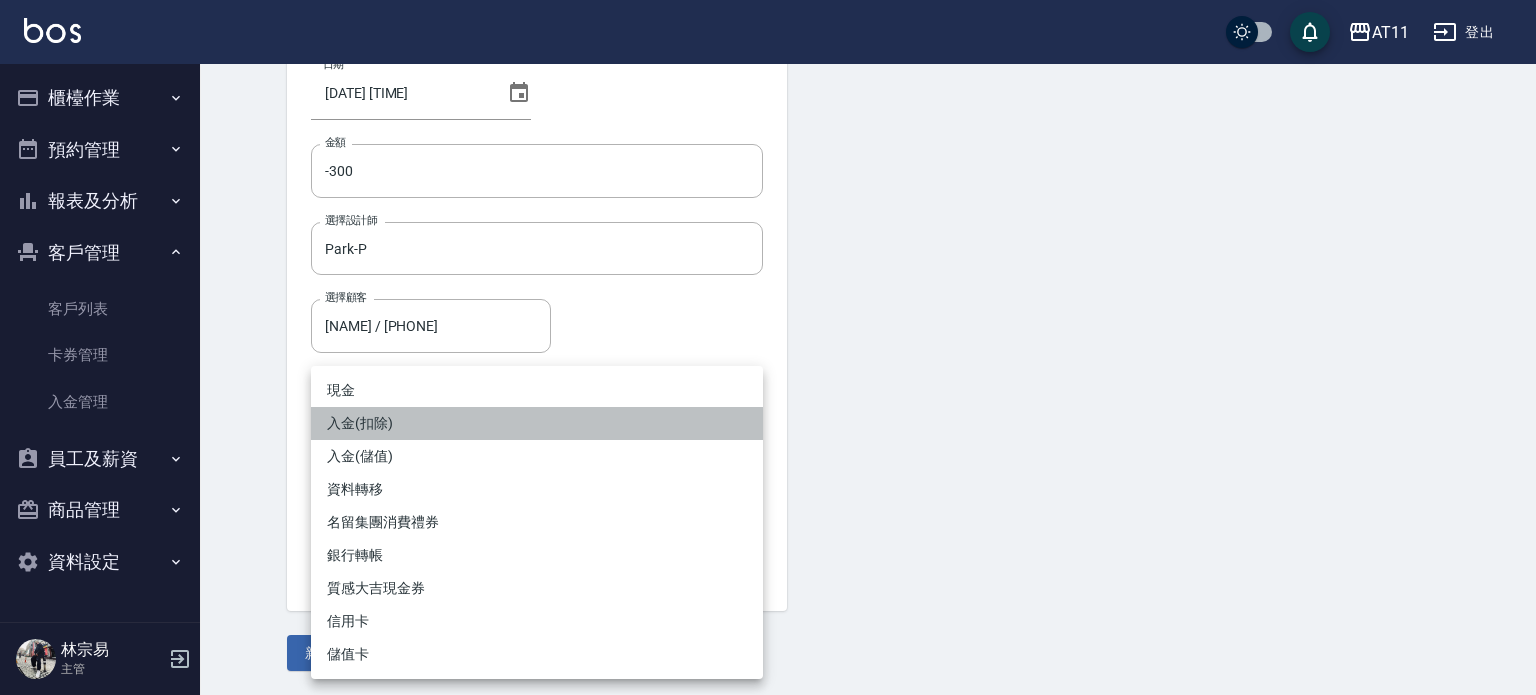 click on "入金(扣除)" at bounding box center (537, 423) 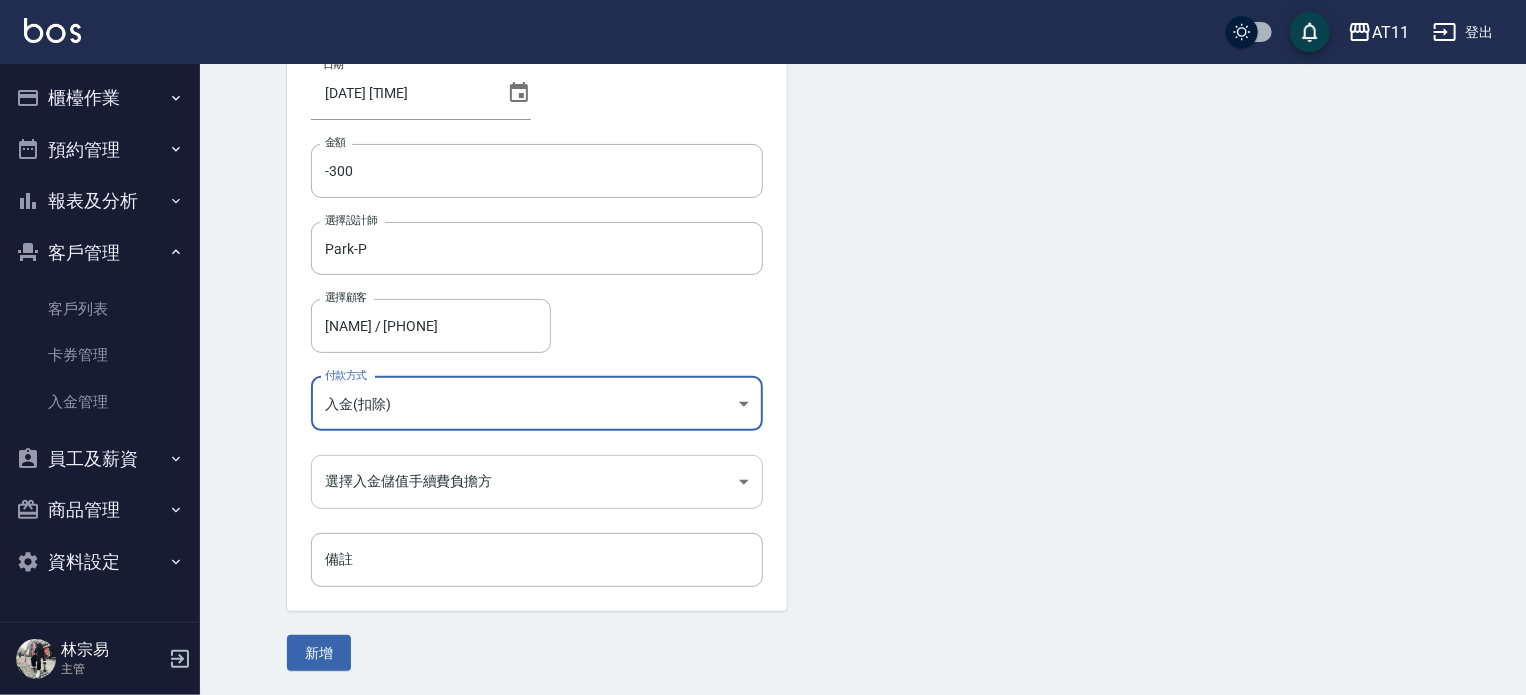 click on "AT11 登出 櫃檯作業 打帳單 帳單列表 現金收支登錄 材料自購登錄 每日結帳 排班表 現場電腦打卡 掃碼打卡 預約管理 預約管理 單日預約紀錄 單週預約紀錄 報表及分析 報表目錄 店家日報表 互助日報表 互助點數明細 設計師日報表 設計師抽成報表 店販抽成明細 客戶管理 客戶列表 卡券管理 入金管理 員工及薪資 員工列表 全店打卡記錄 商品管理 商品分類設定 商品列表 資料設定 服務分類設定 服務項目設定 預收卡設定 支付方式設定 第三方卡券設定 林宗易 主管 Top Up Create 新增入金 日期 2025/08/09 18:22 金額 -300 金額 選擇設計師 Park-P 選擇設計師 選擇顧客 謝安勝/0919306547 選擇顧客 付款方式 入金(扣除) 入金(扣除) 付款方式 選擇入金儲值手續費負擔方 ​ 選擇入金儲值手續費負擔方 備註 備註 新增" at bounding box center (763, 280) 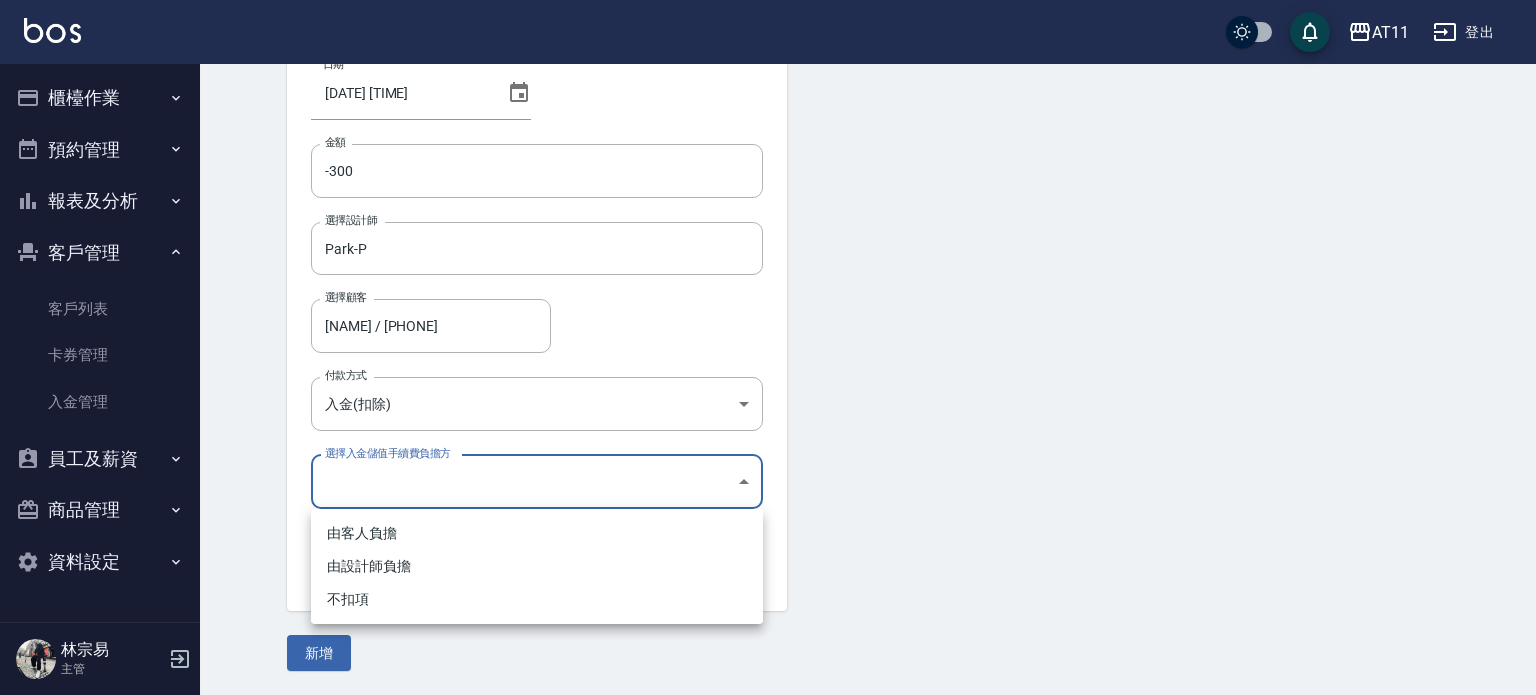 drag, startPoint x: 452, startPoint y: 598, endPoint x: 385, endPoint y: 631, distance: 74.68601 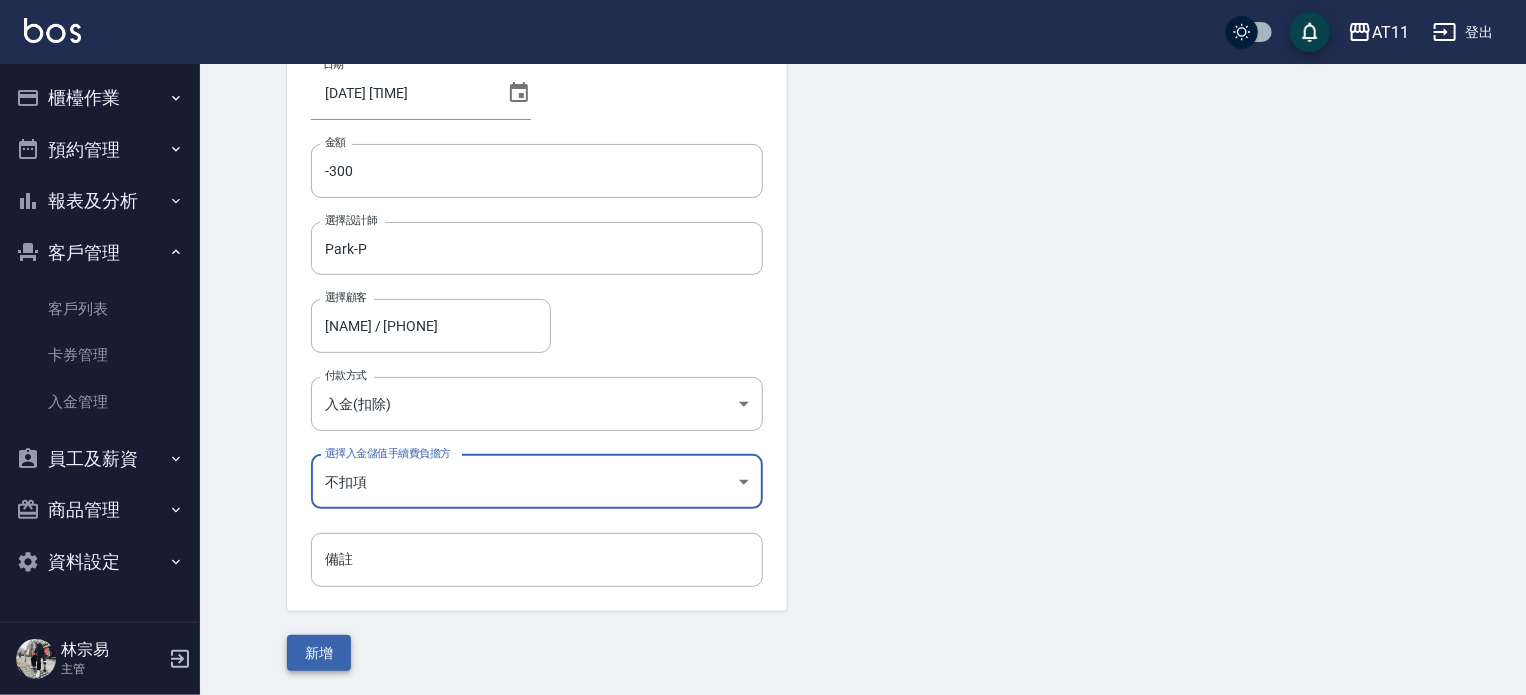 click on "新增" at bounding box center (319, 653) 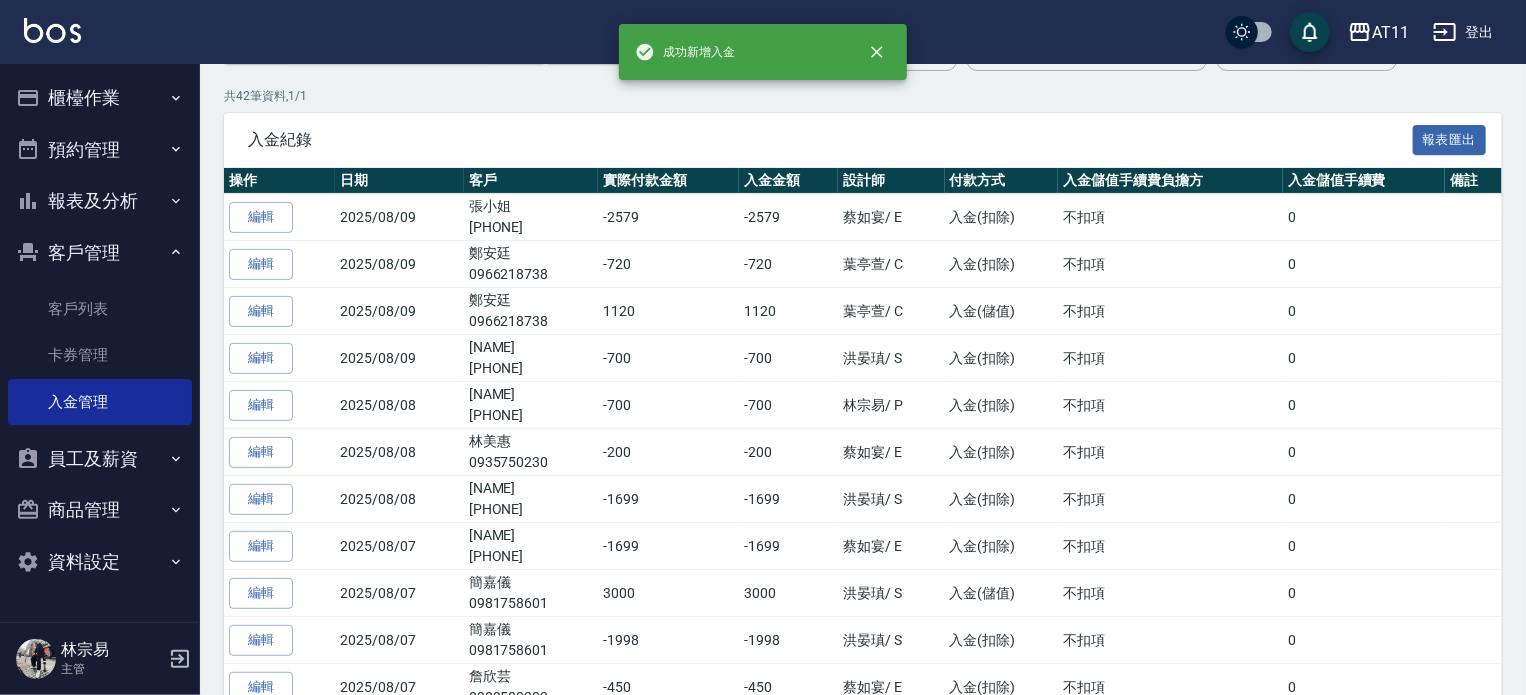 scroll, scrollTop: 0, scrollLeft: 0, axis: both 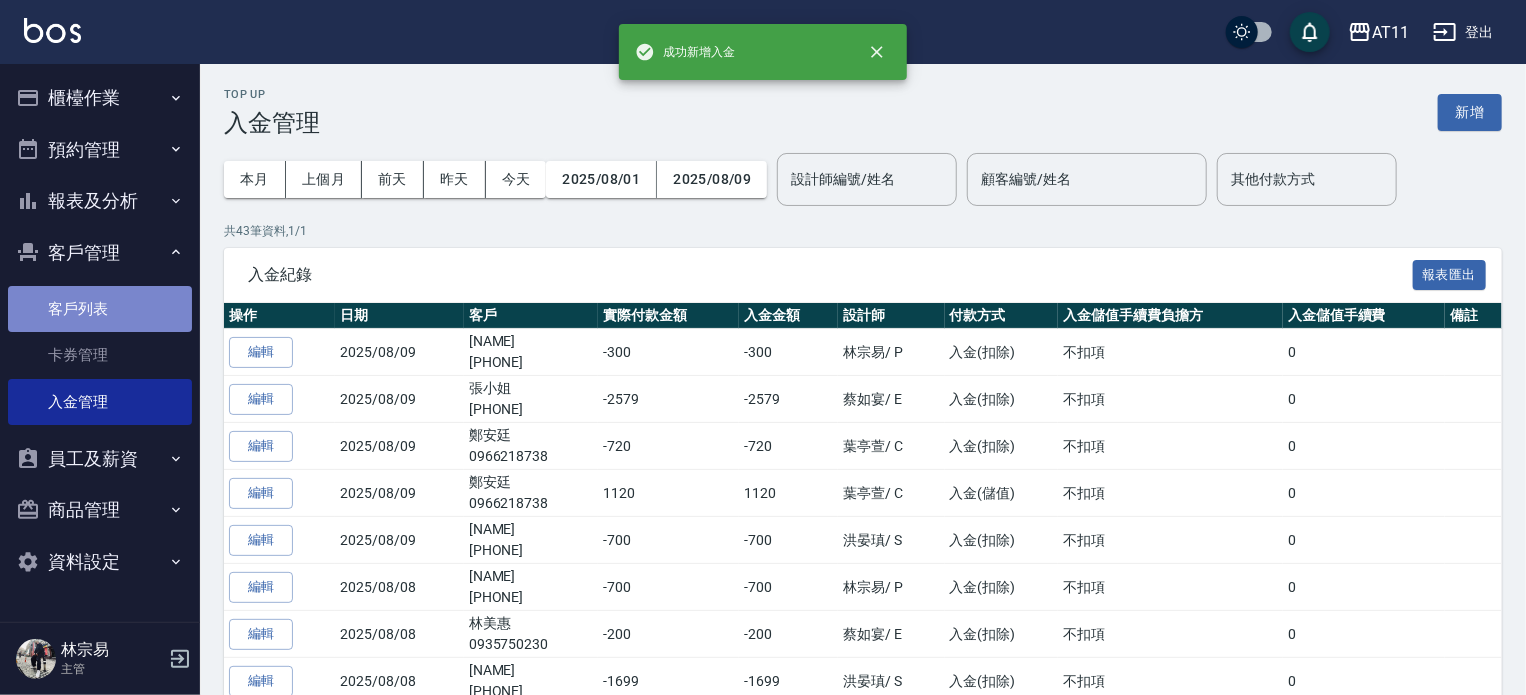 click on "客戶列表" at bounding box center [100, 309] 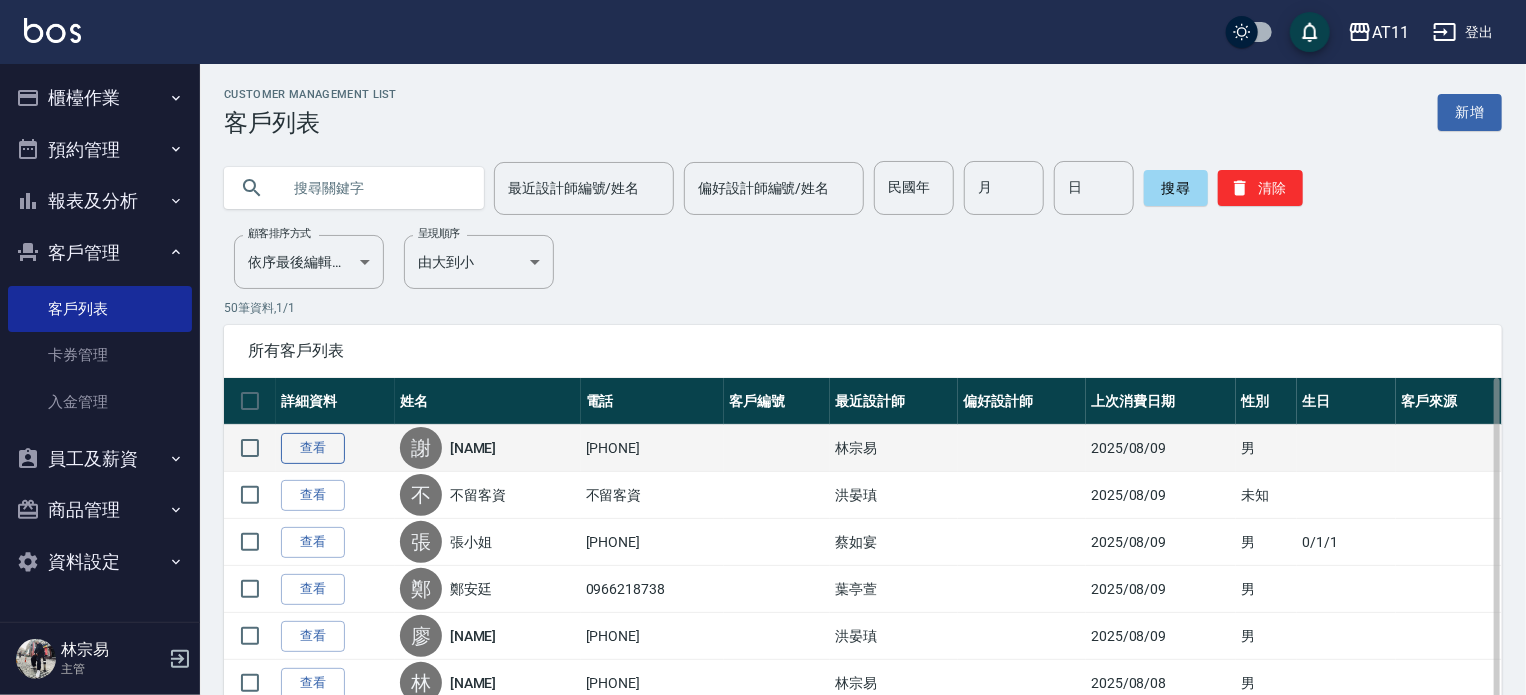 click on "查看" at bounding box center (313, 448) 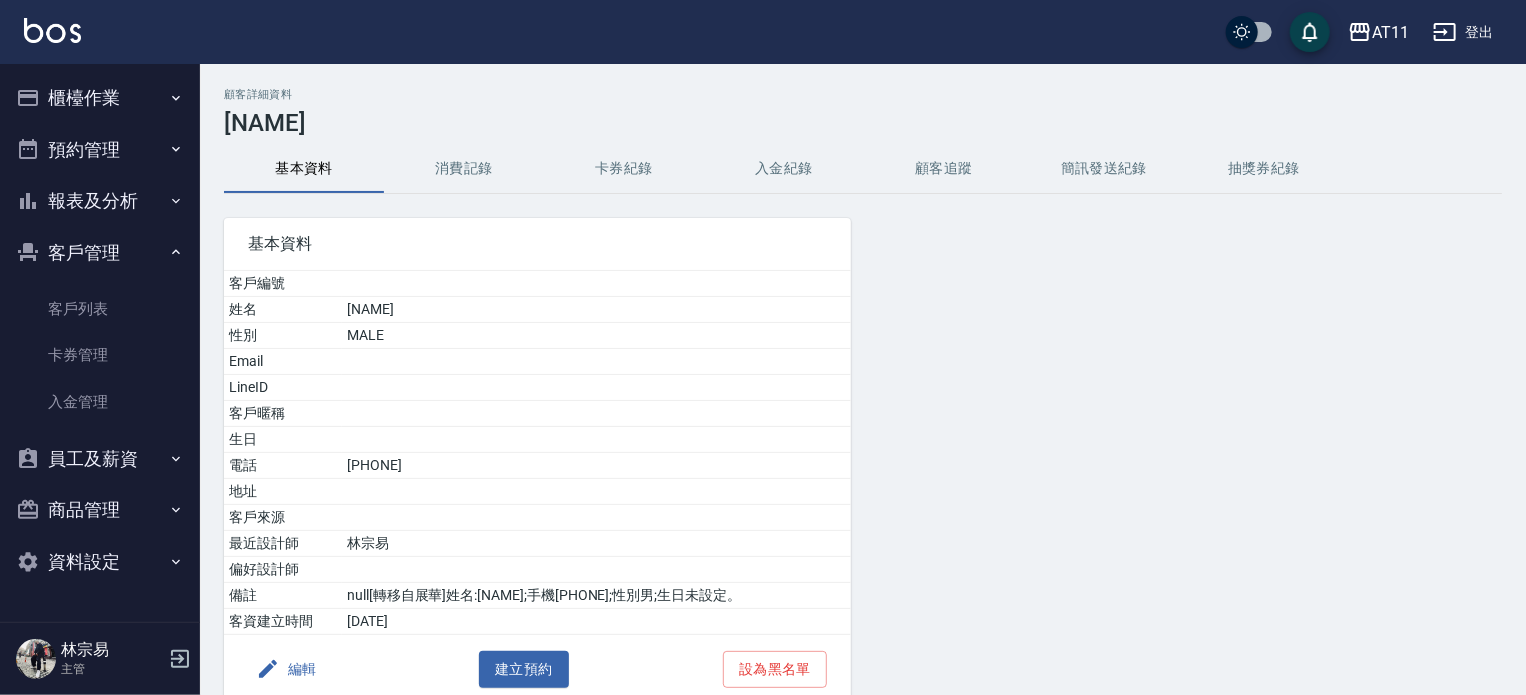 click on "入金紀錄" at bounding box center (784, 169) 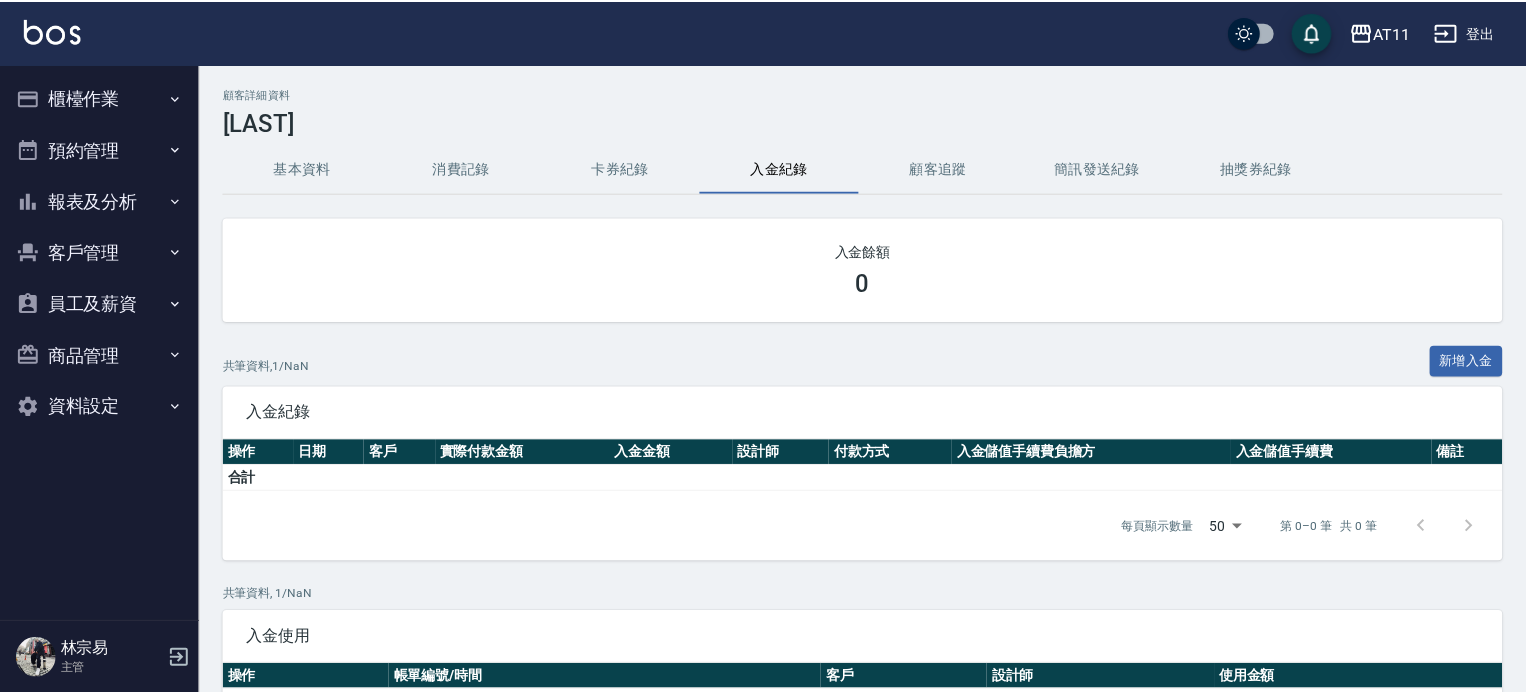 scroll, scrollTop: 0, scrollLeft: 0, axis: both 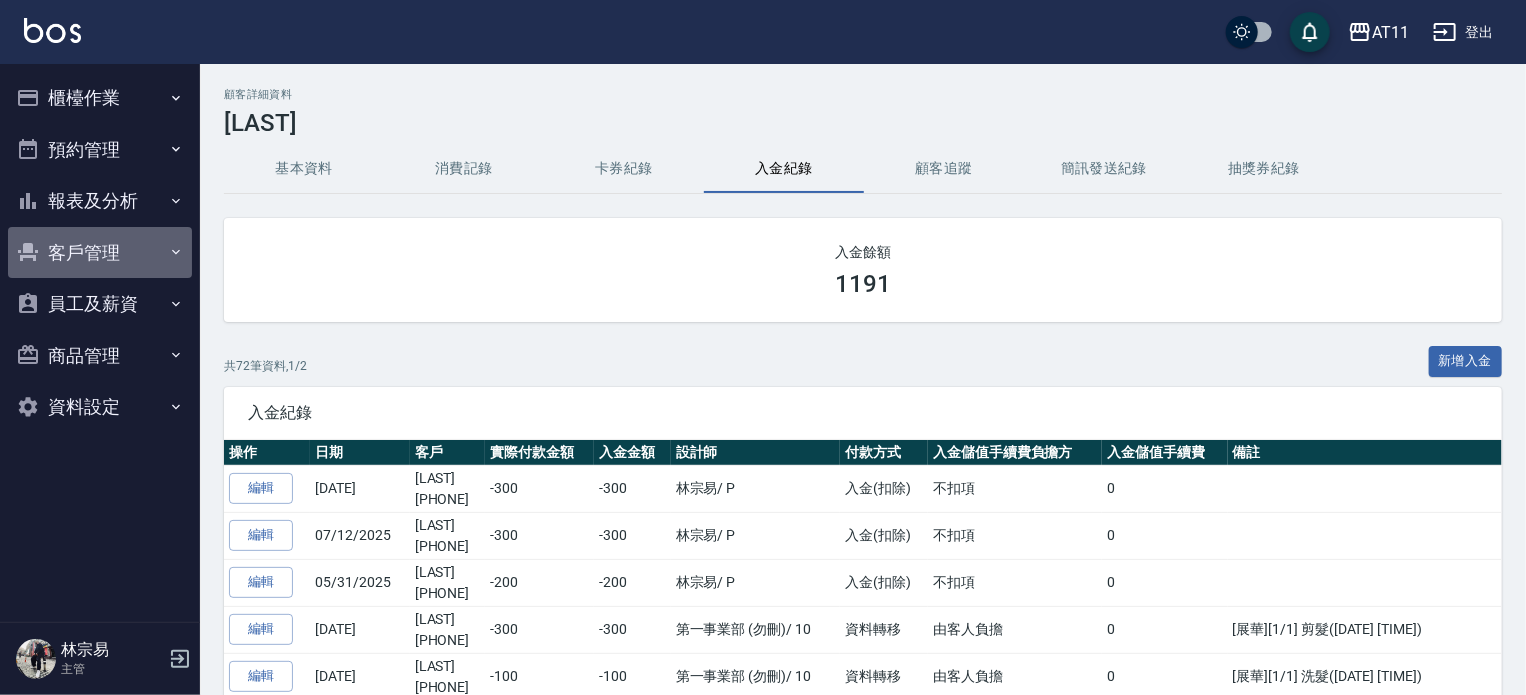 click on "客戶管理" at bounding box center [100, 253] 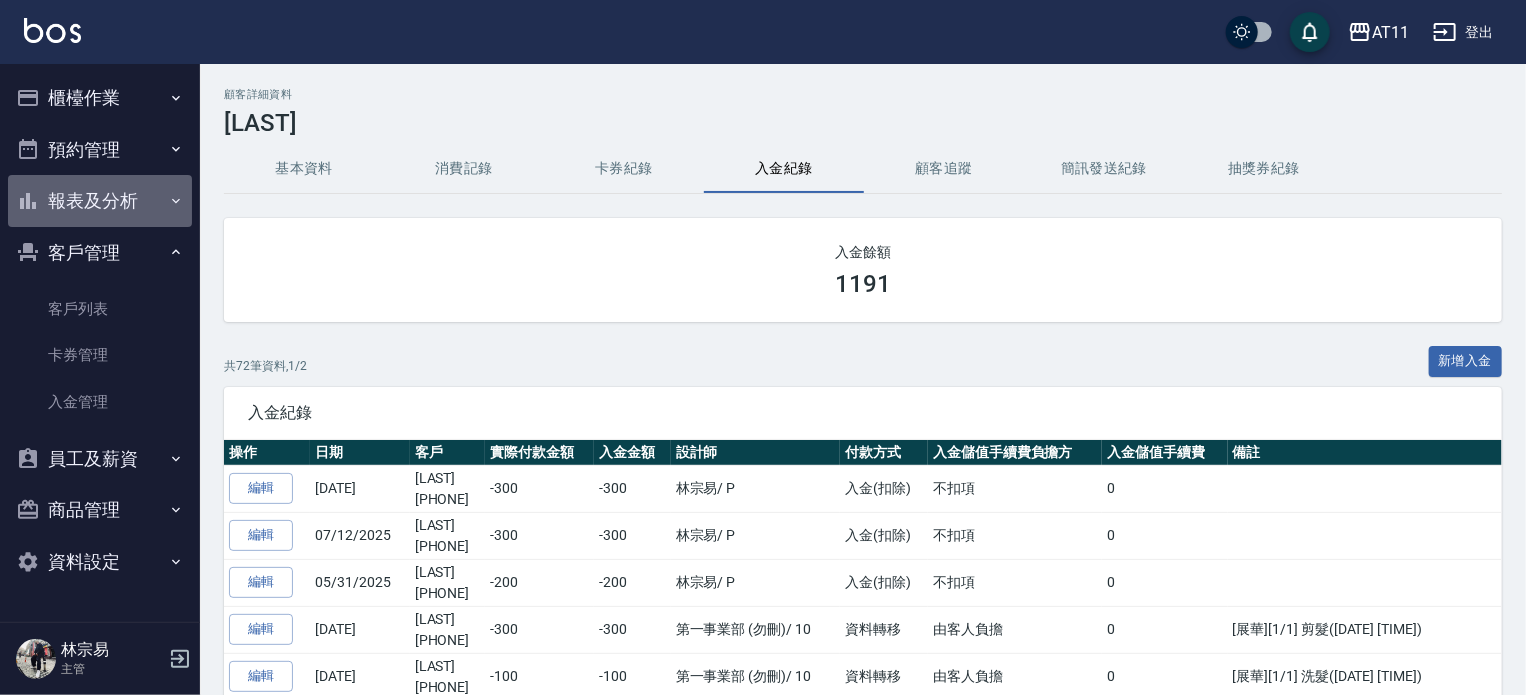 click on "報表及分析" at bounding box center (100, 201) 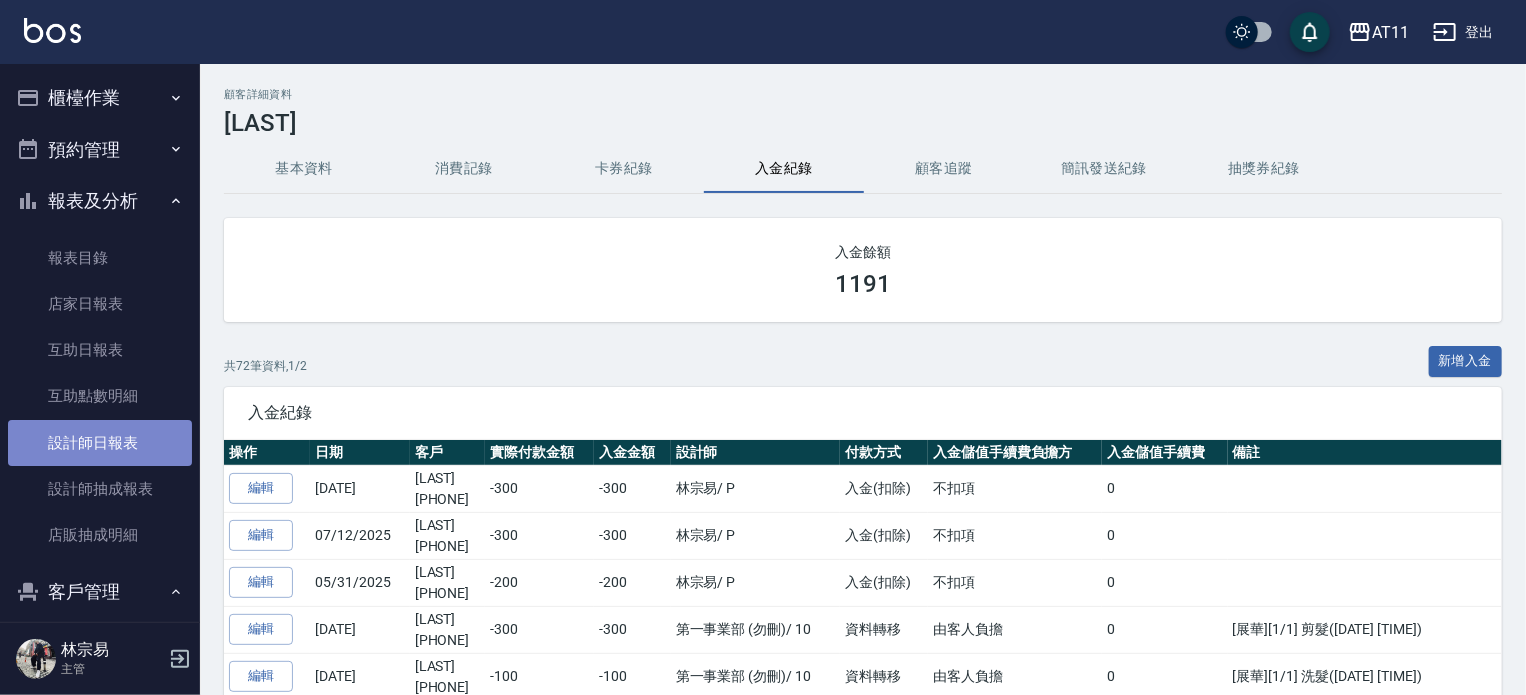 click on "設計師日報表" at bounding box center [100, 443] 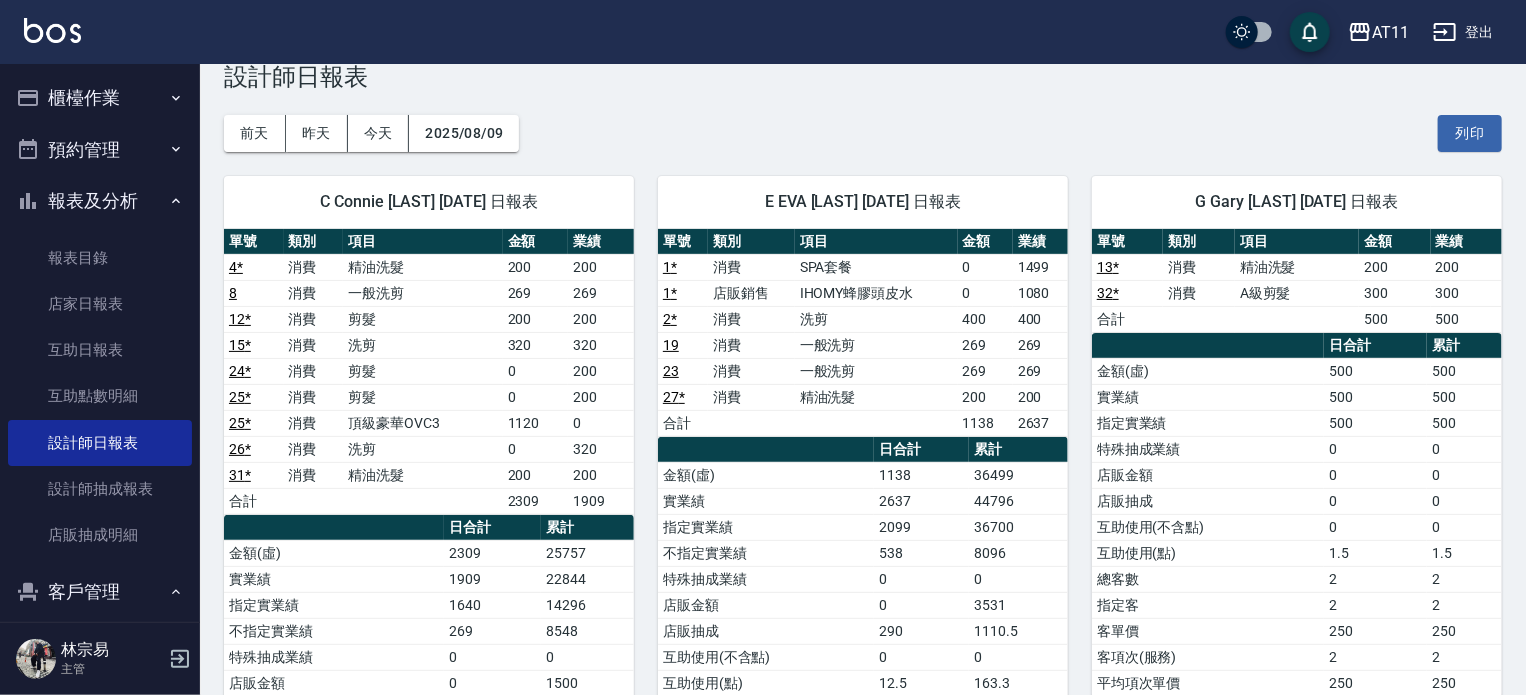 scroll, scrollTop: 0, scrollLeft: 0, axis: both 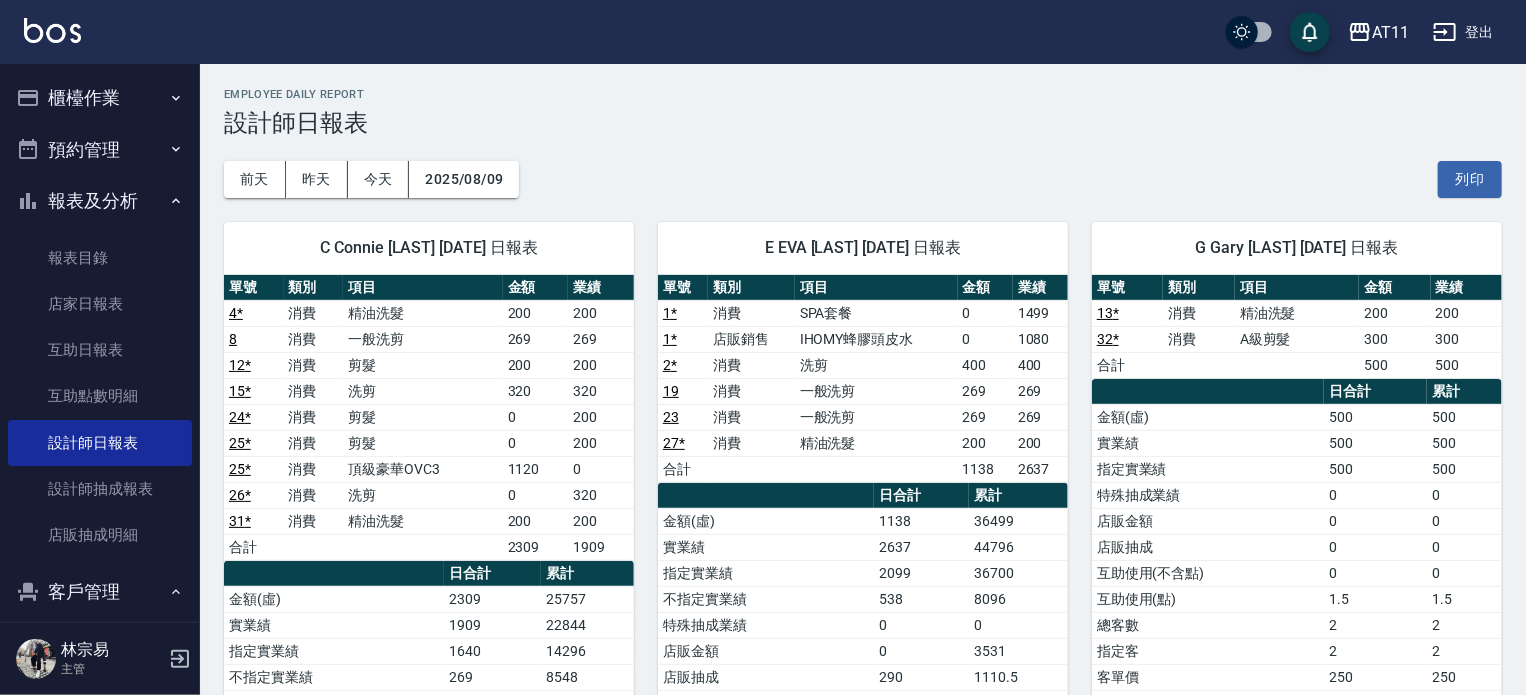 click on "櫃檯作業" at bounding box center [100, 98] 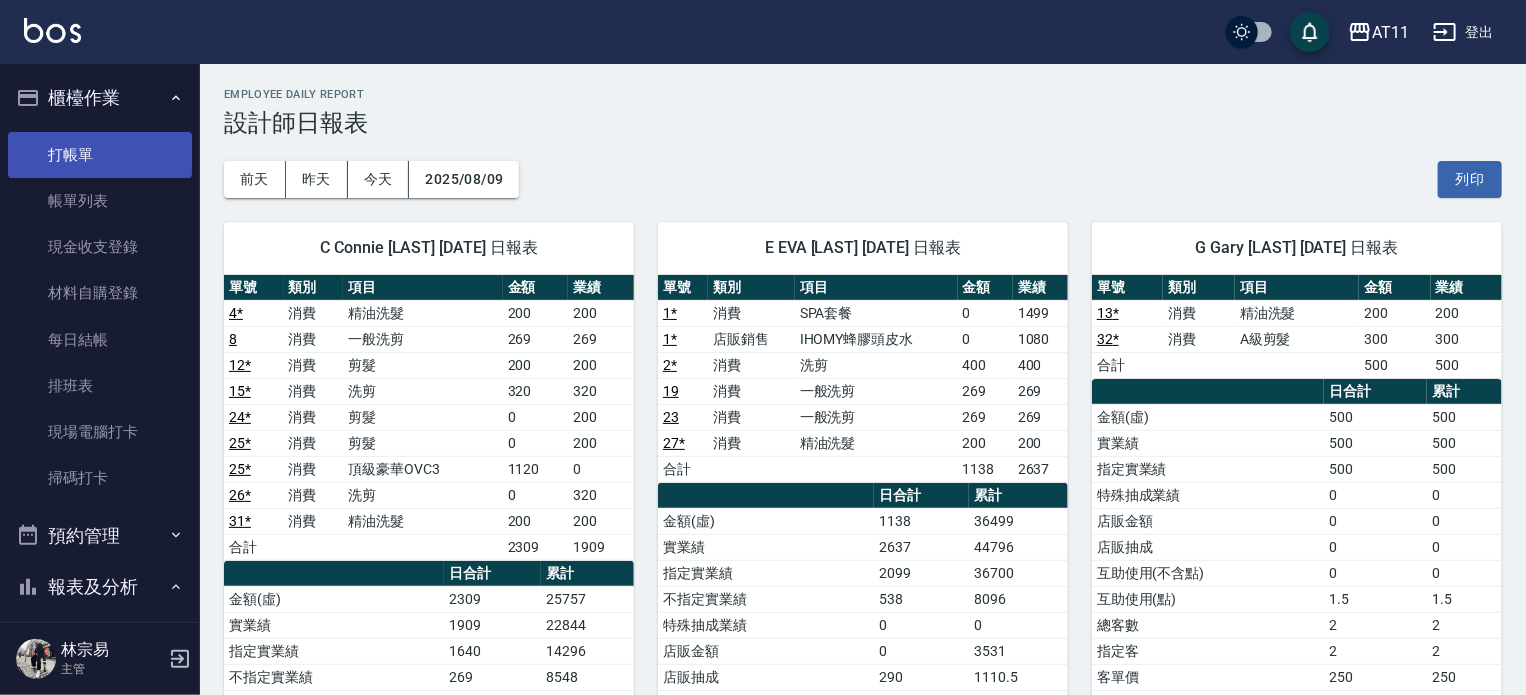 click on "打帳單" at bounding box center [100, 155] 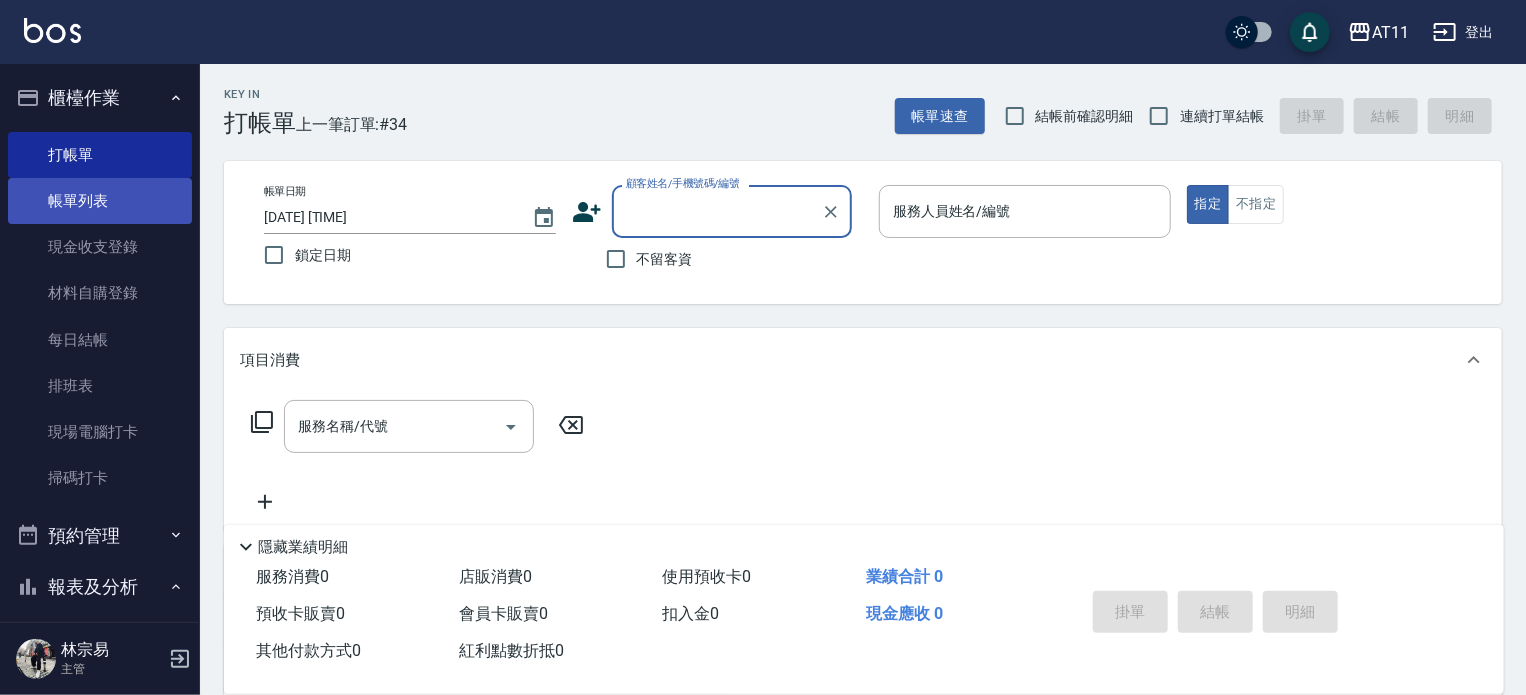 click on "帳單列表" at bounding box center [100, 201] 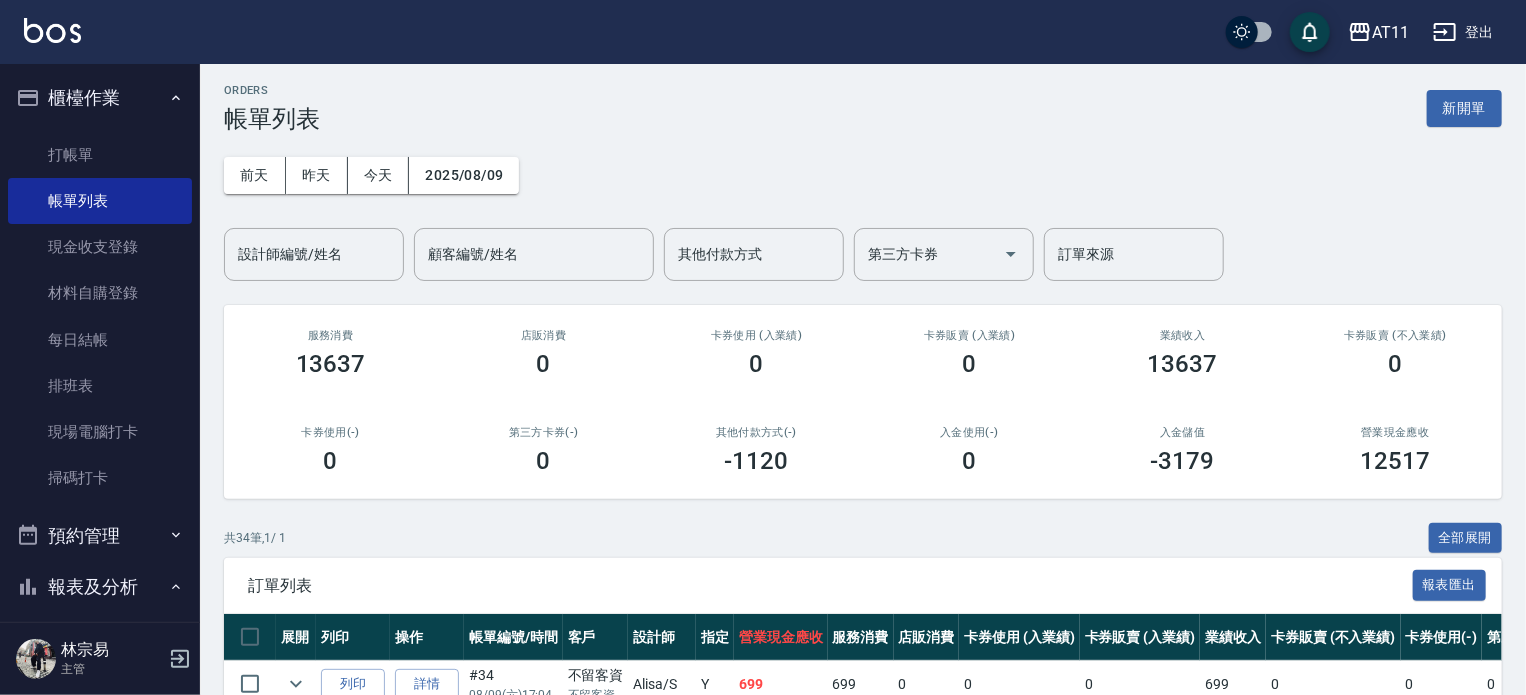 scroll, scrollTop: 0, scrollLeft: 0, axis: both 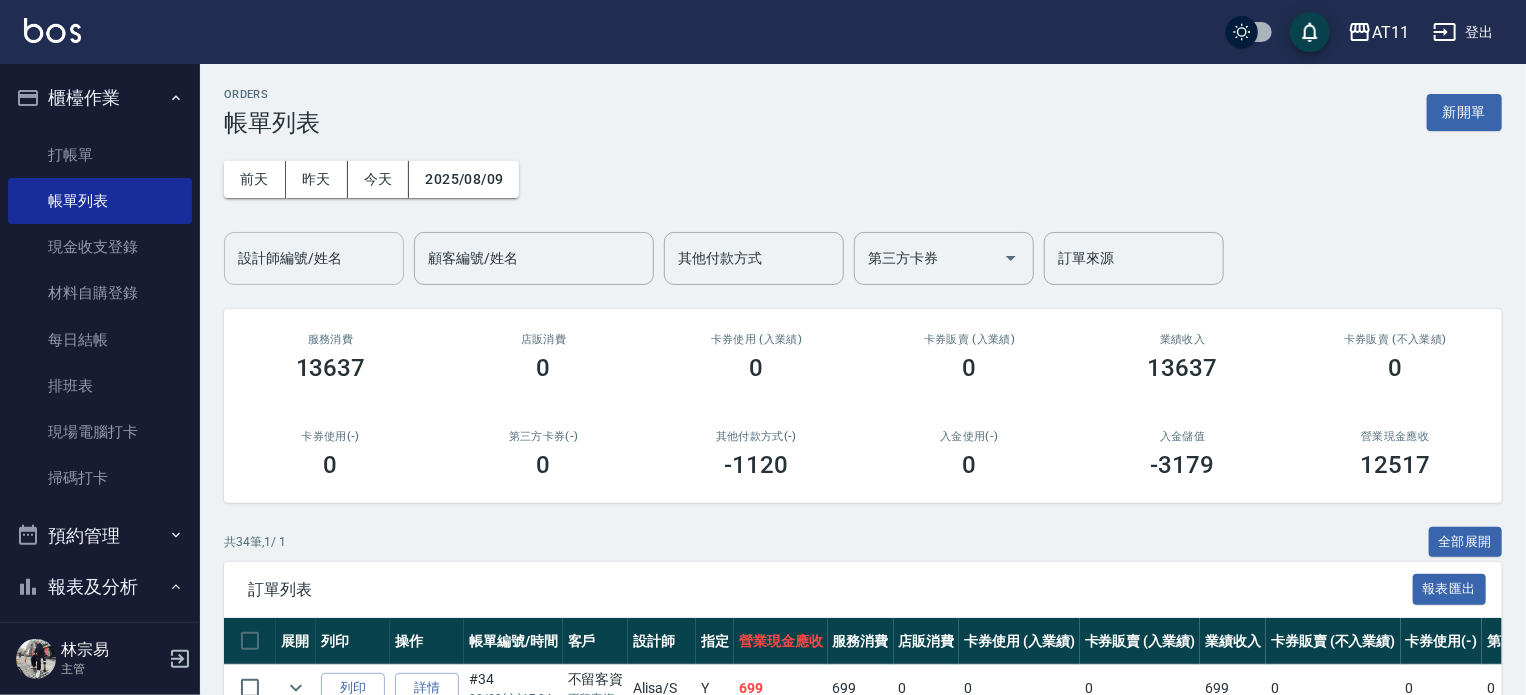 click on "設計師編號/姓名" at bounding box center (314, 258) 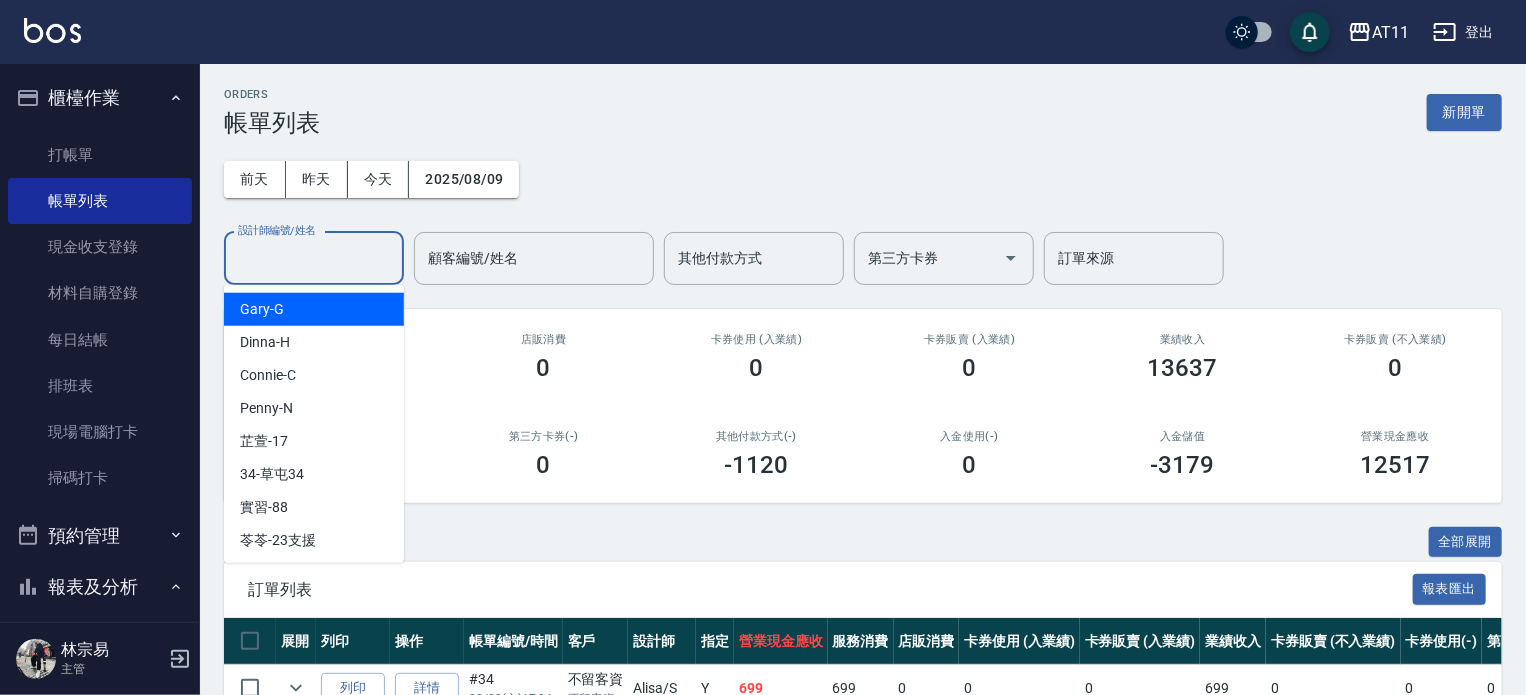 click on "Gary -G" at bounding box center (262, 309) 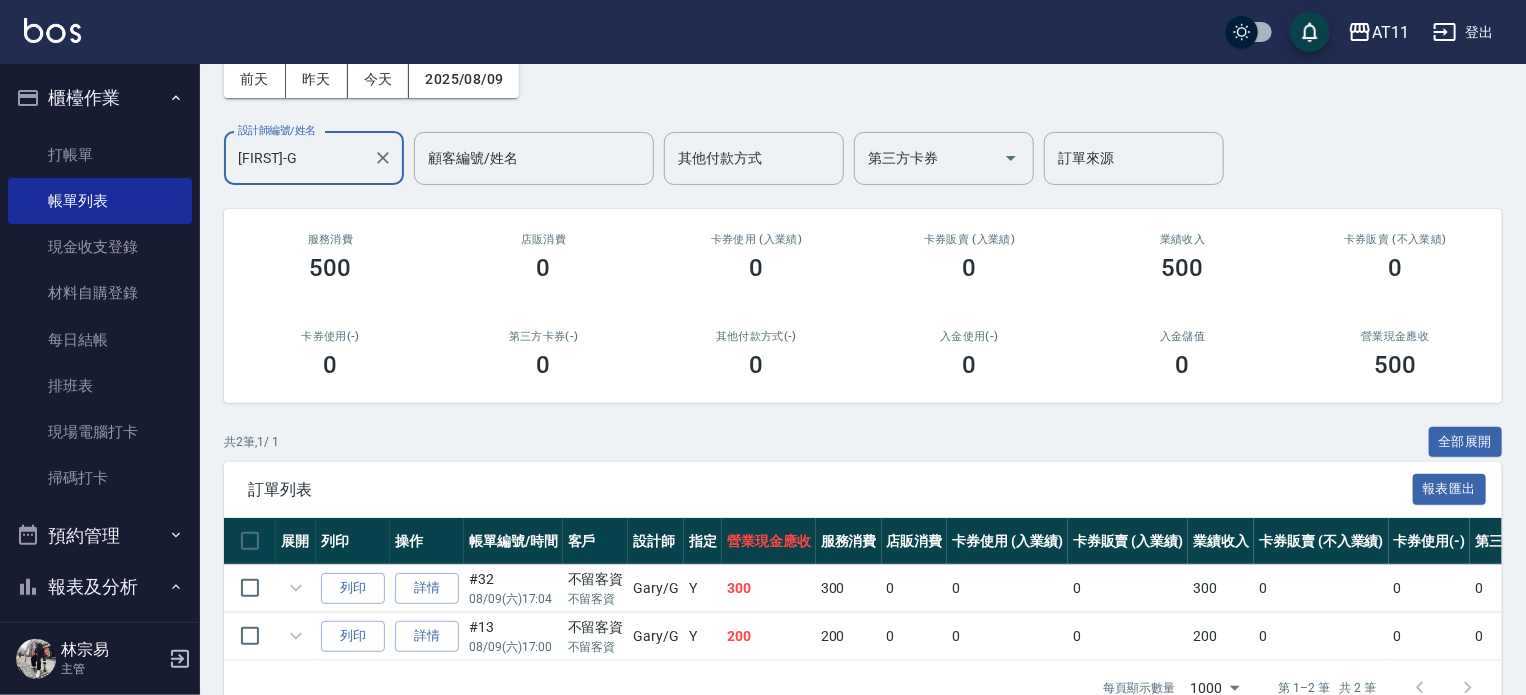 scroll, scrollTop: 158, scrollLeft: 0, axis: vertical 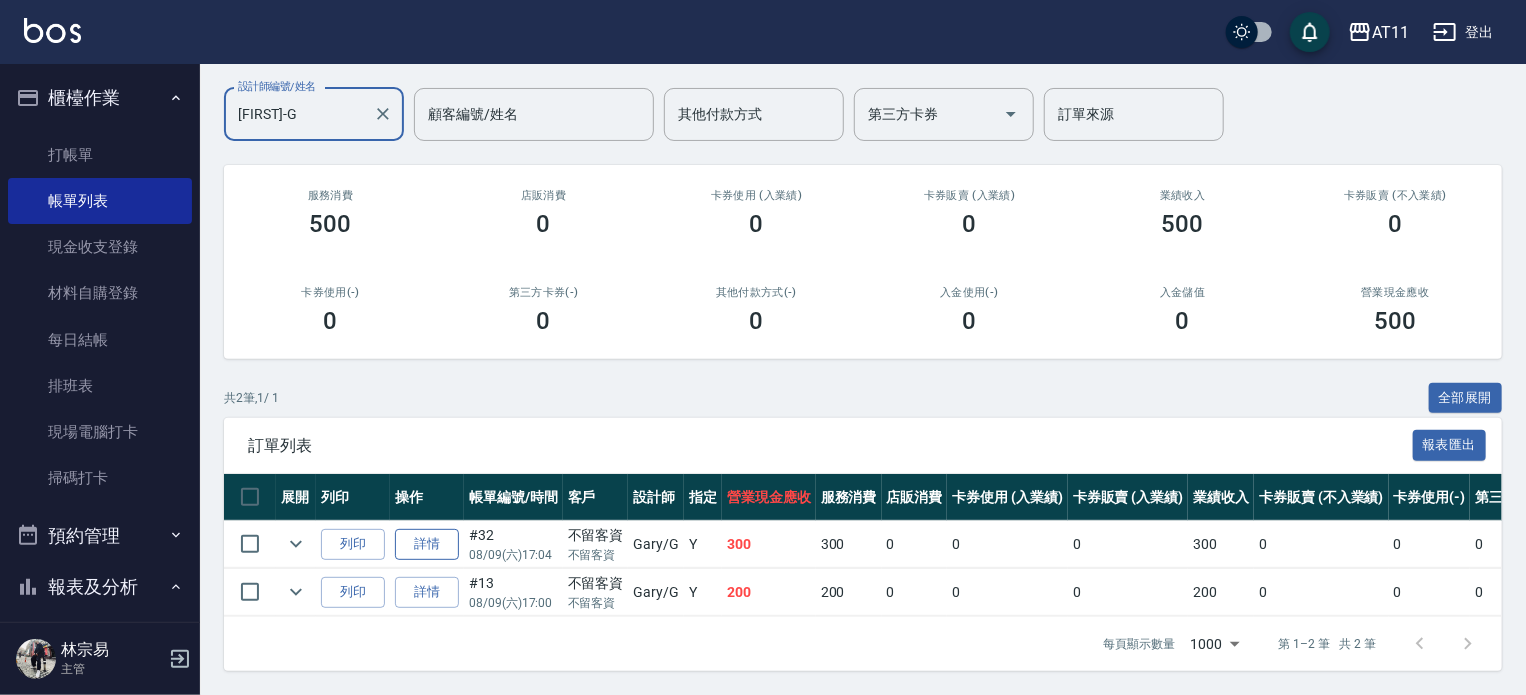 click on "詳情" at bounding box center (427, 544) 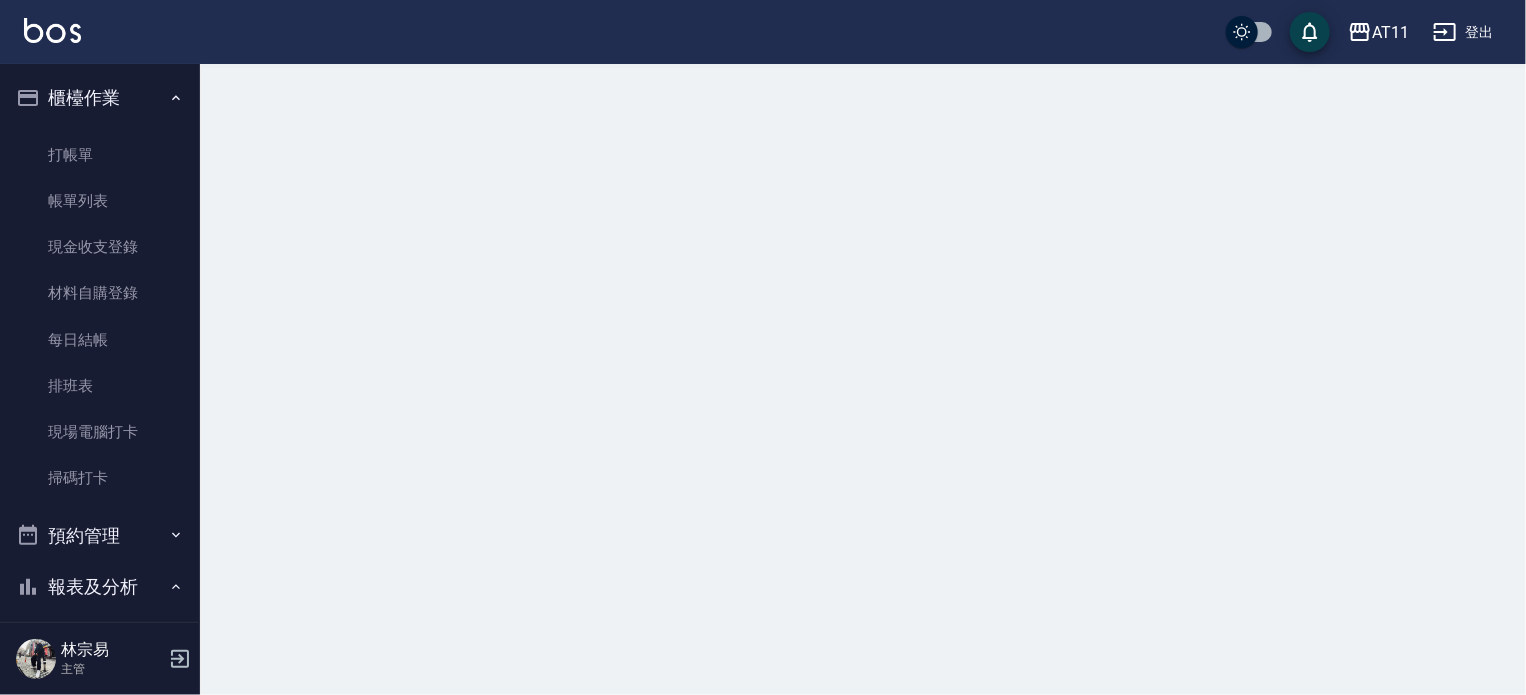 scroll, scrollTop: 0, scrollLeft: 0, axis: both 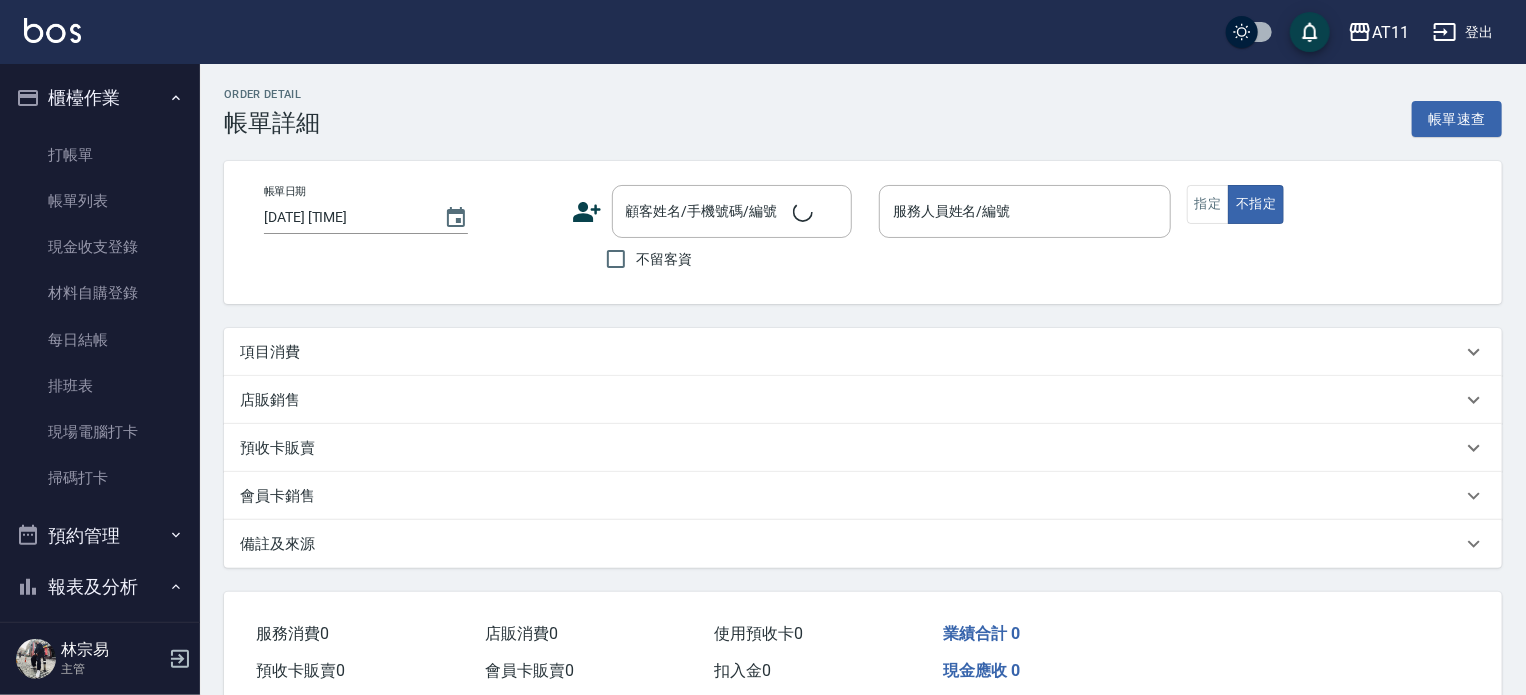 type on "2025/08/09 17:04" 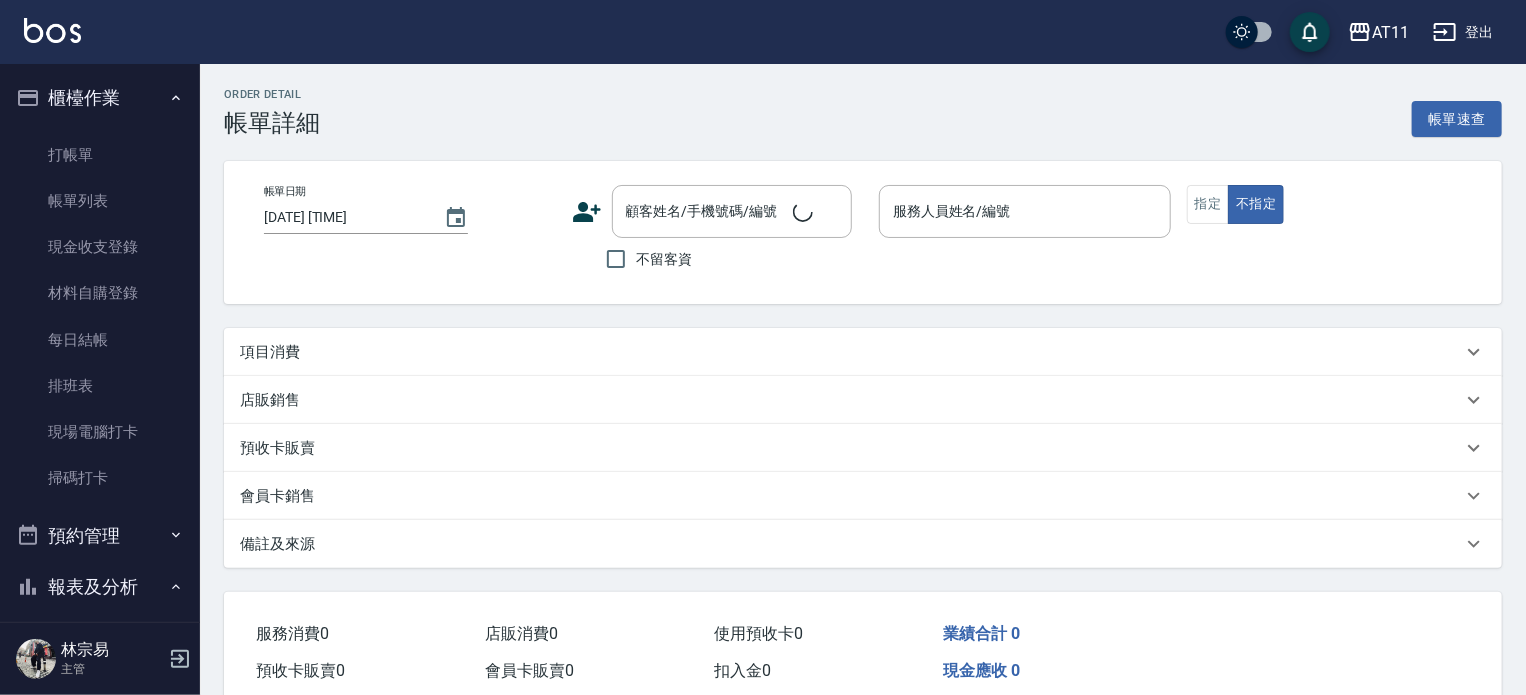 checkbox on "true" 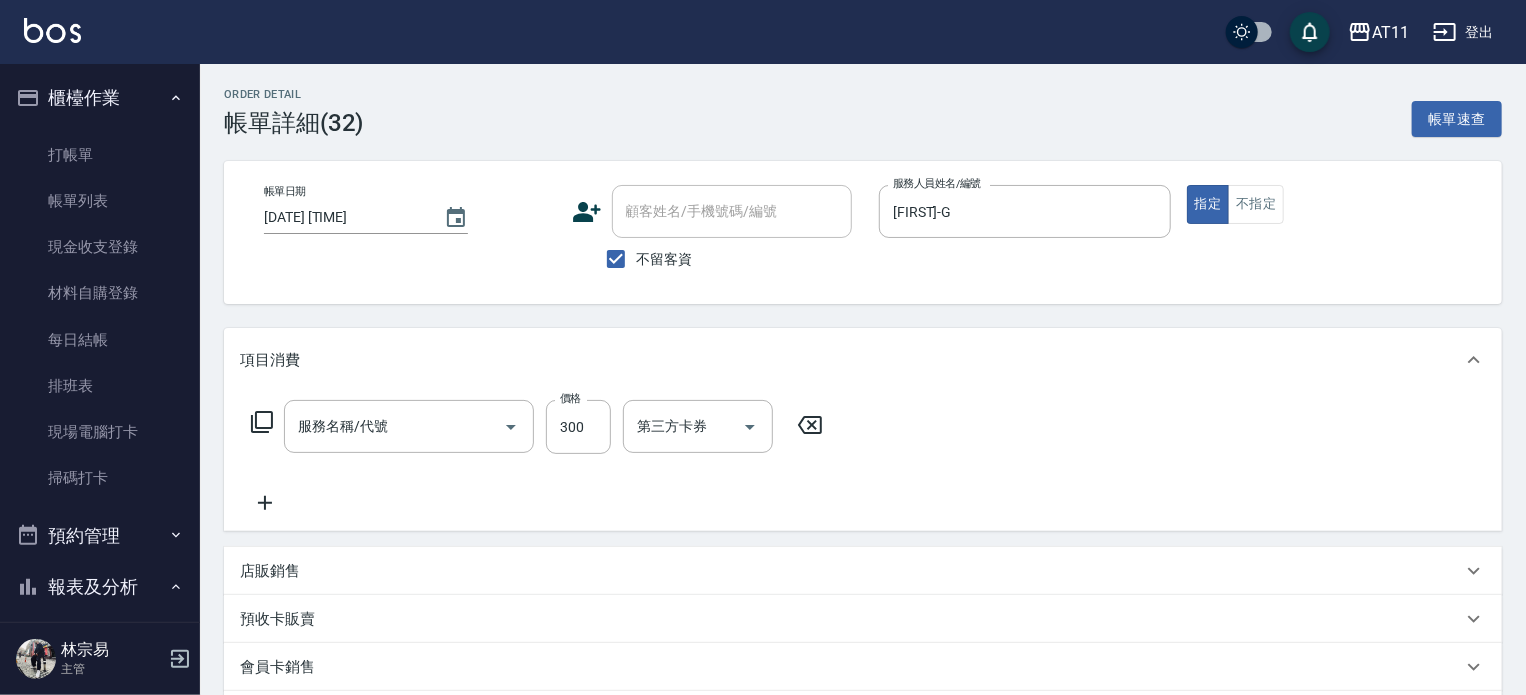 type on "A級剪髮(300)" 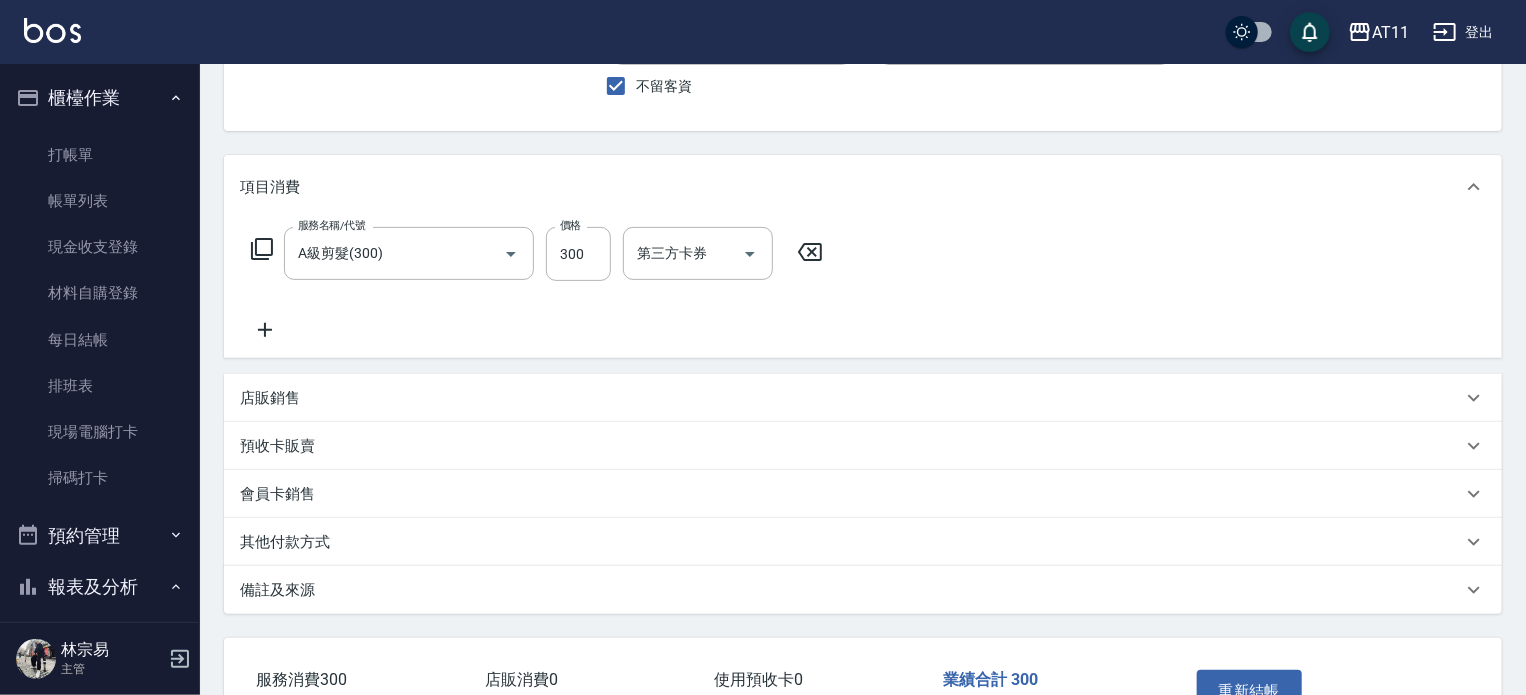 scroll, scrollTop: 305, scrollLeft: 0, axis: vertical 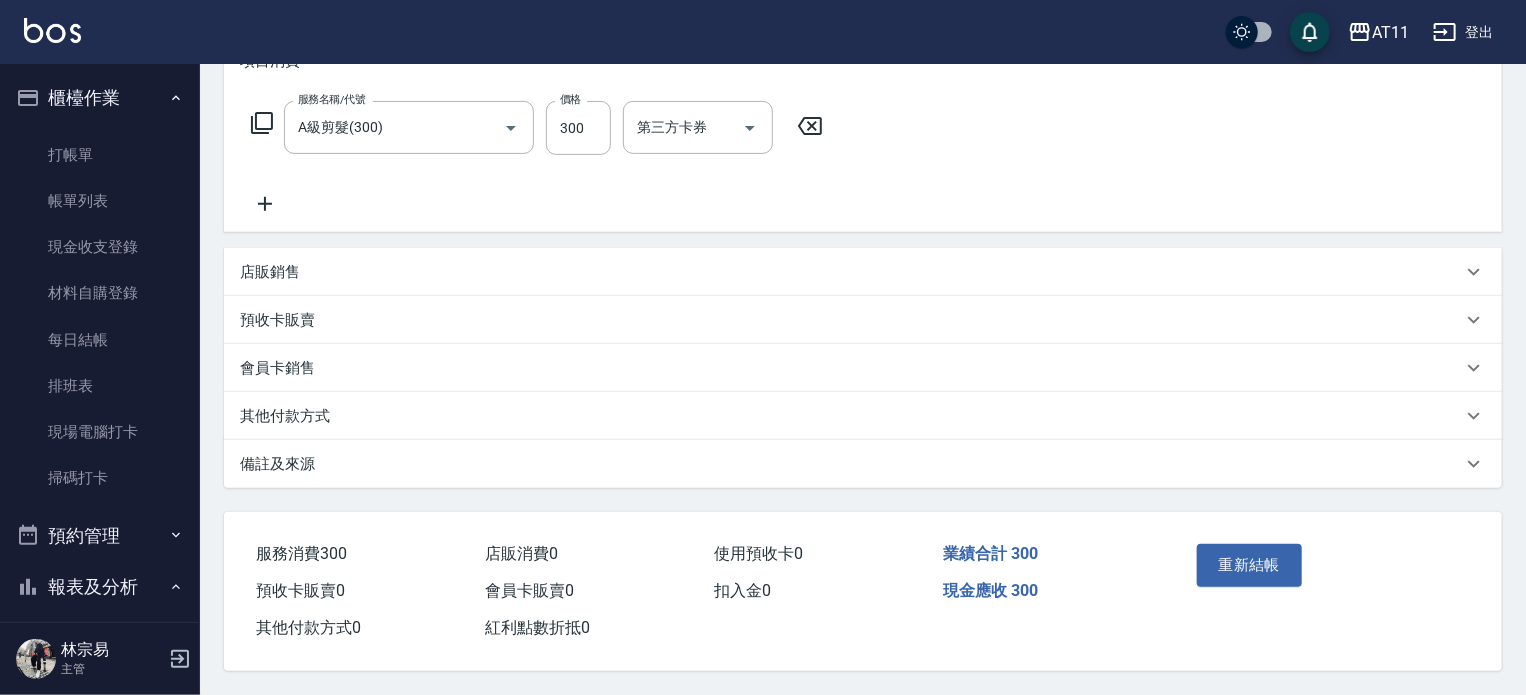 click on "店販銷售" at bounding box center [270, 272] 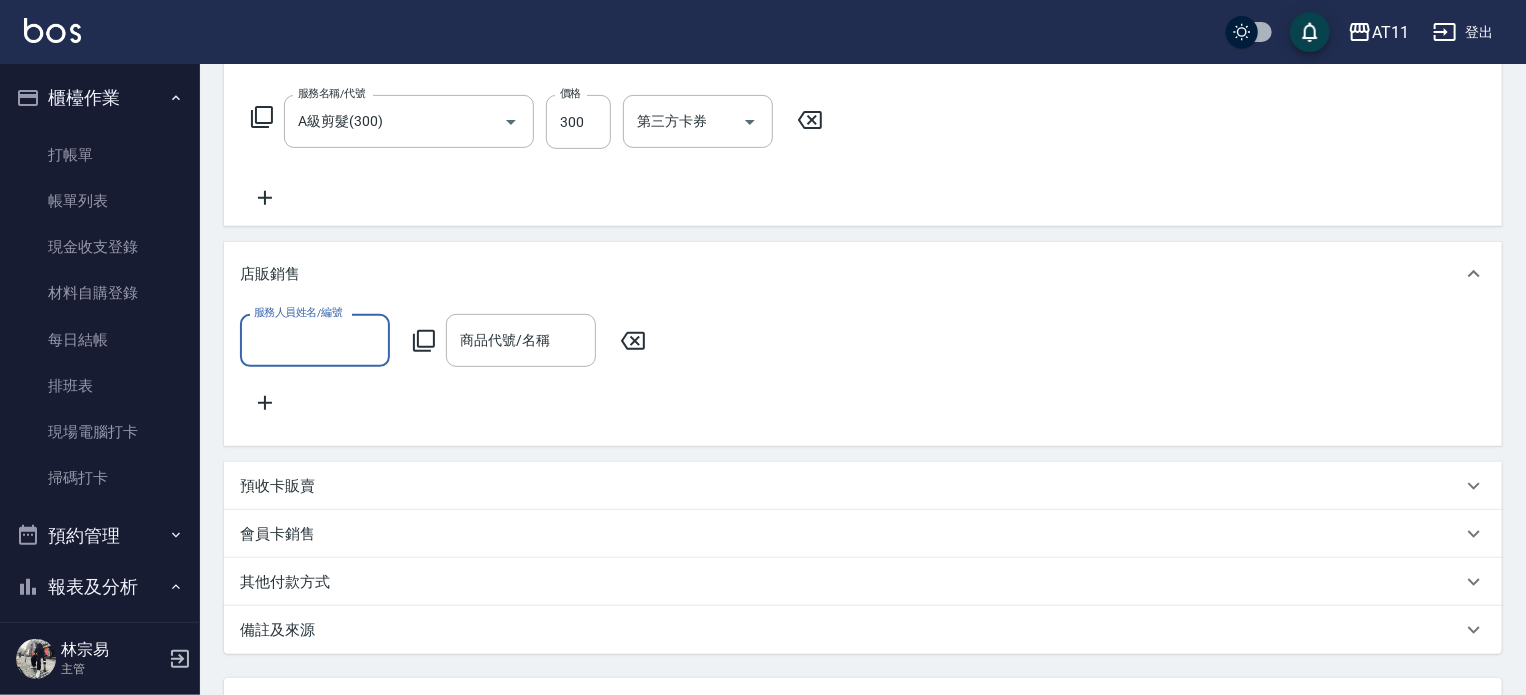 scroll, scrollTop: 0, scrollLeft: 0, axis: both 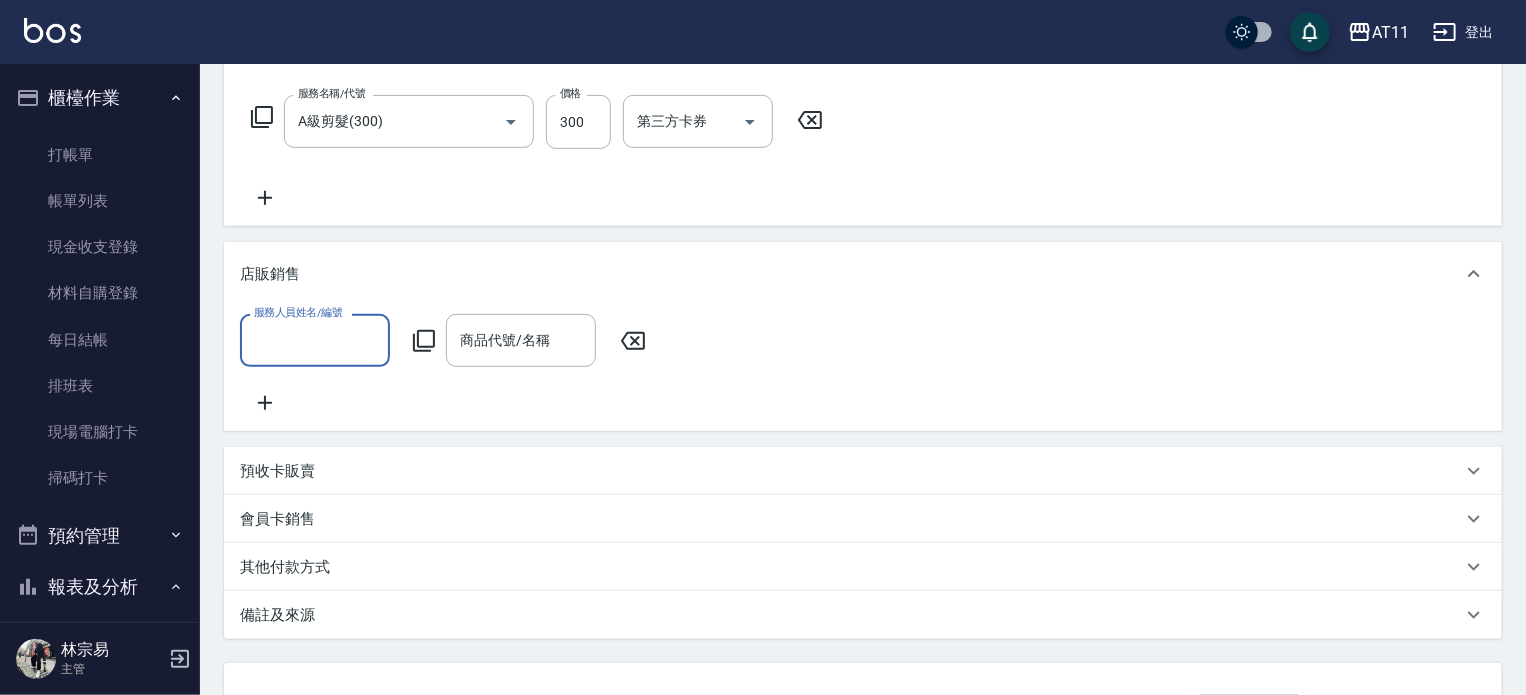 click on "服務人員姓名/編號" at bounding box center [315, 340] 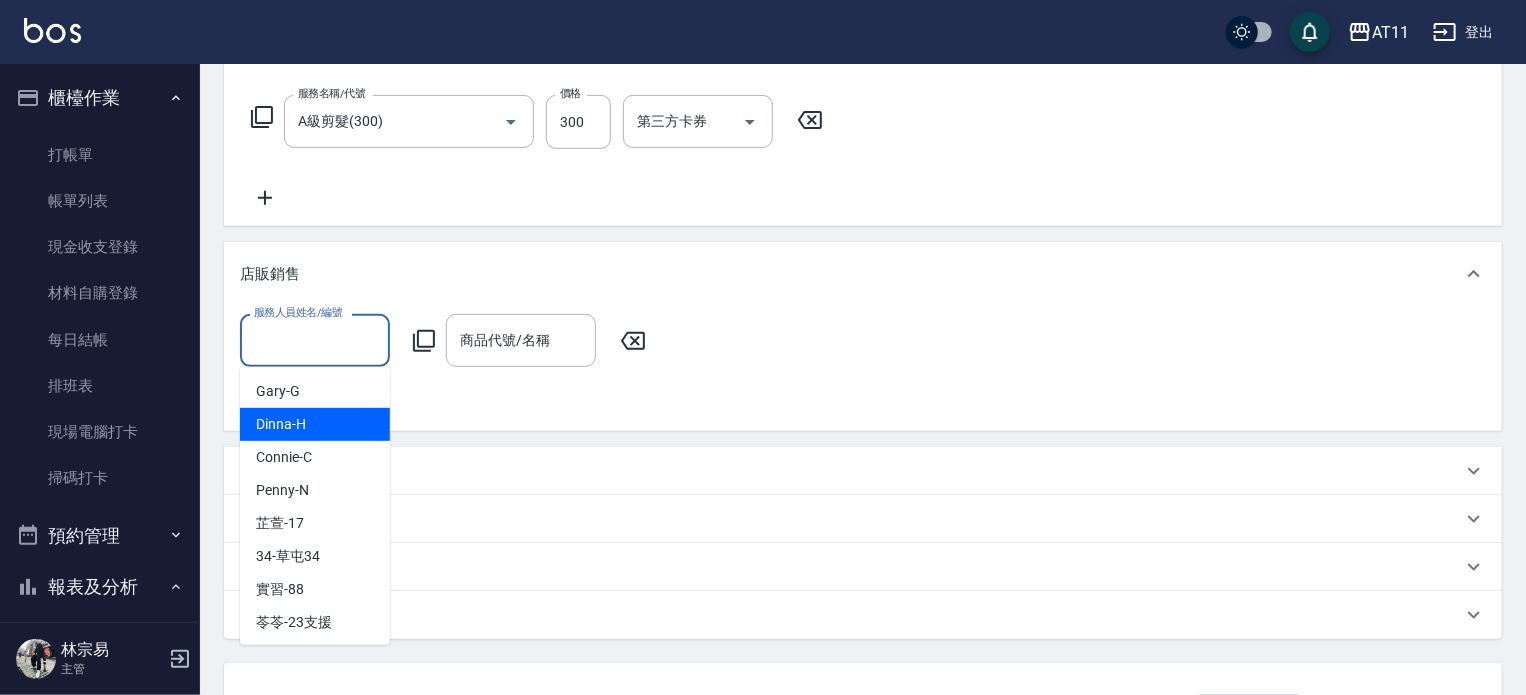 click on "Dinna -H" at bounding box center [315, 424] 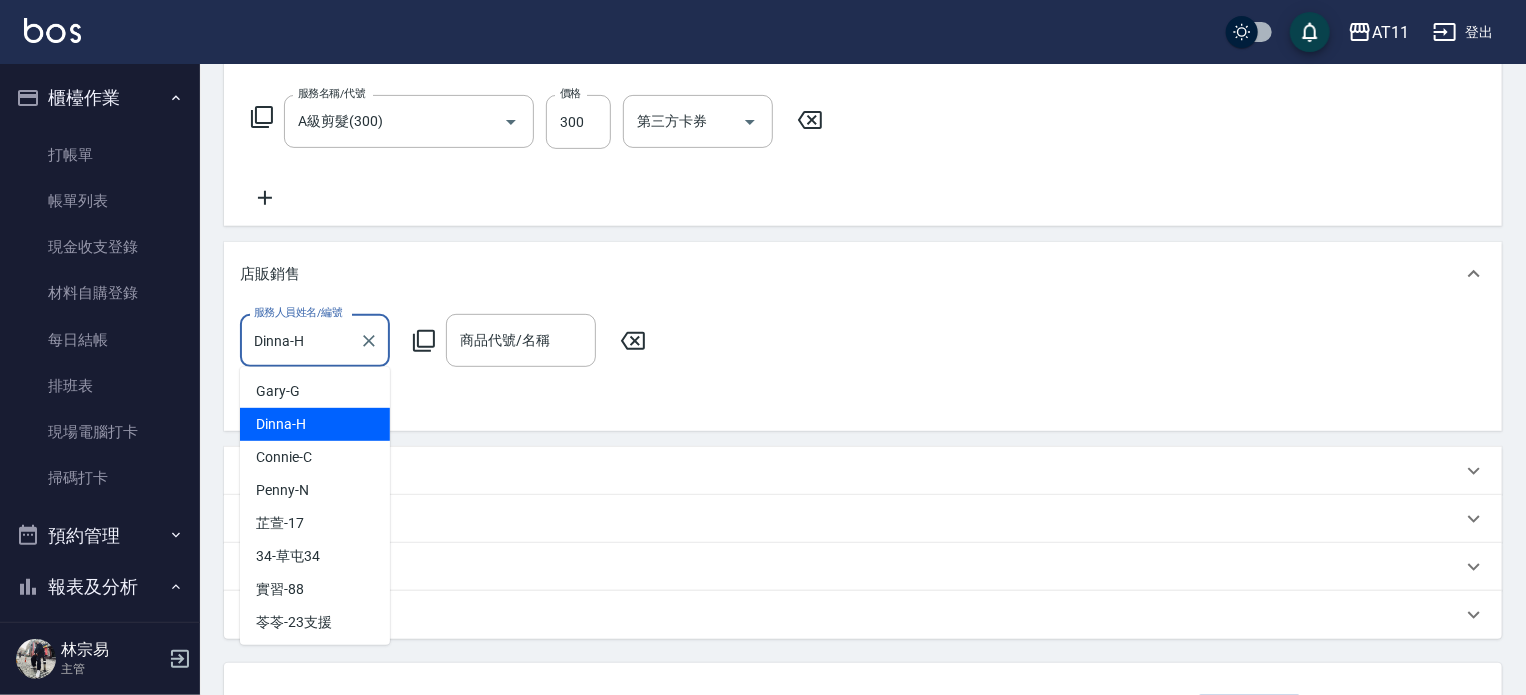 click on "Dinna-H" at bounding box center [300, 340] 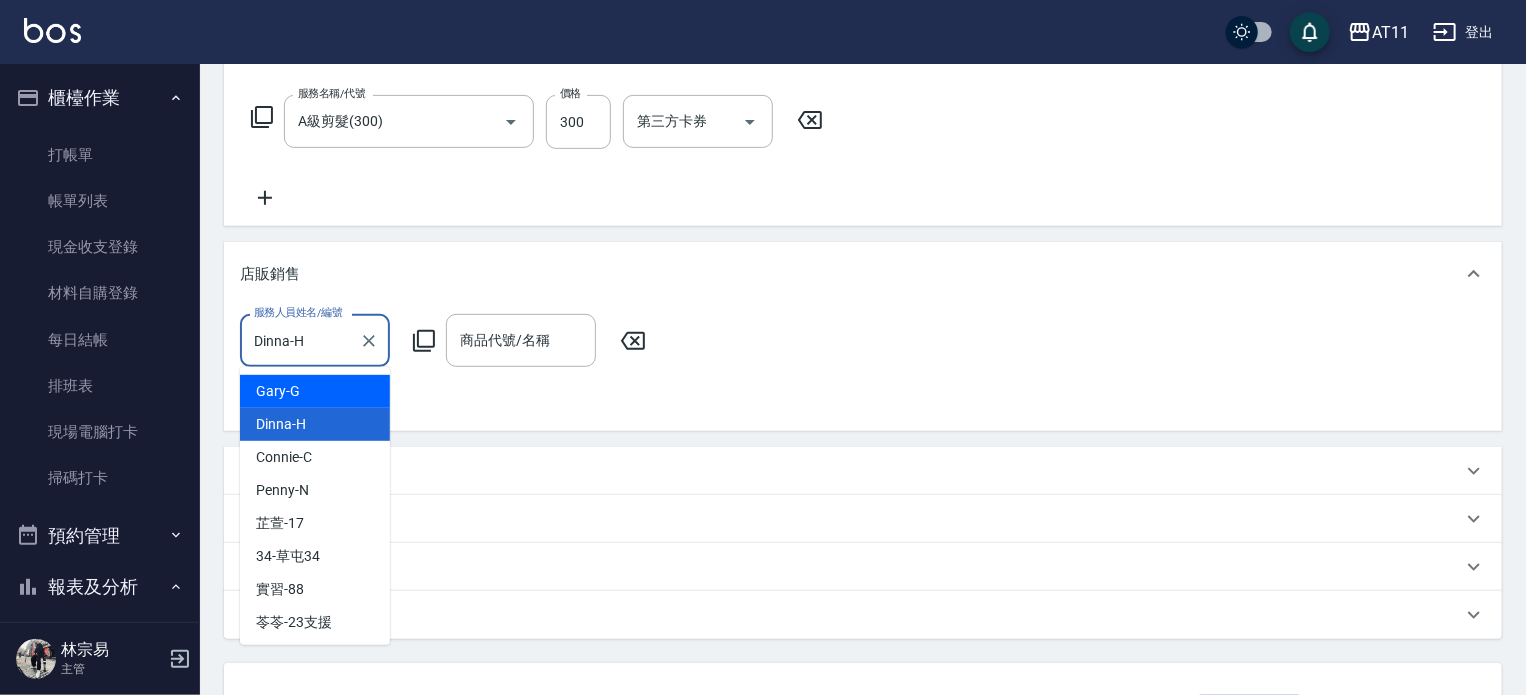 click on "Gary -G" at bounding box center (315, 391) 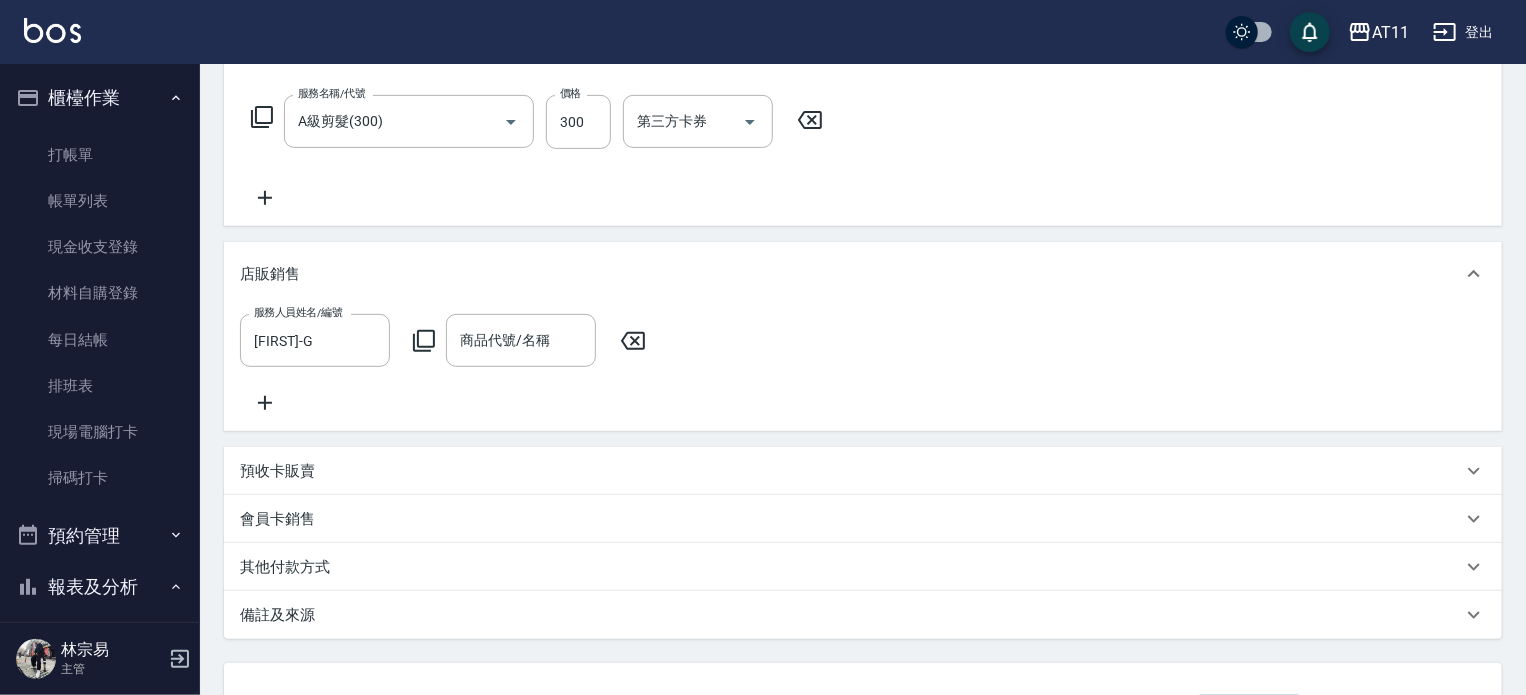 click on "服務人員姓名/編號 Gary-G 服務人員姓名/編號 商品代號/名稱 商品代號/名稱" at bounding box center (449, 340) 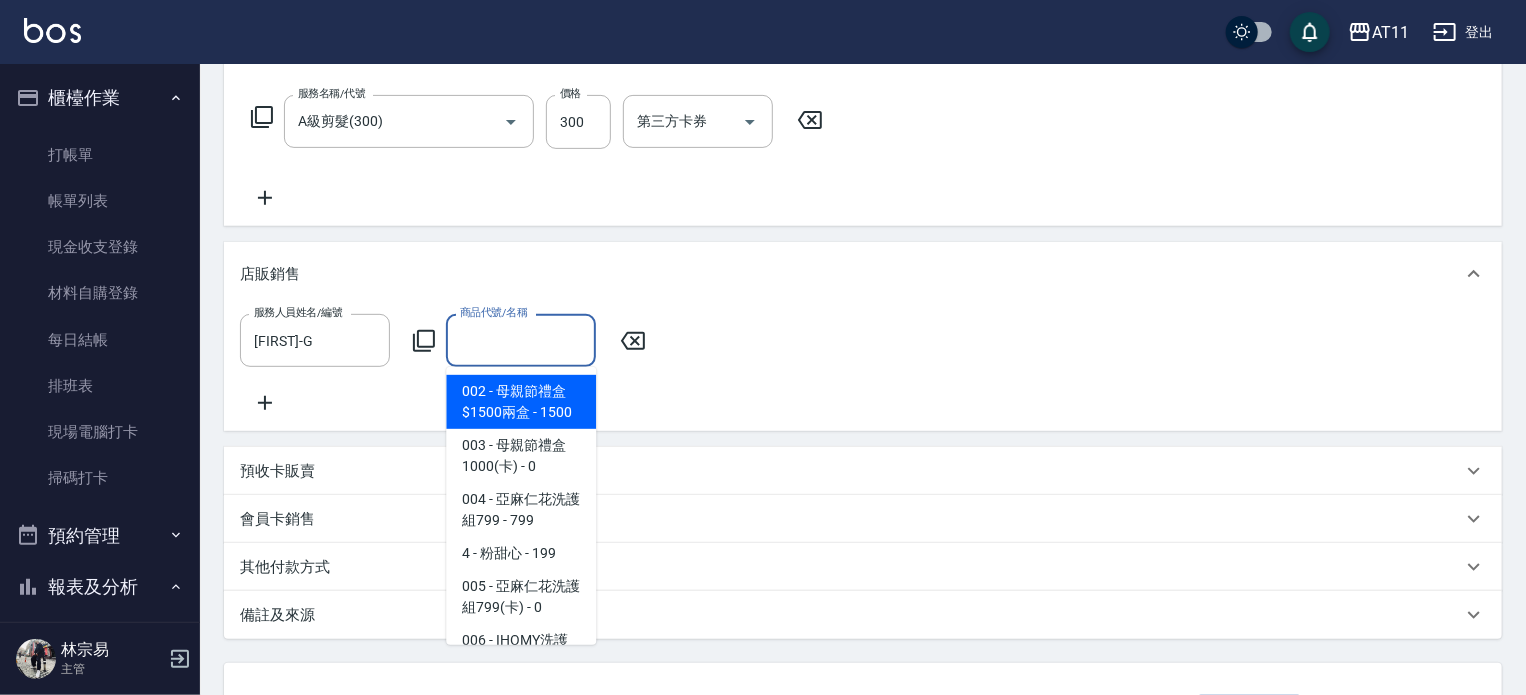 click on "商品代號/名稱" at bounding box center [521, 340] 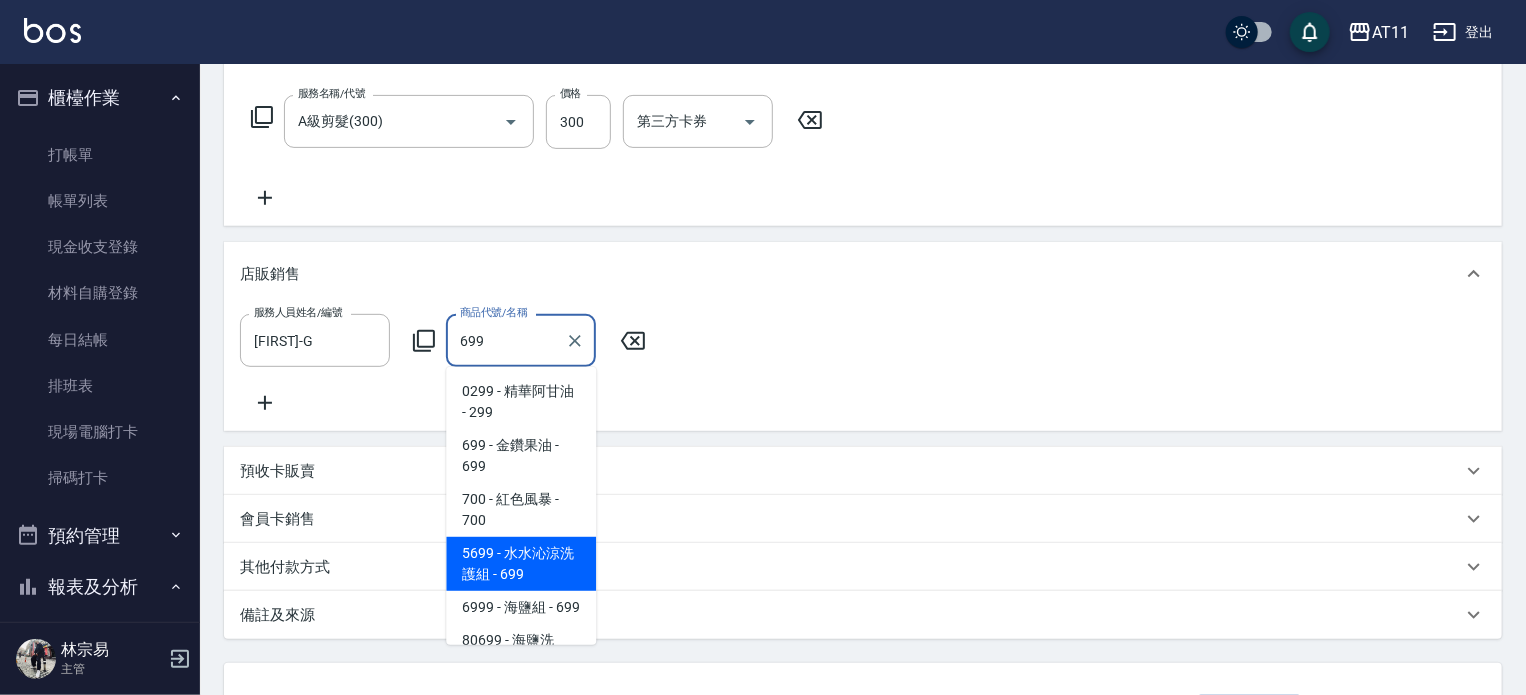 click on "5699 - 水水沁涼洗護組 - 699" at bounding box center [521, 564] 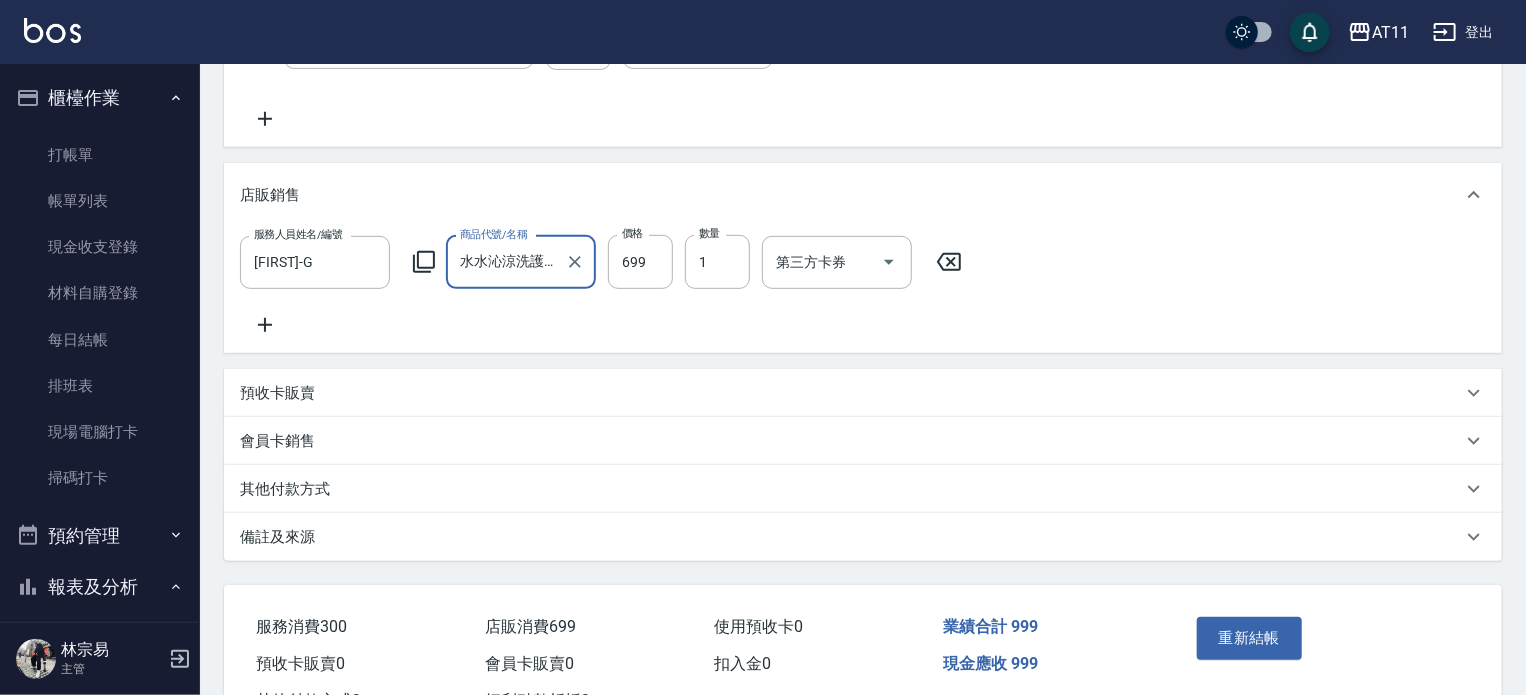 scroll, scrollTop: 479, scrollLeft: 0, axis: vertical 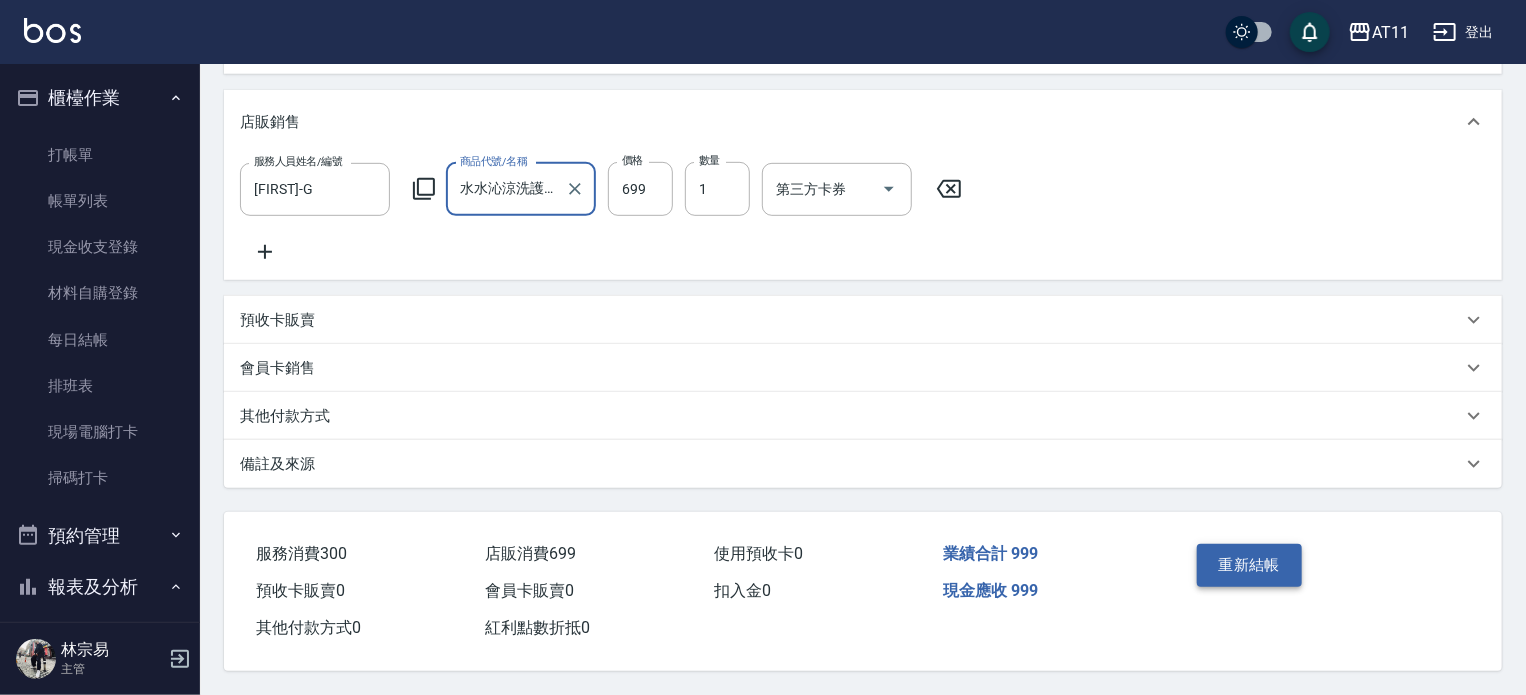 type on "水水沁涼洗護組" 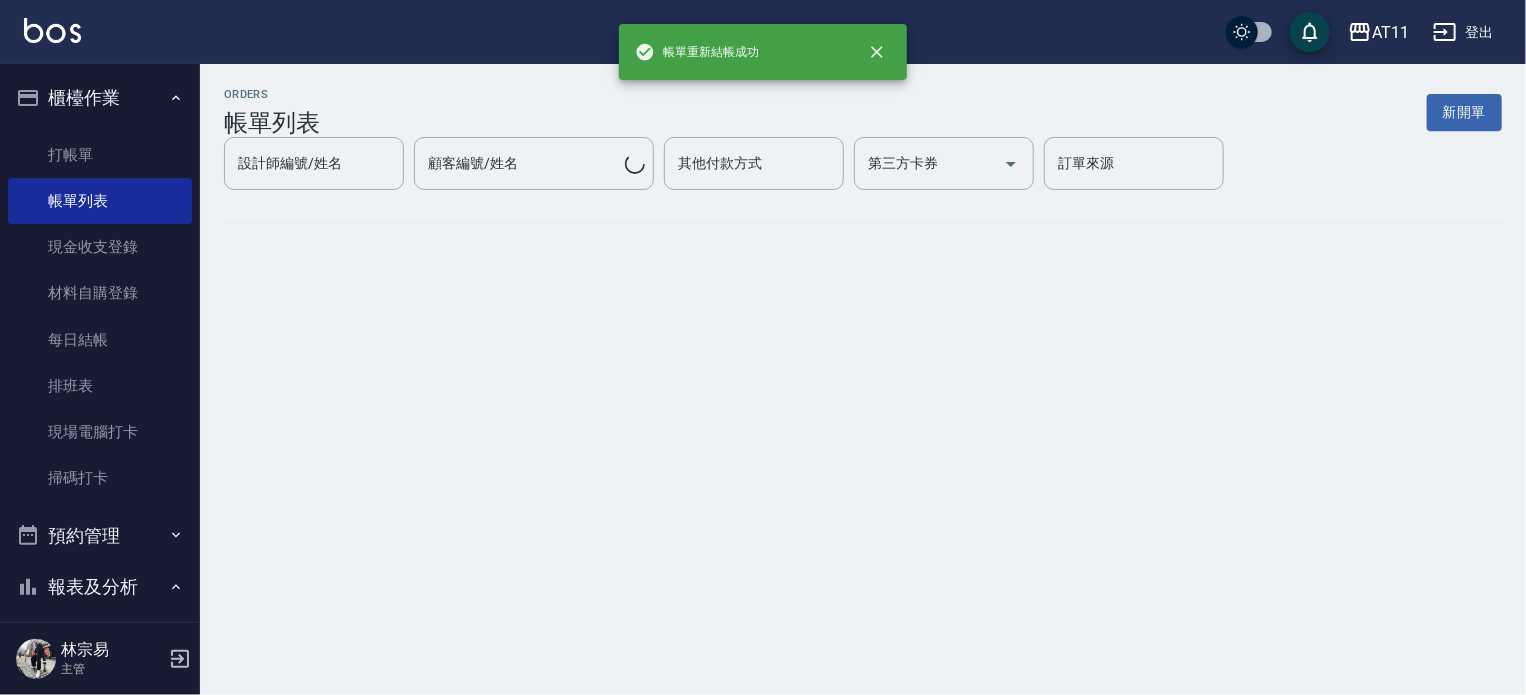 scroll, scrollTop: 0, scrollLeft: 0, axis: both 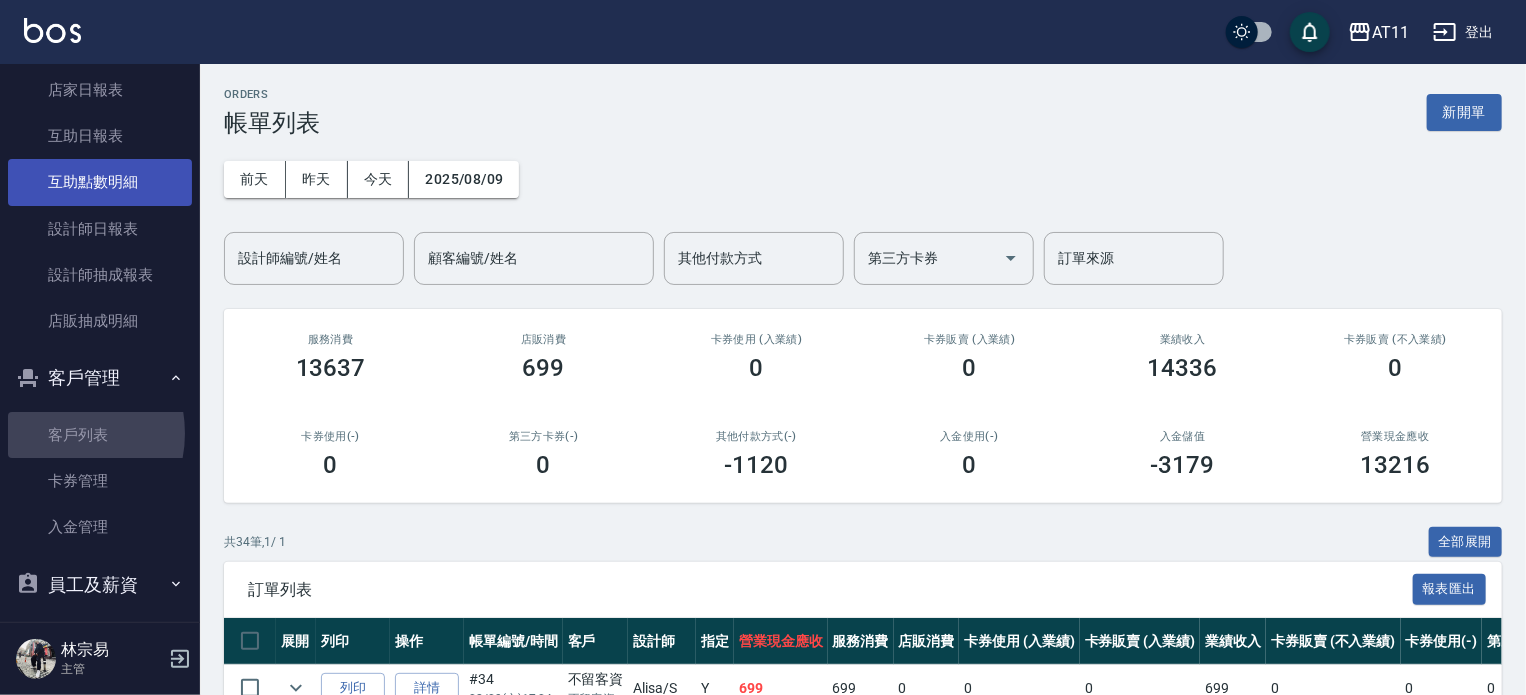 click on "客戶列表" at bounding box center (100, 435) 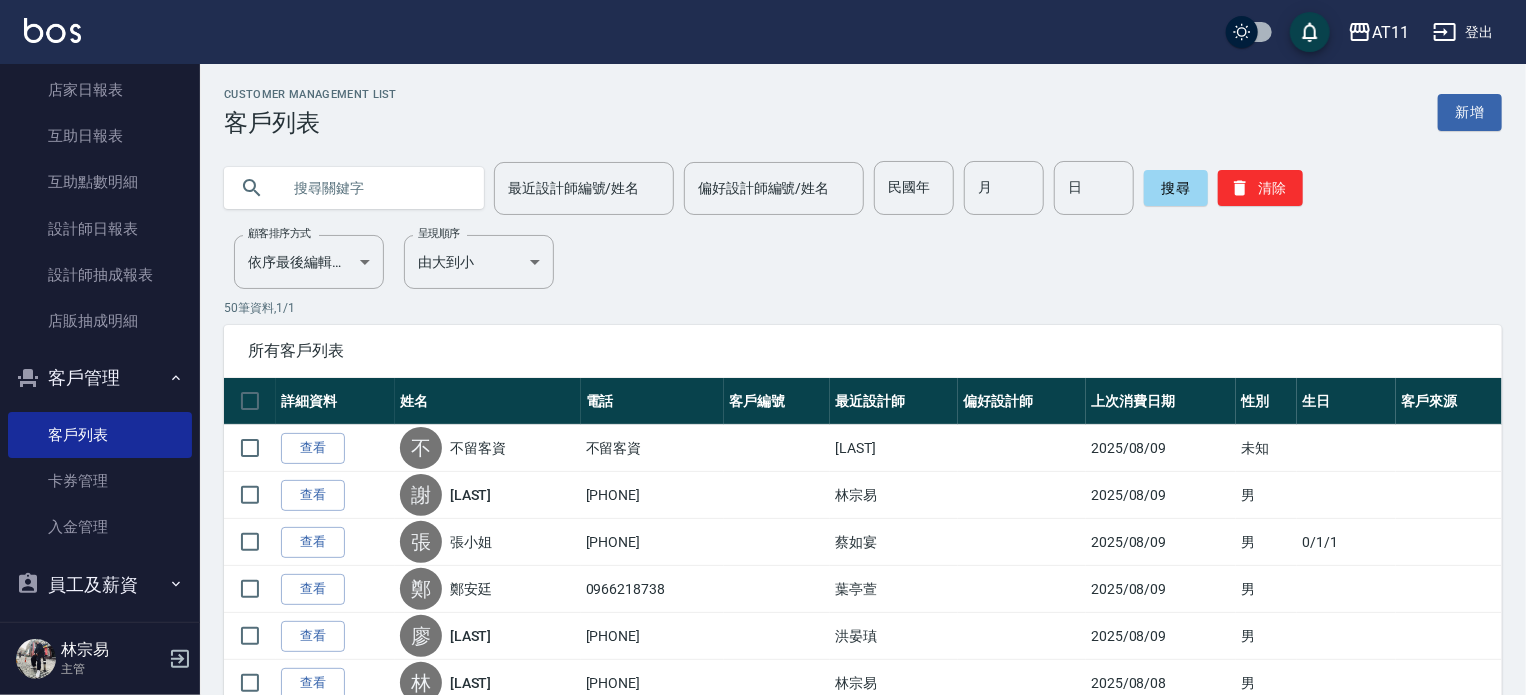 click at bounding box center [374, 188] 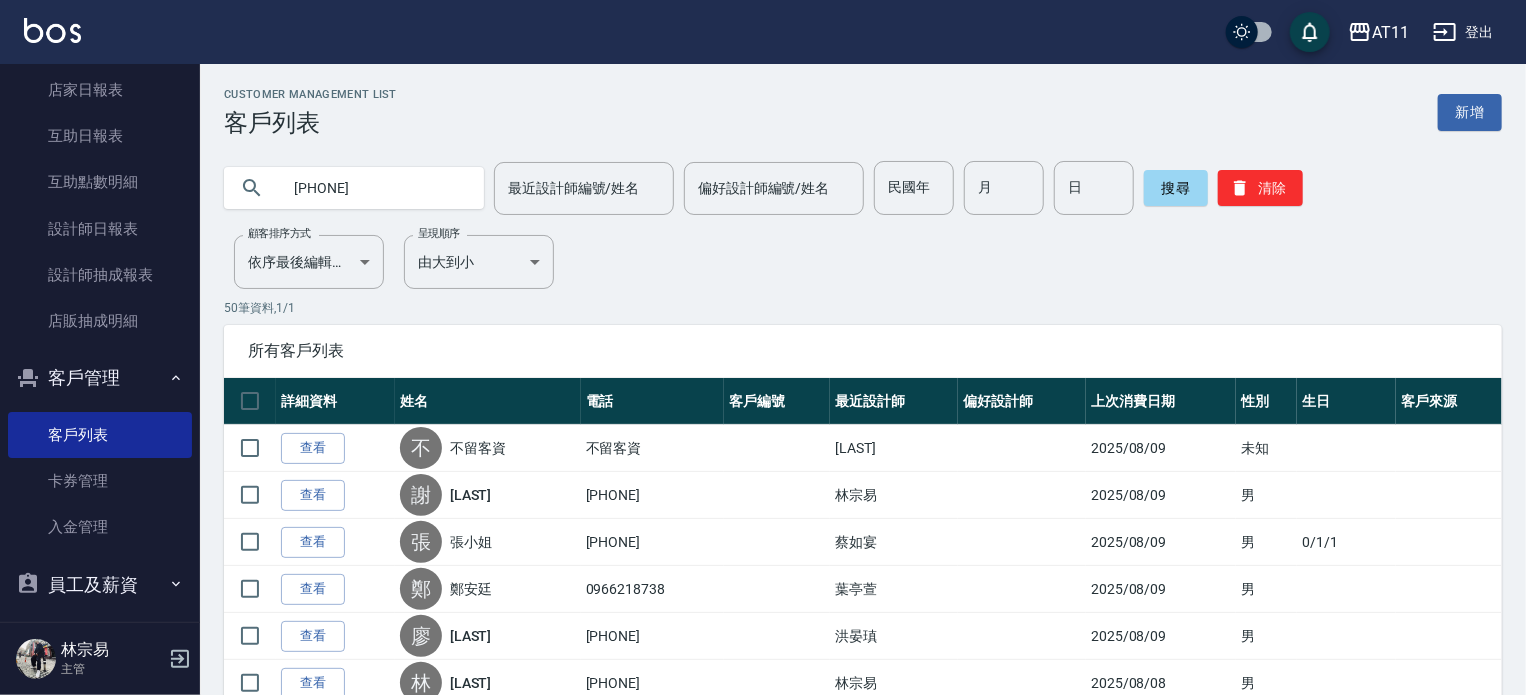 drag, startPoint x: 376, startPoint y: 185, endPoint x: 294, endPoint y: 183, distance: 82.02438 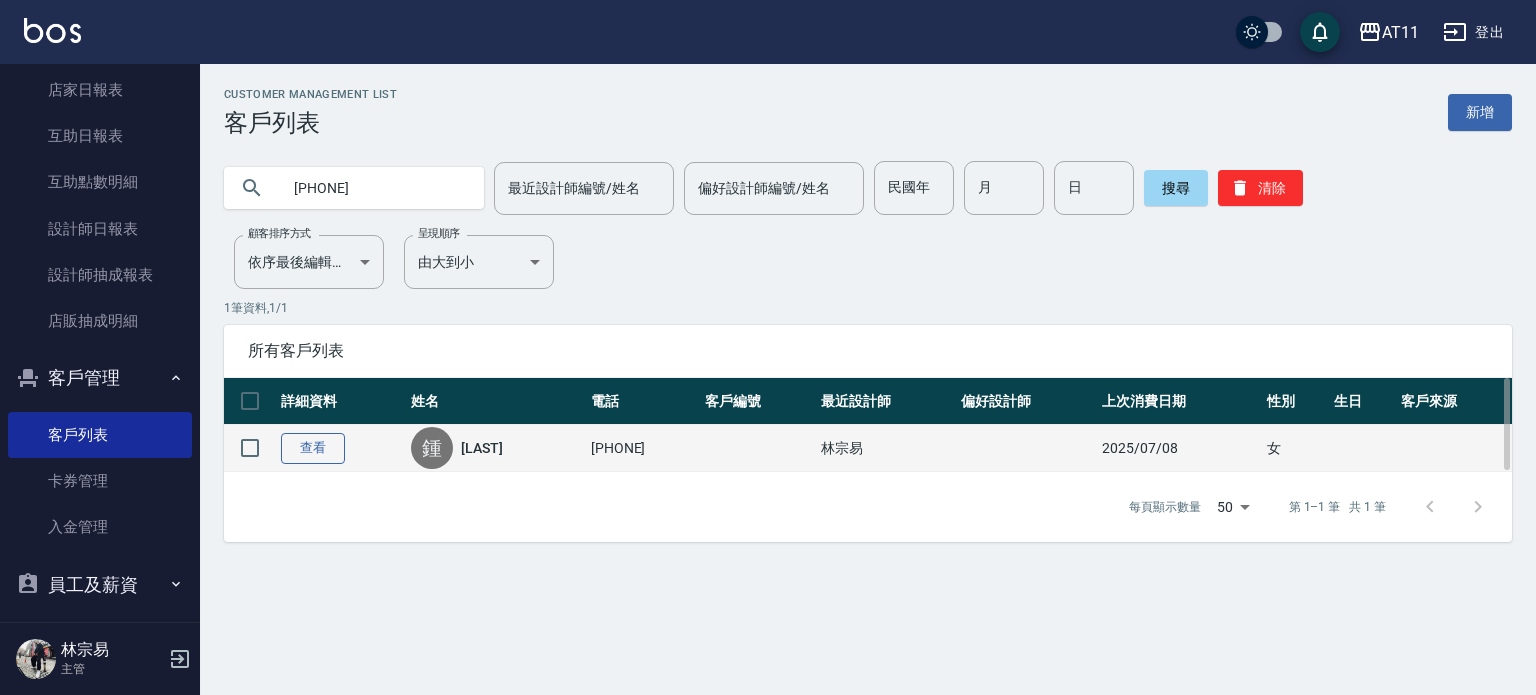 click on "查看" at bounding box center (313, 448) 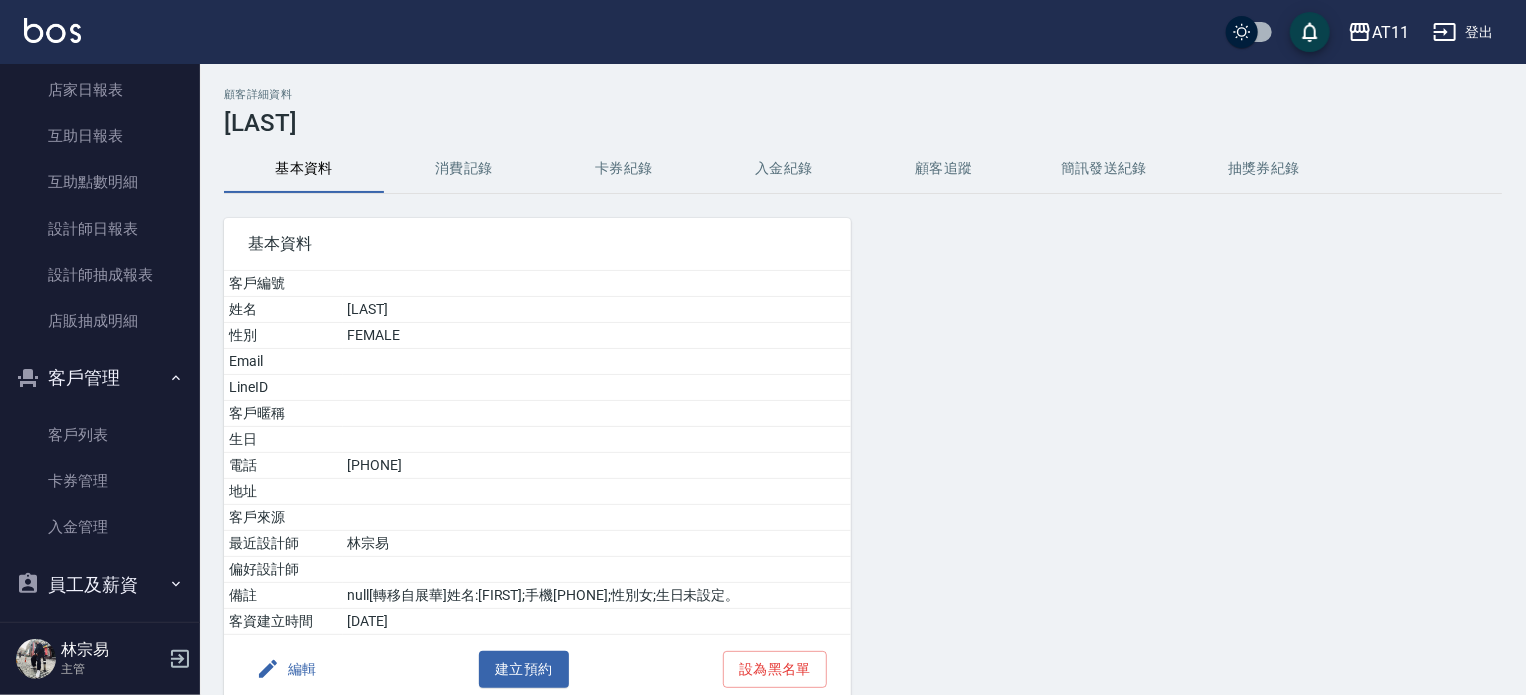 click on "入金紀錄" at bounding box center (784, 169) 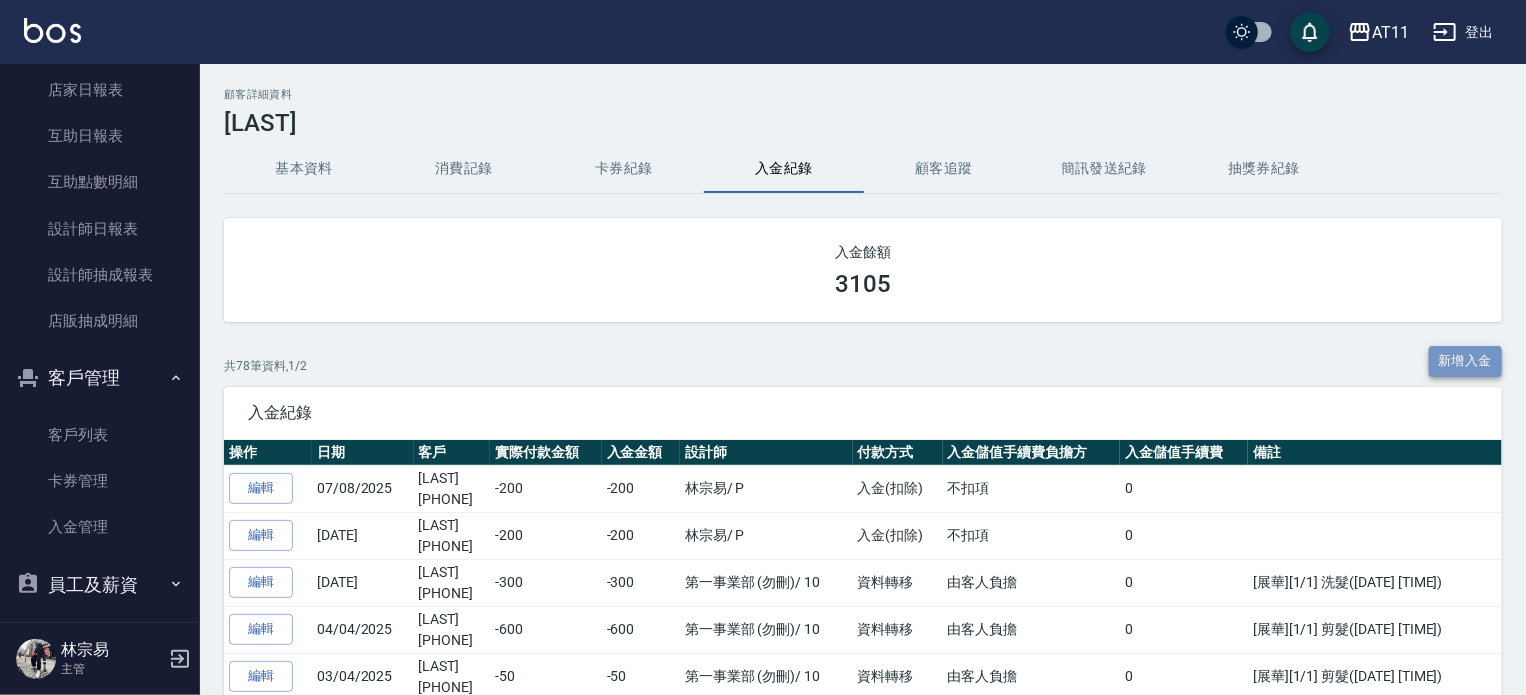 click on "新增入金" at bounding box center [1466, 361] 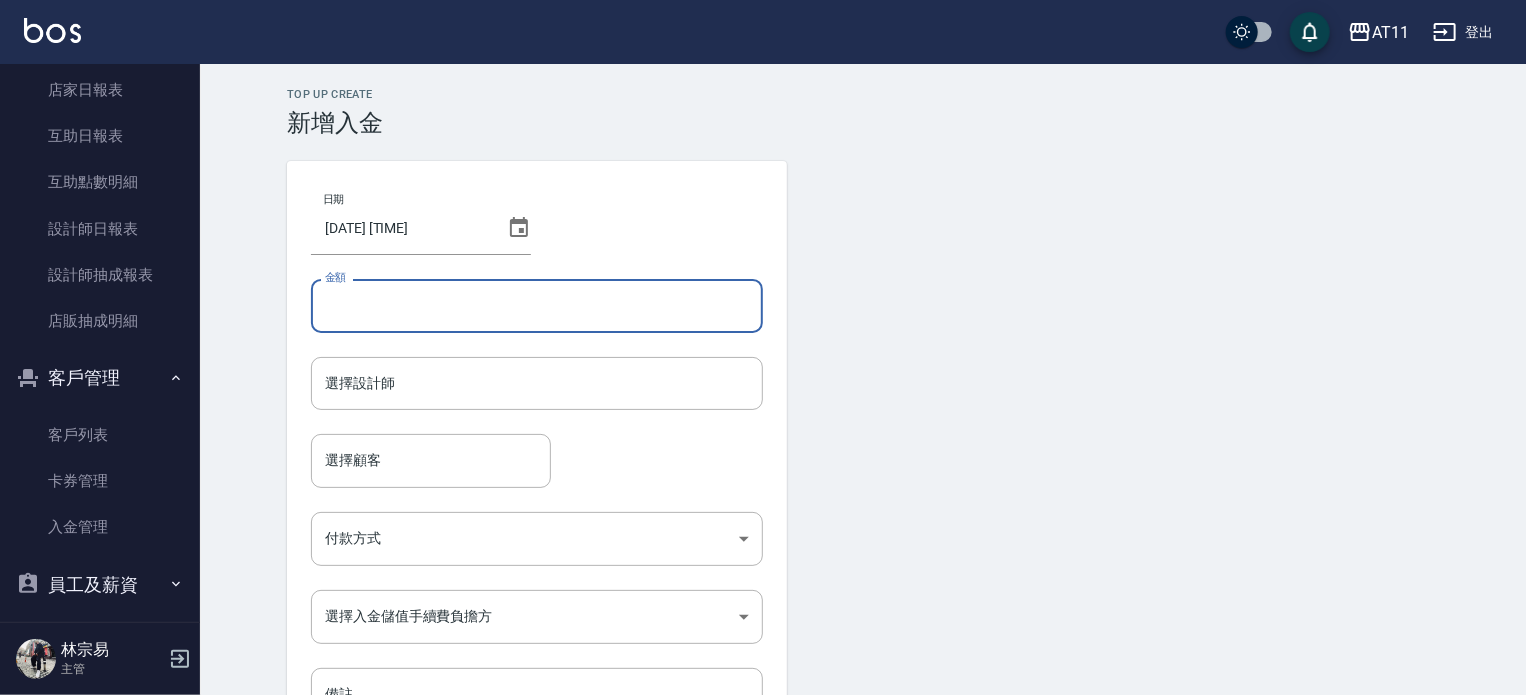 click on "金額" at bounding box center (537, 306) 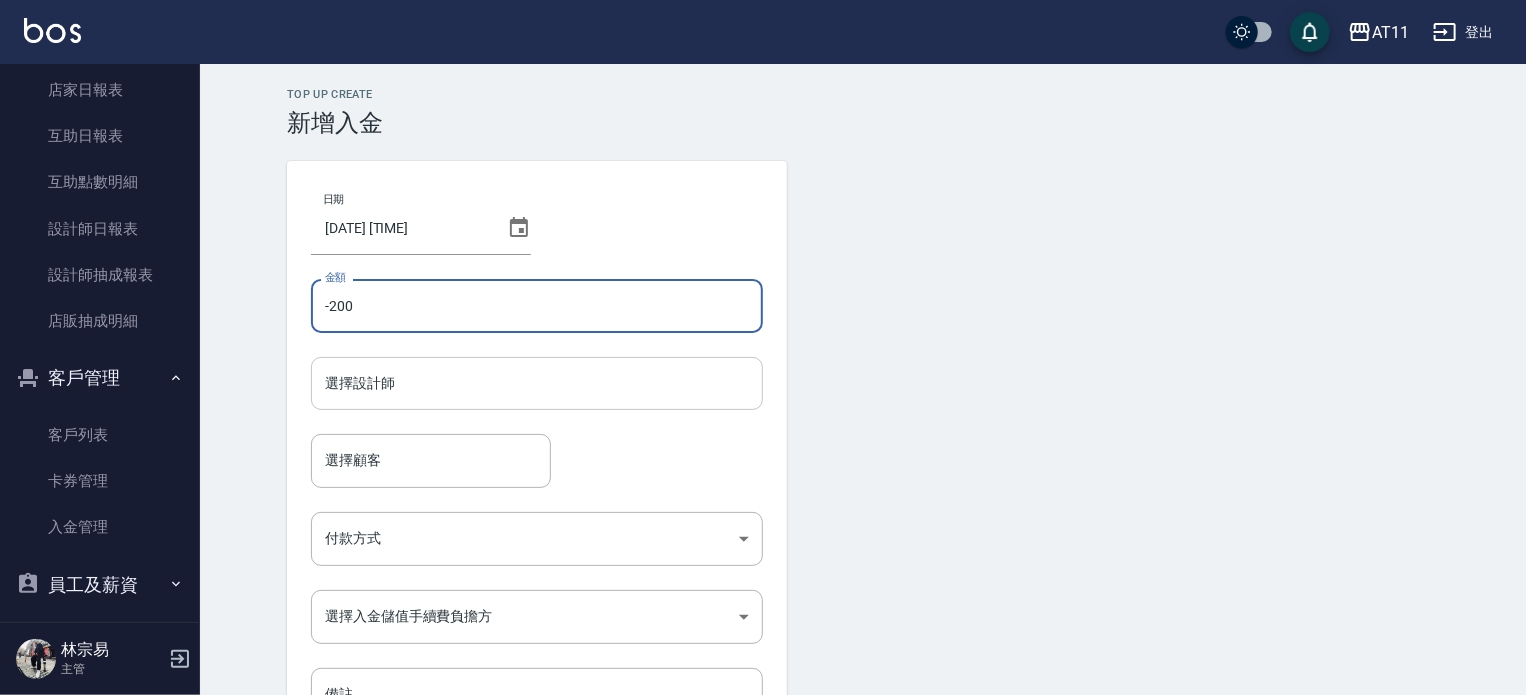 type on "-200" 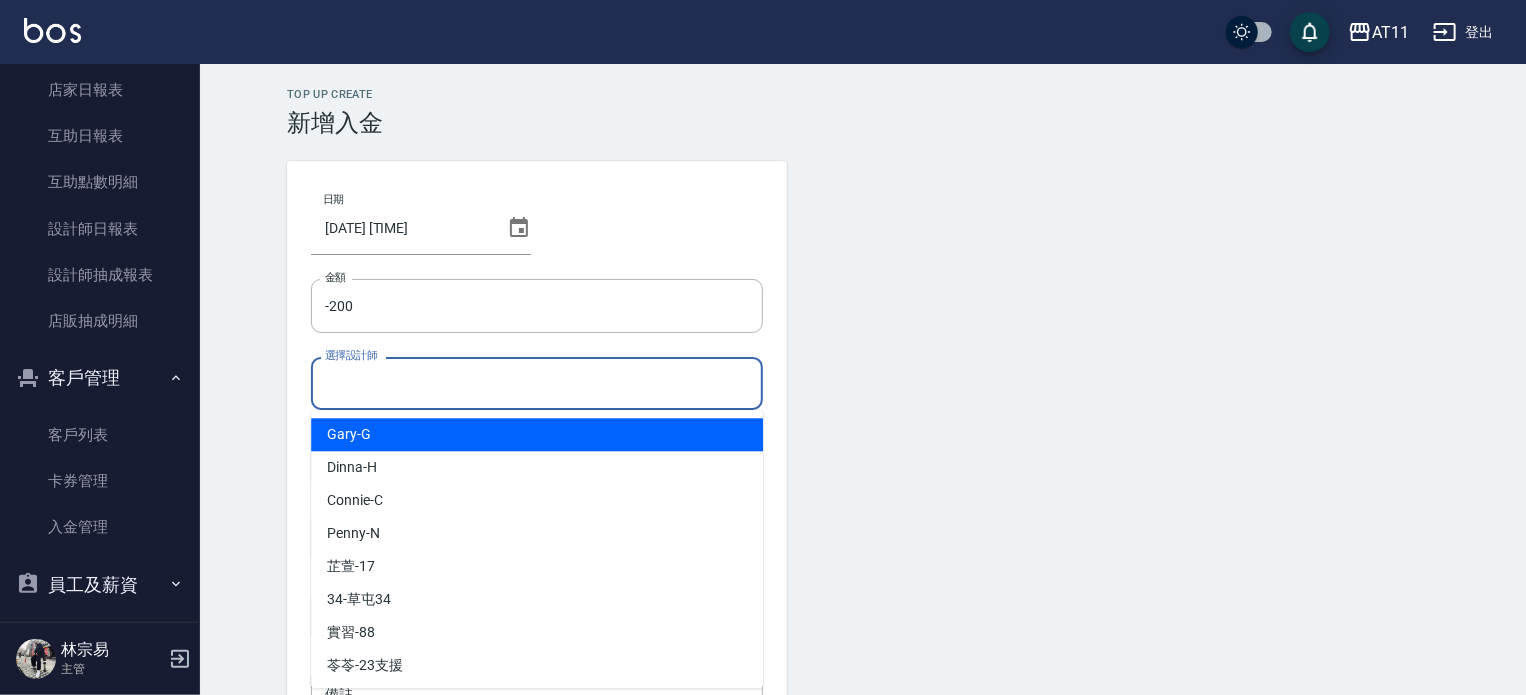 click on "選擇設計師" at bounding box center [537, 383] 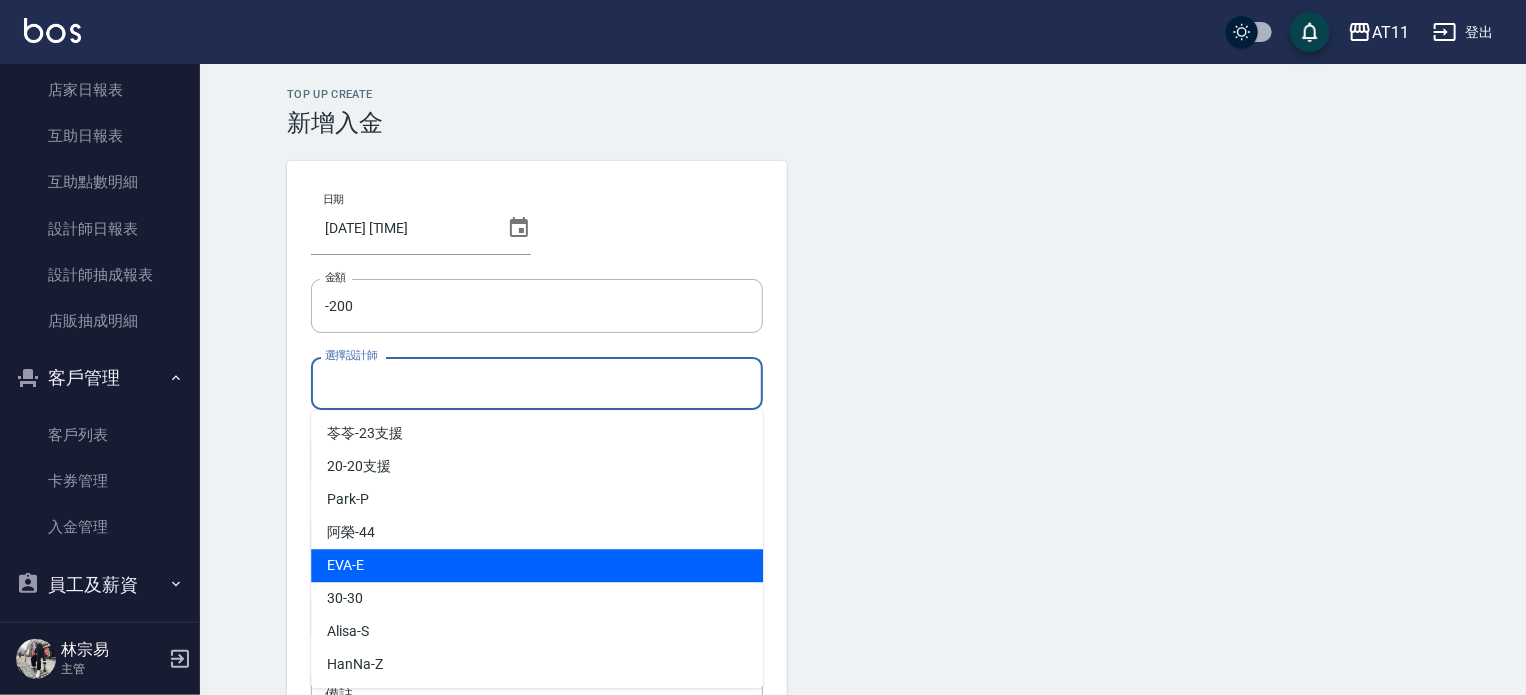 scroll, scrollTop: 132, scrollLeft: 0, axis: vertical 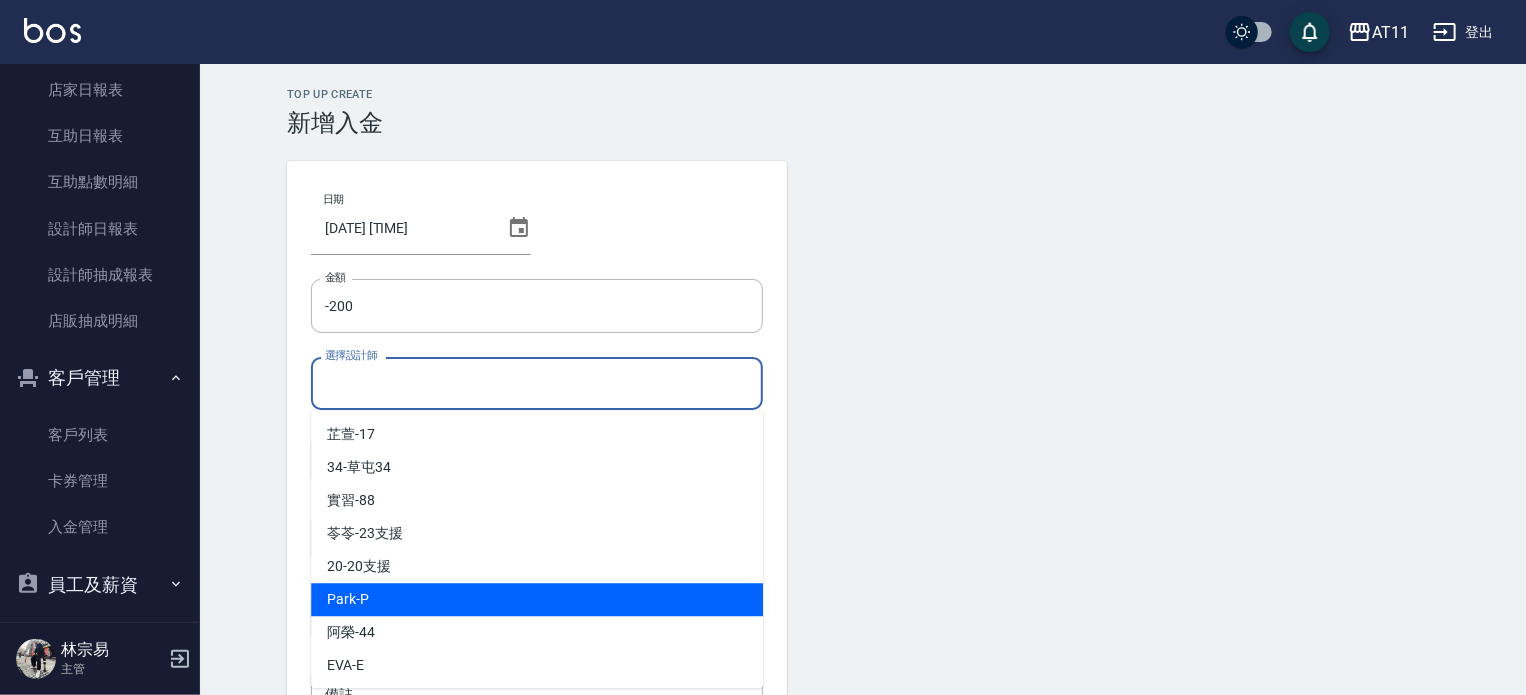 click on "Park -P" at bounding box center [537, 599] 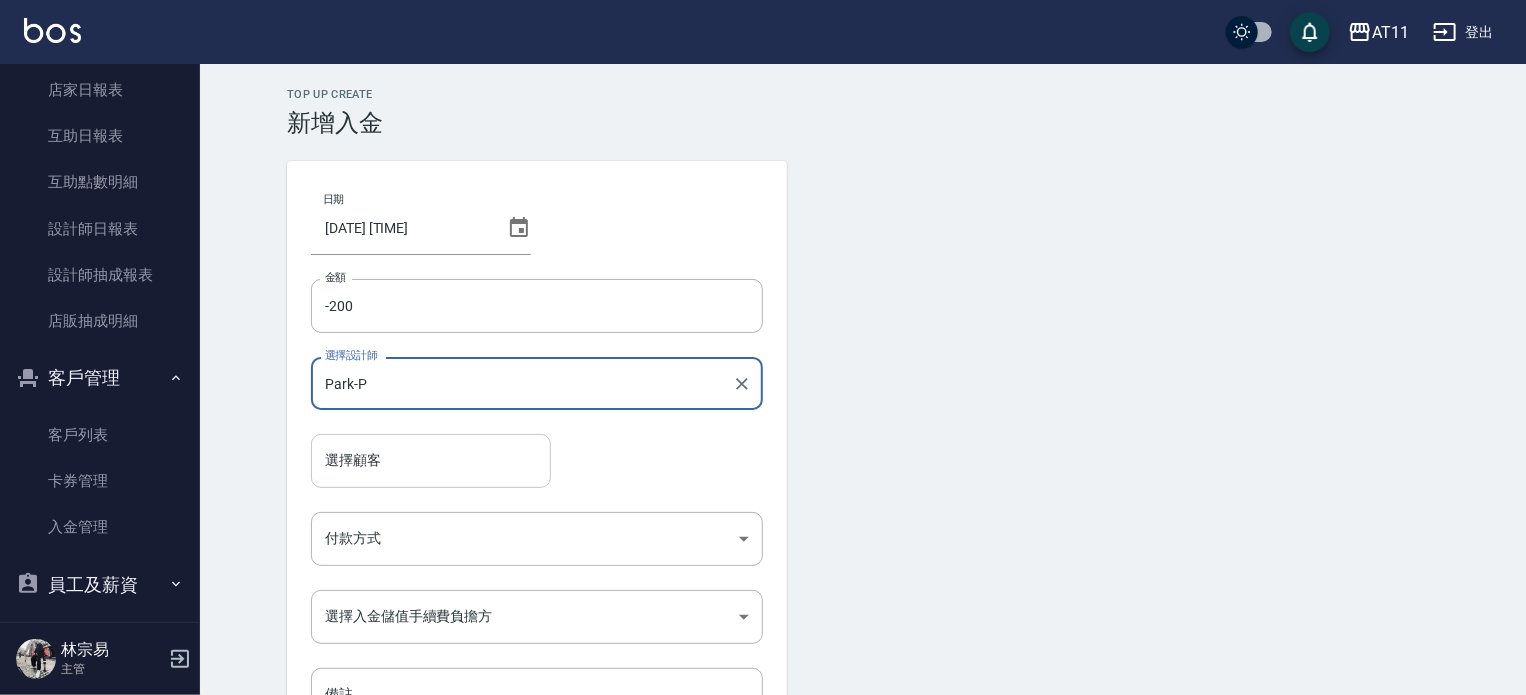 click on "選擇顧客" at bounding box center (431, 460) 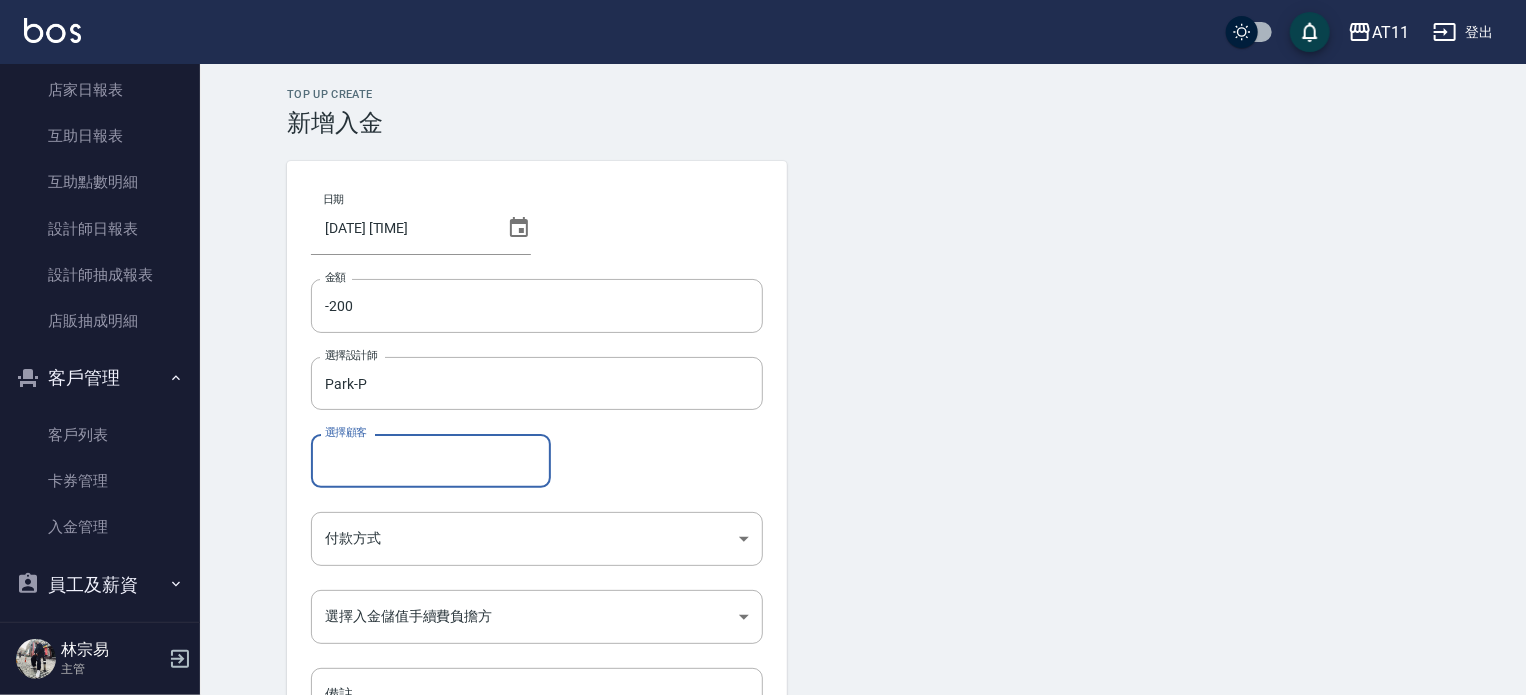 paste on "[PHONE]" 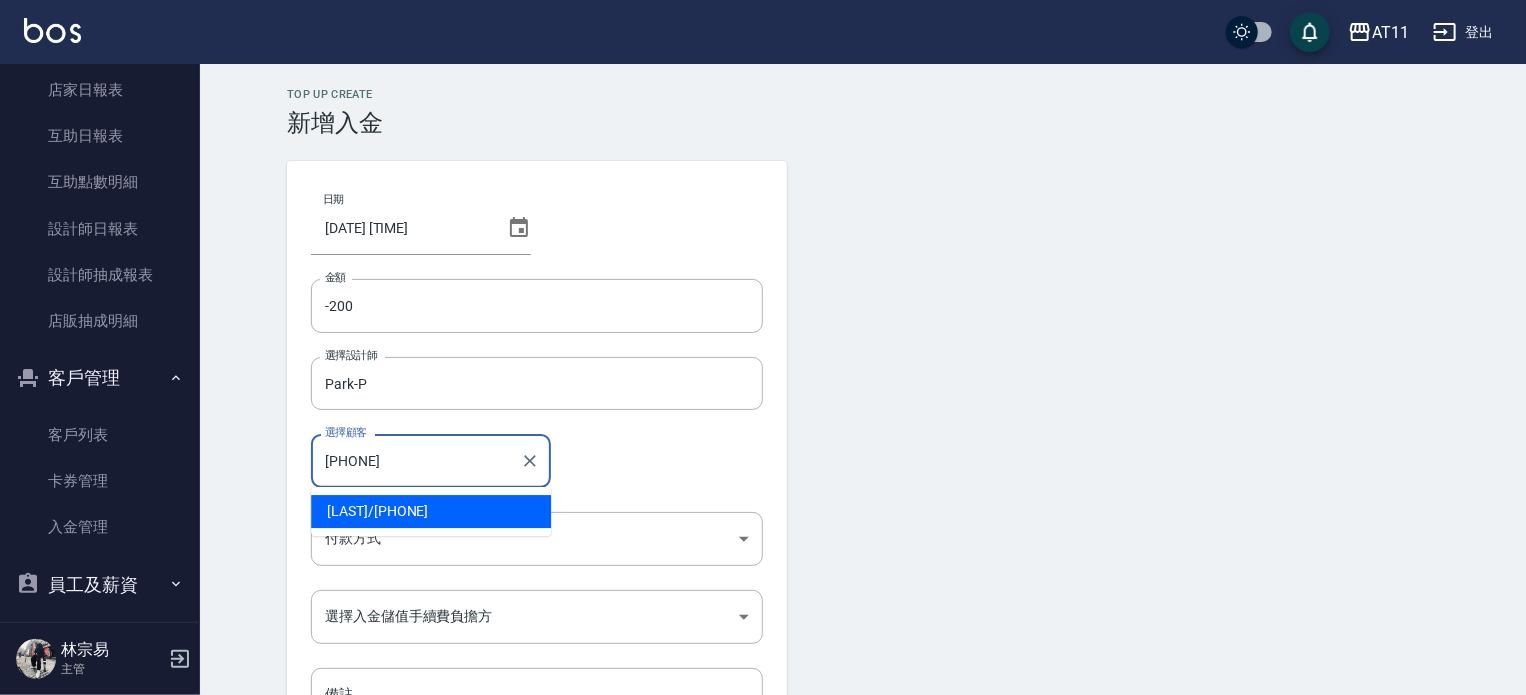 click on "鍾宜君  /  0952718831" at bounding box center (431, 511) 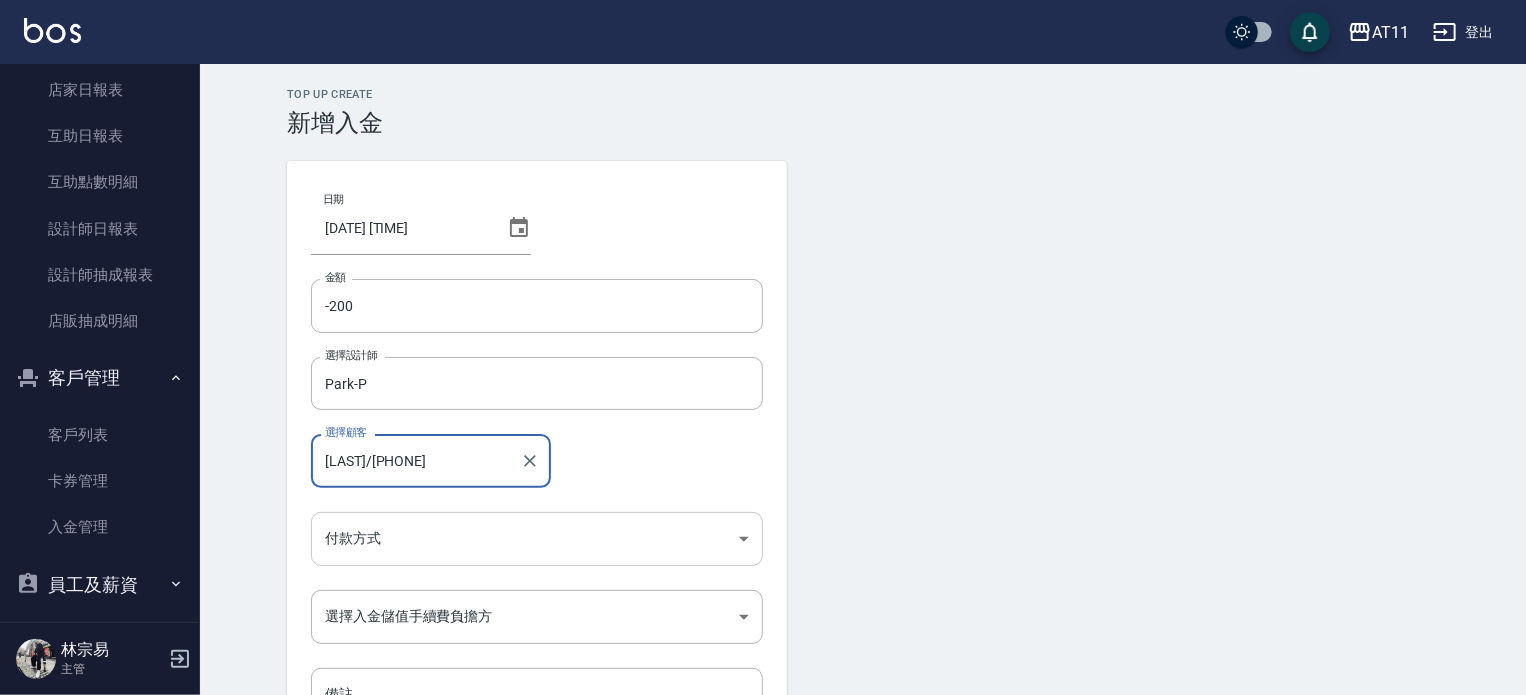 type on "鍾宜君/0952718831" 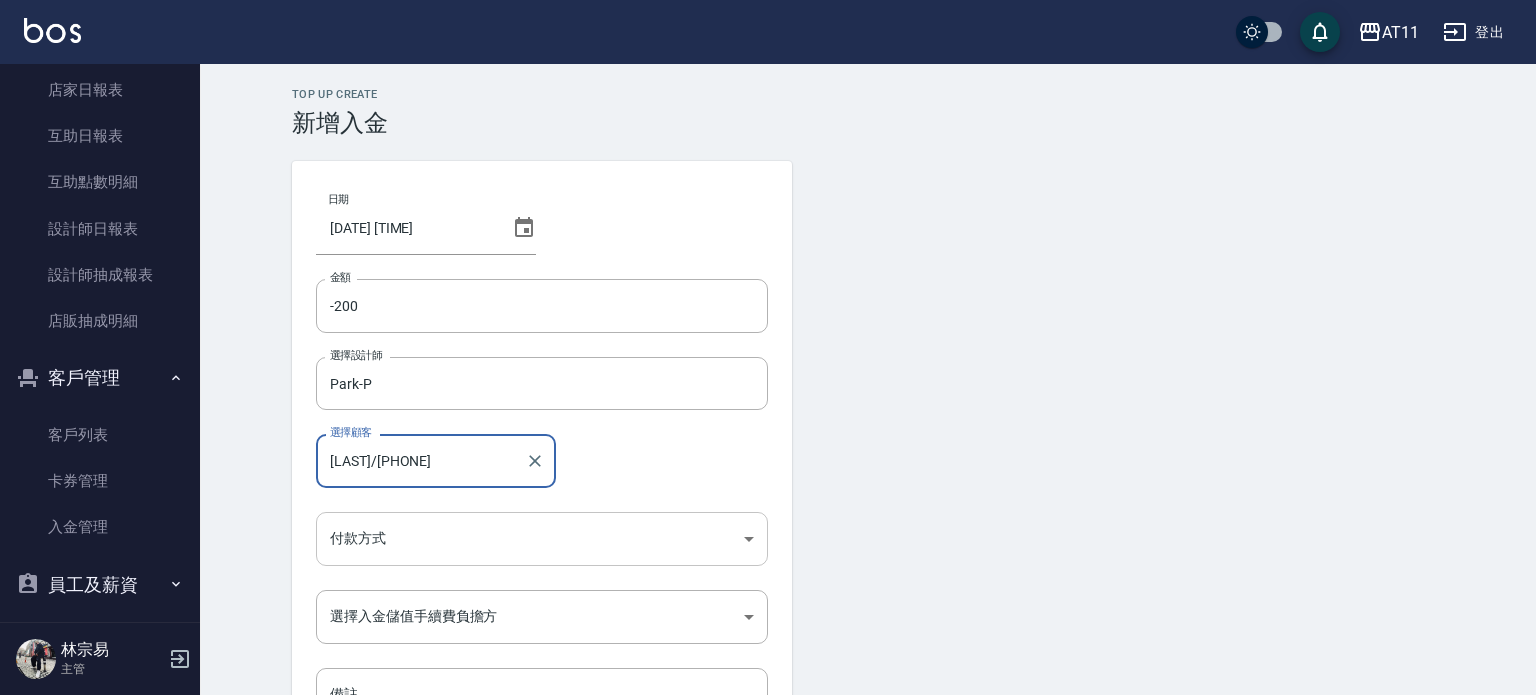 click on "AT11 登出 櫃檯作業 打帳單 帳單列表 現金收支登錄 材料自購登錄 每日結帳 排班表 現場電腦打卡 掃碼打卡 預約管理 預約管理 單日預約紀錄 單週預約紀錄 報表及分析 報表目錄 店家日報表 互助日報表 互助點數明細 設計師日報表 設計師抽成報表 店販抽成明細 客戶管理 客戶列表 卡券管理 入金管理 員工及薪資 員工列表 全店打卡記錄 商品管理 商品分類設定 商品列表 資料設定 服務分類設定 服務項目設定 預收卡設定 支付方式設定 第三方卡券設定 林宗易 主管 Top Up Create 新增入金 日期 2025/08/09 19:18 金額 -200 金額 選擇設計師 Park-P 選擇設計師 選擇顧客 鍾宜君/0952718831 選擇顧客 付款方式 ​ 付款方式 選擇入金儲值手續費負擔方 ​ 選擇入金儲值手續費負擔方 備註 備註 新增" at bounding box center [768, 415] 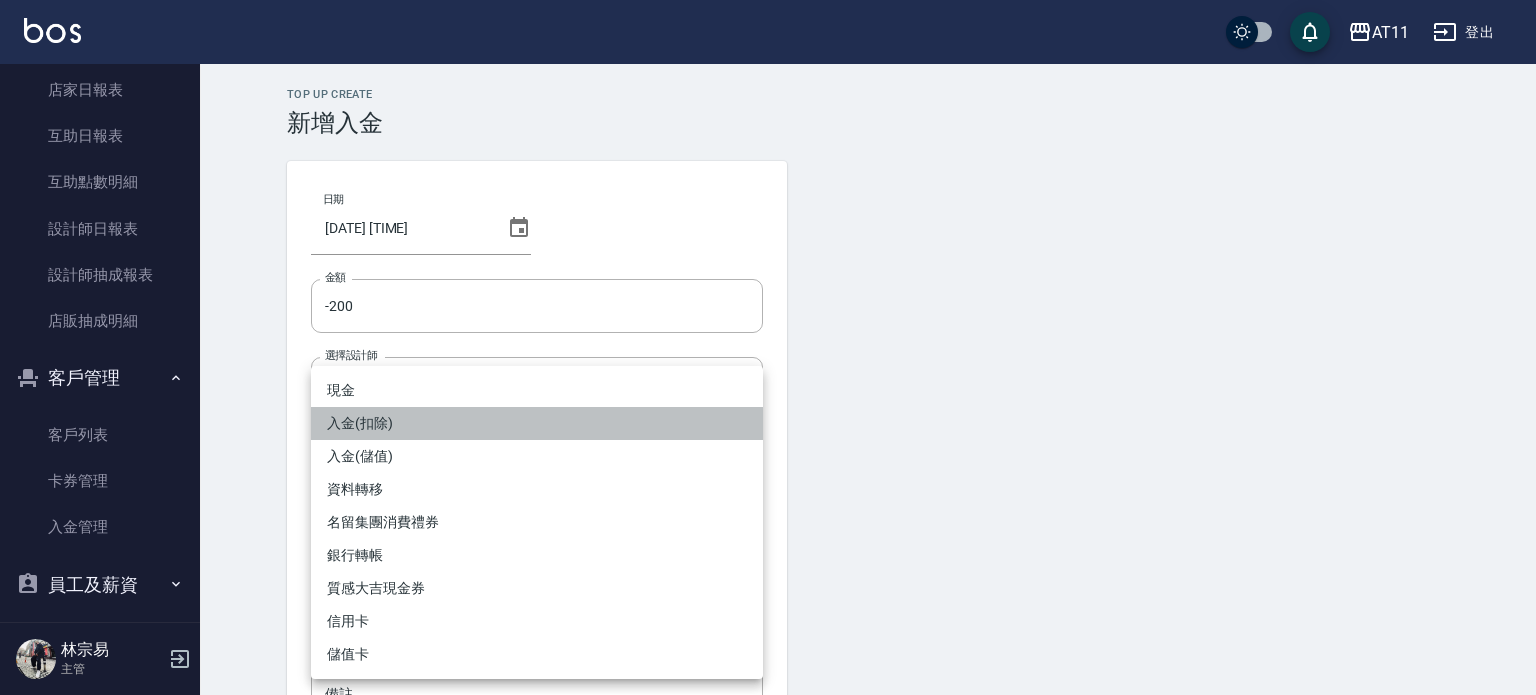 click on "入金(扣除)" at bounding box center (537, 423) 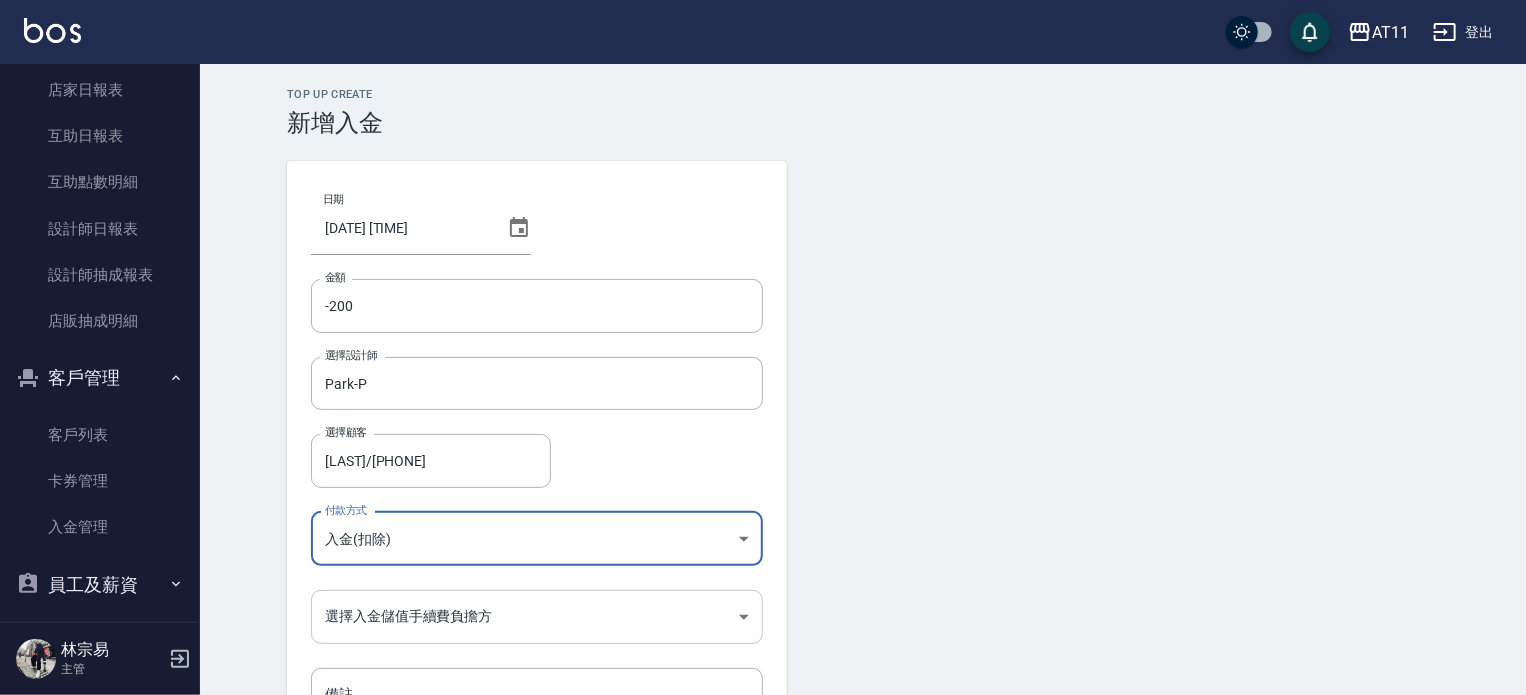click on "AT11 登出 櫃檯作業 打帳單 帳單列表 現金收支登錄 材料自購登錄 每日結帳 排班表 現場電腦打卡 掃碼打卡 預約管理 預約管理 單日預約紀錄 單週預約紀錄 報表及分析 報表目錄 店家日報表 互助日報表 互助點數明細 設計師日報表 設計師抽成報表 店販抽成明細 客戶管理 客戶列表 卡券管理 入金管理 員工及薪資 員工列表 全店打卡記錄 商品管理 商品分類設定 商品列表 資料設定 服務分類設定 服務項目設定 預收卡設定 支付方式設定 第三方卡券設定 林宗易 主管 Top Up Create 新增入金 日期 2025/08/09 19:18 金額 -200 金額 選擇設計師 Park-P 選擇設計師 選擇顧客 鍾宜君/0952718831 選擇顧客 付款方式 入金(扣除) 入金(扣除) 付款方式 選擇入金儲值手續費負擔方 ​ 選擇入金儲值手續費負擔方 備註 備註 新增" at bounding box center [763, 415] 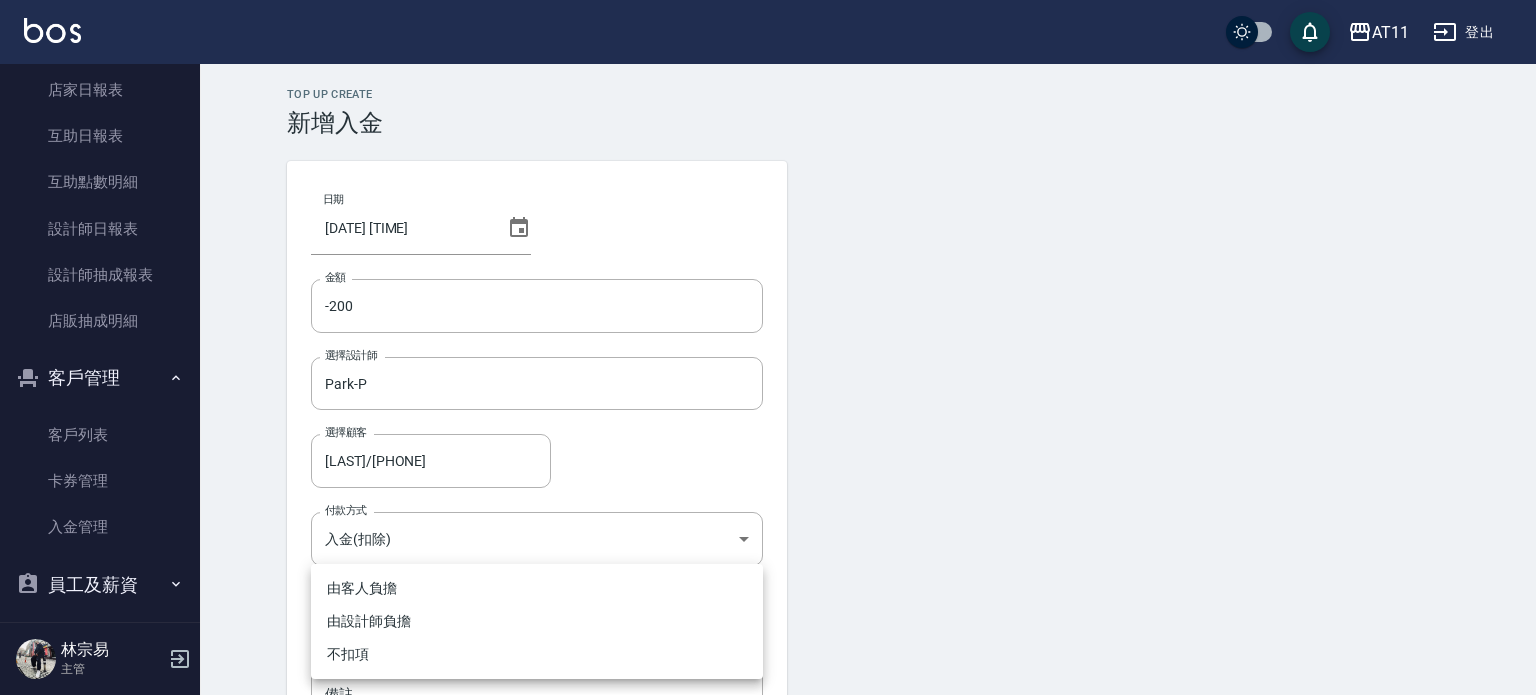 click on "不扣項" at bounding box center [537, 654] 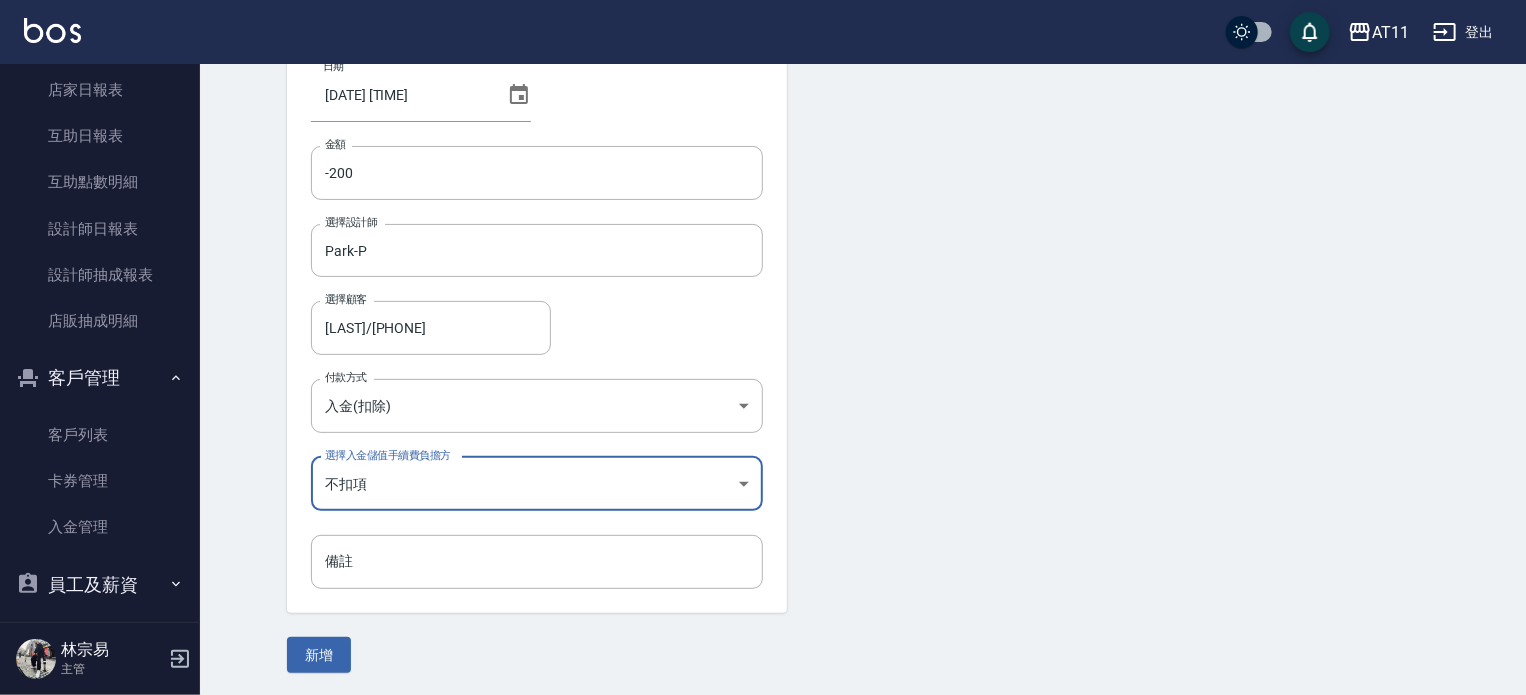 scroll, scrollTop: 135, scrollLeft: 0, axis: vertical 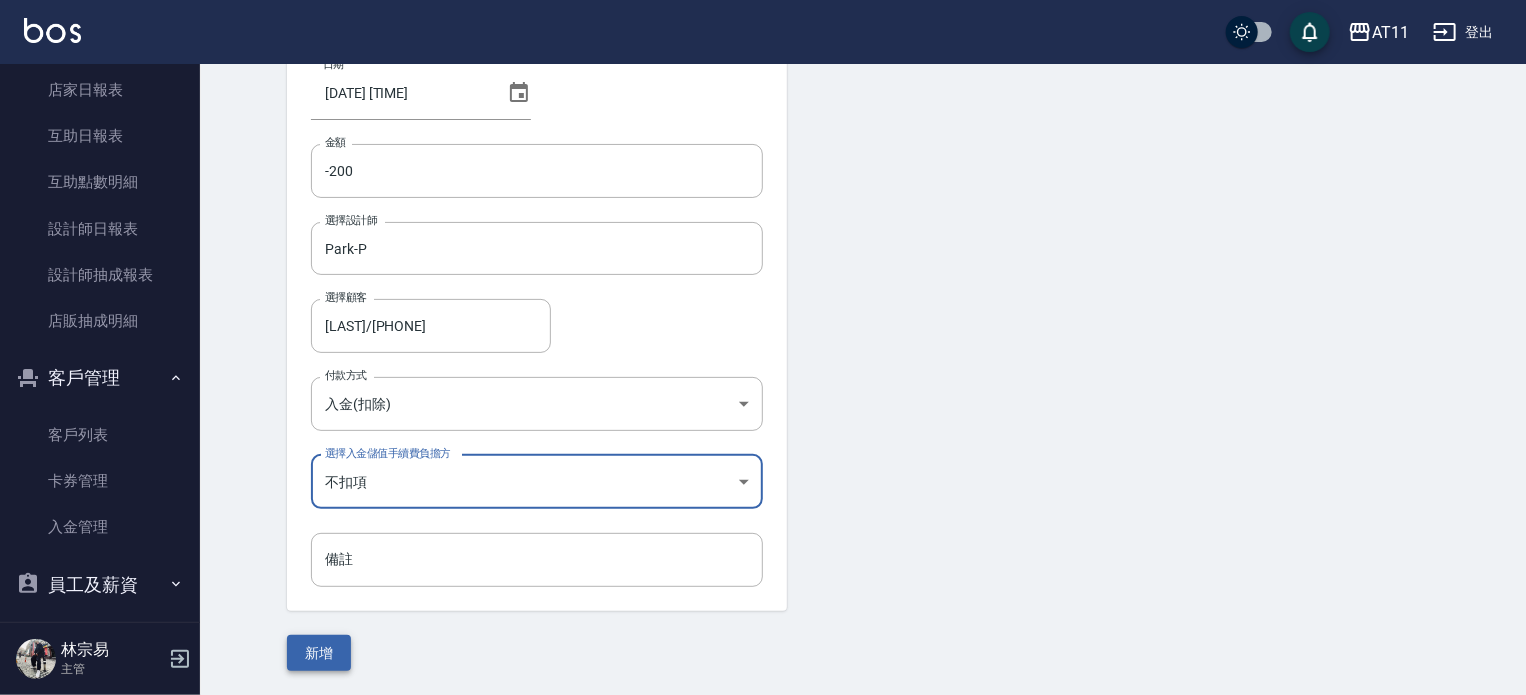 click on "新增" at bounding box center (319, 653) 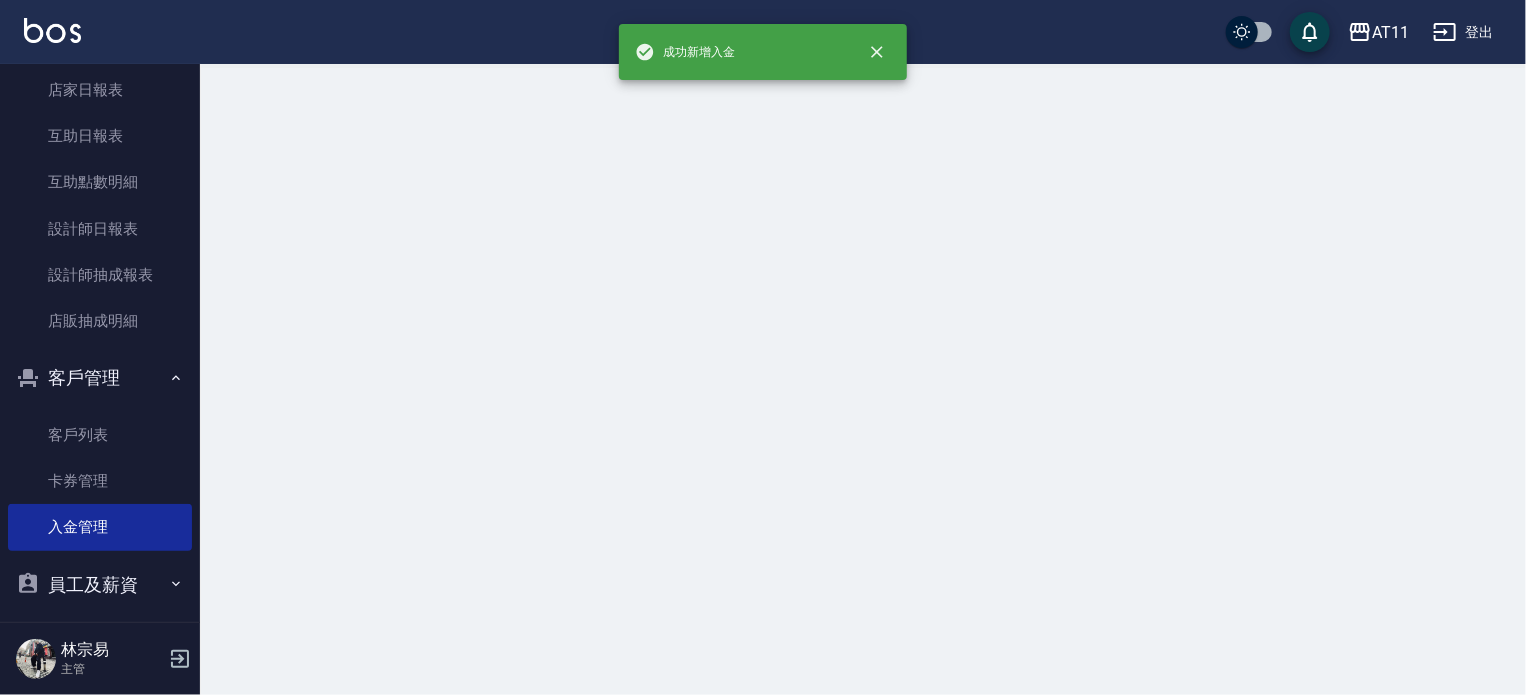 scroll, scrollTop: 0, scrollLeft: 0, axis: both 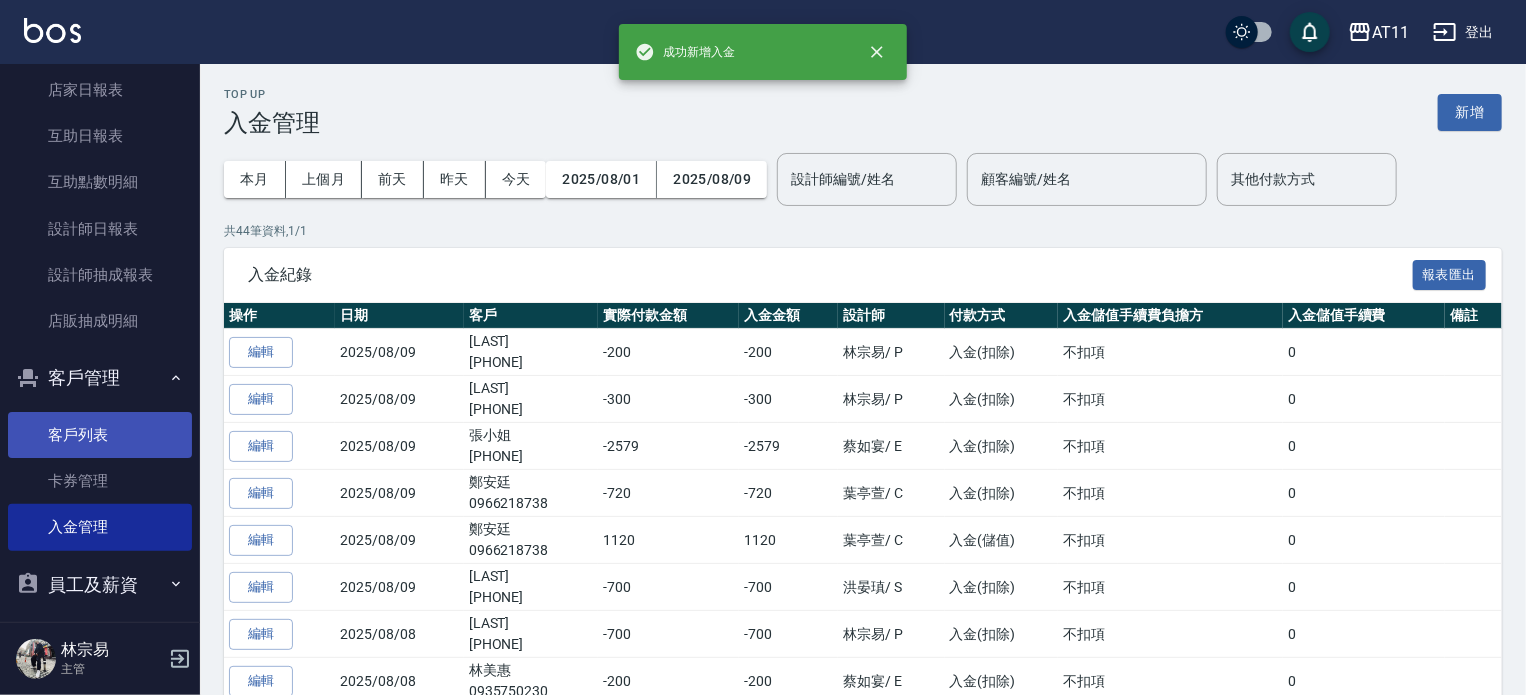 click on "客戶列表" at bounding box center (100, 435) 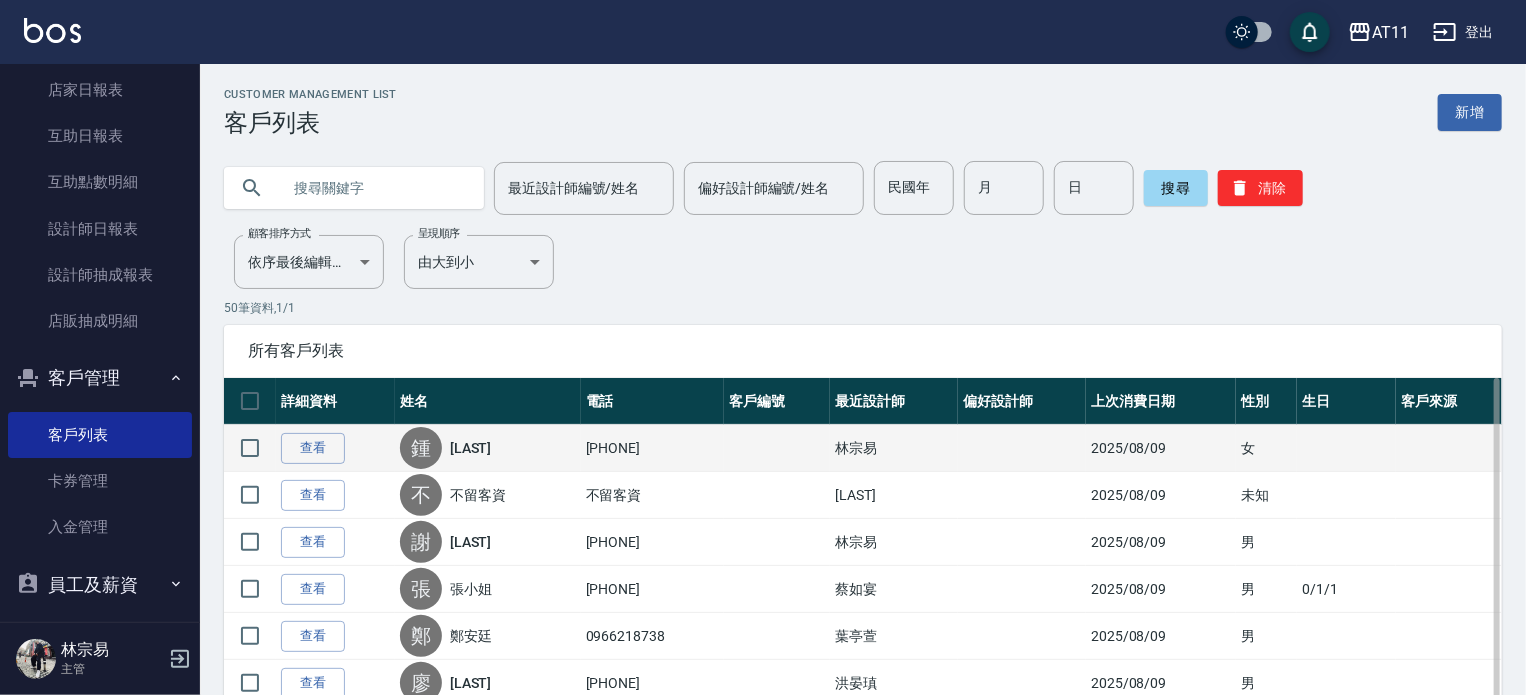 click on "鍾 鍾宜君" at bounding box center (488, 448) 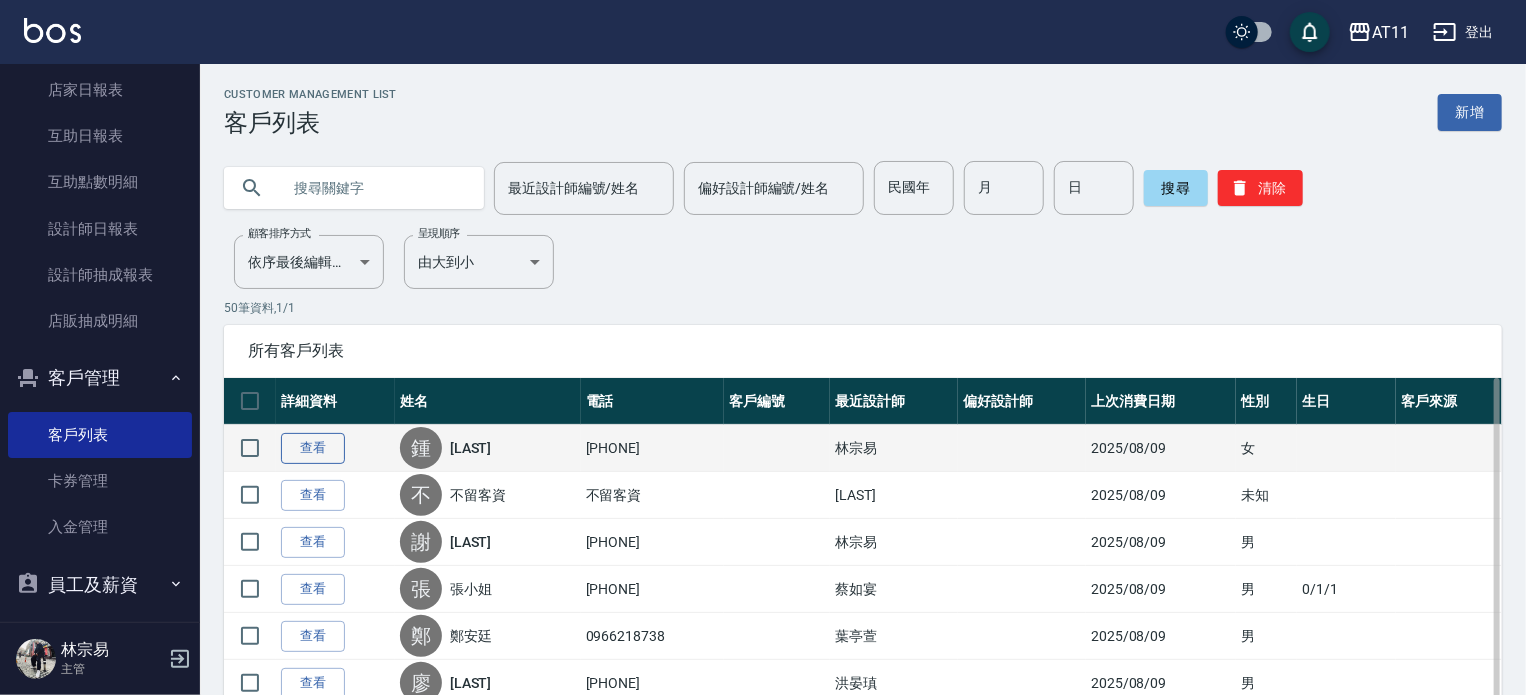 click on "查看" at bounding box center (313, 448) 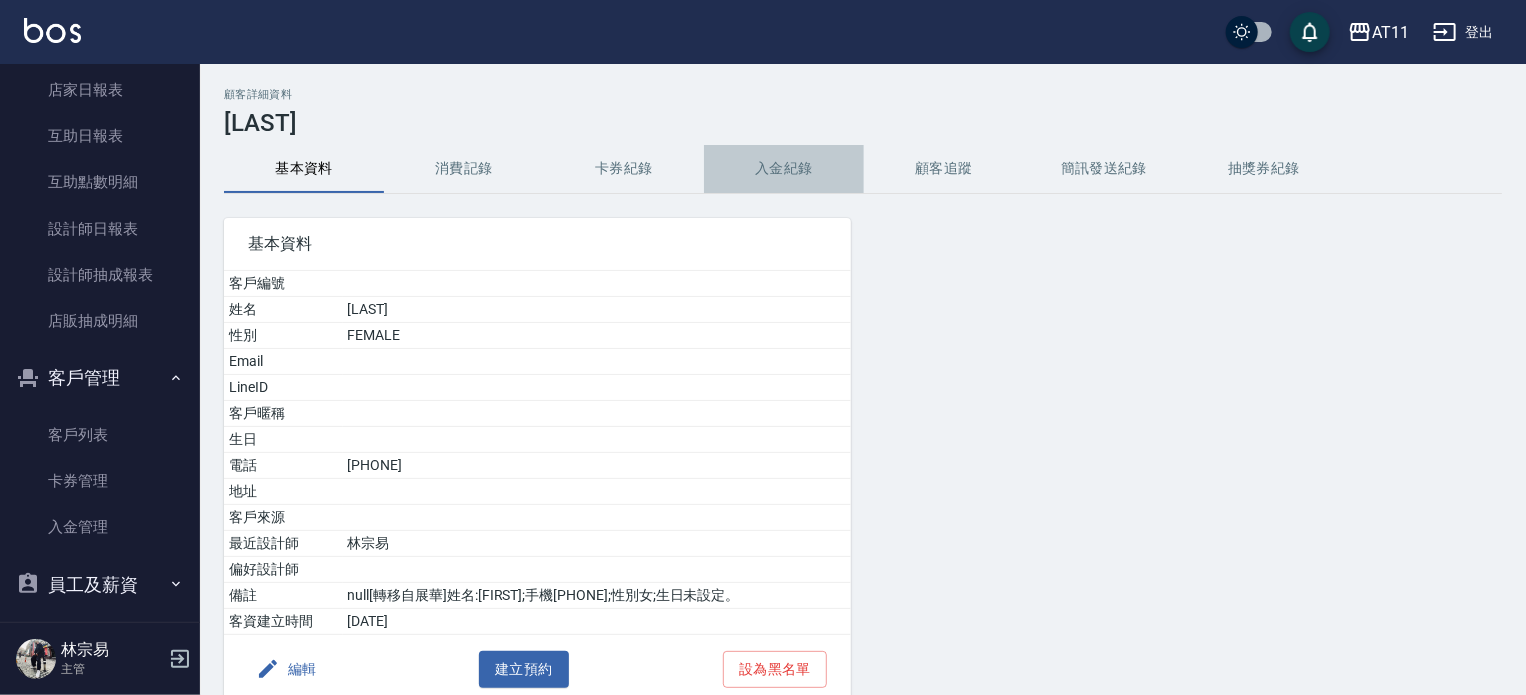 click on "入金紀錄" at bounding box center (784, 169) 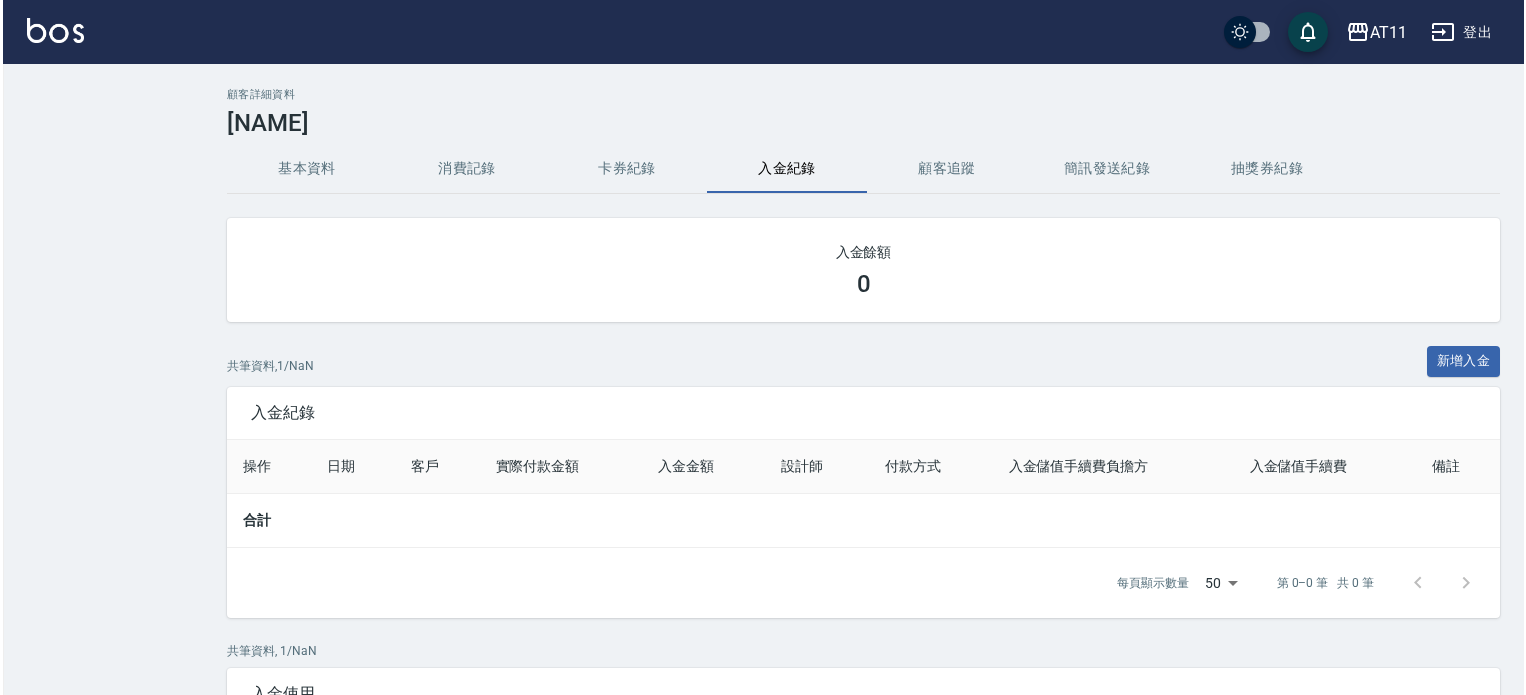 scroll, scrollTop: 0, scrollLeft: 0, axis: both 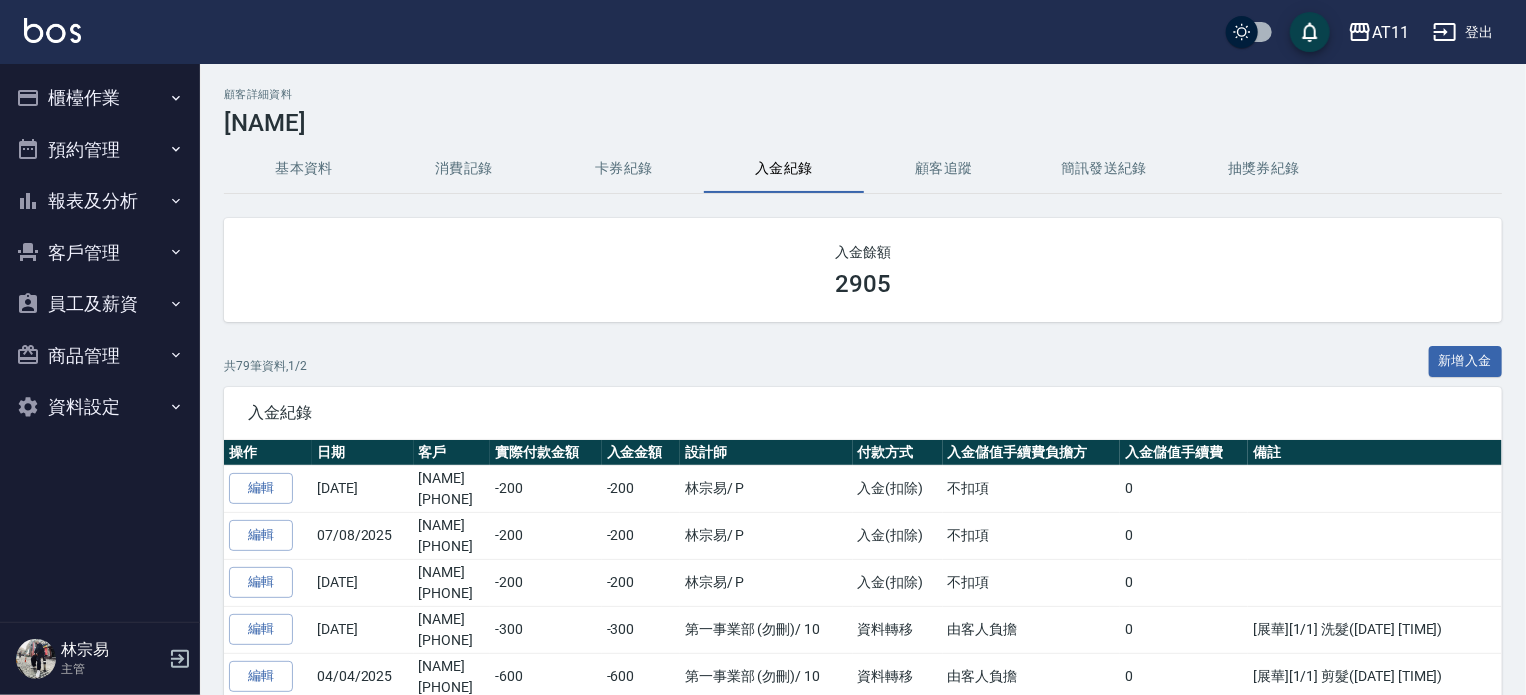 click on "客戶管理" at bounding box center [100, 253] 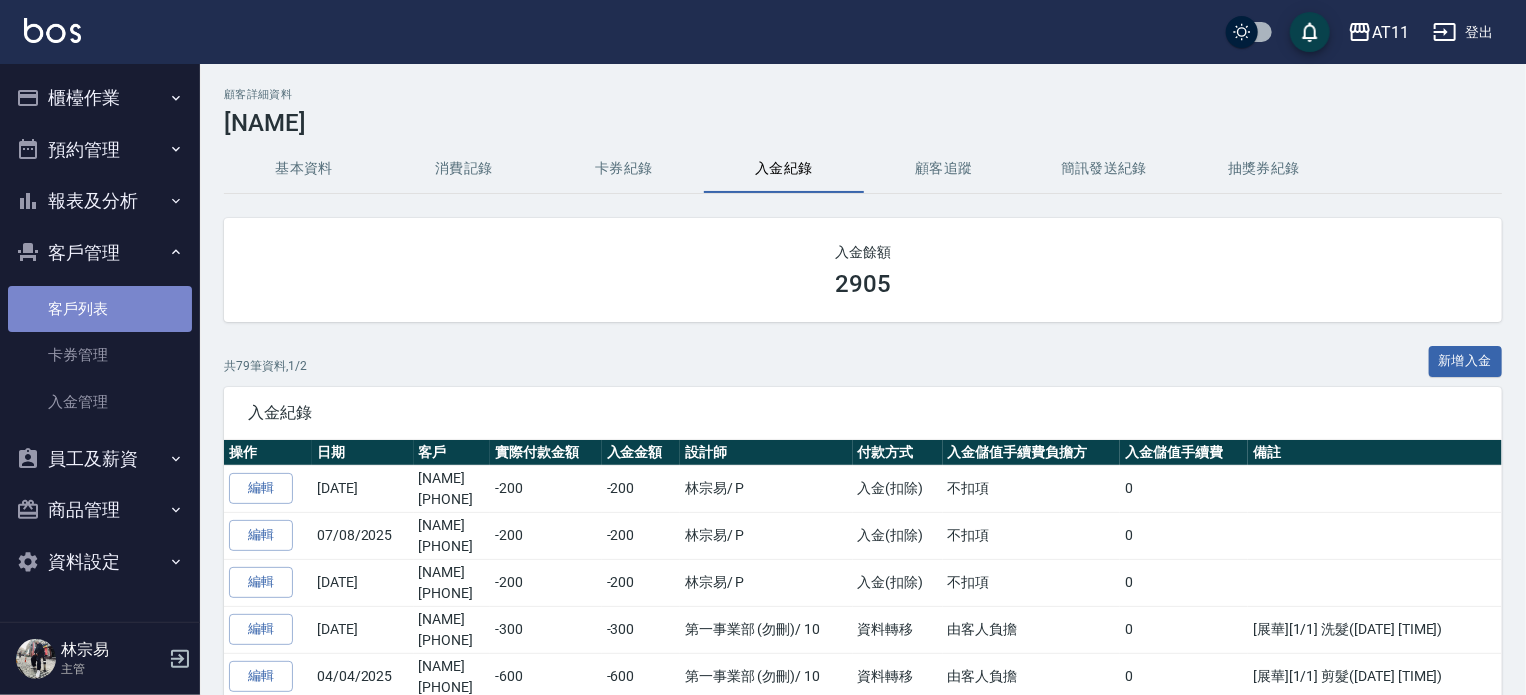 click on "客戶列表" at bounding box center [100, 309] 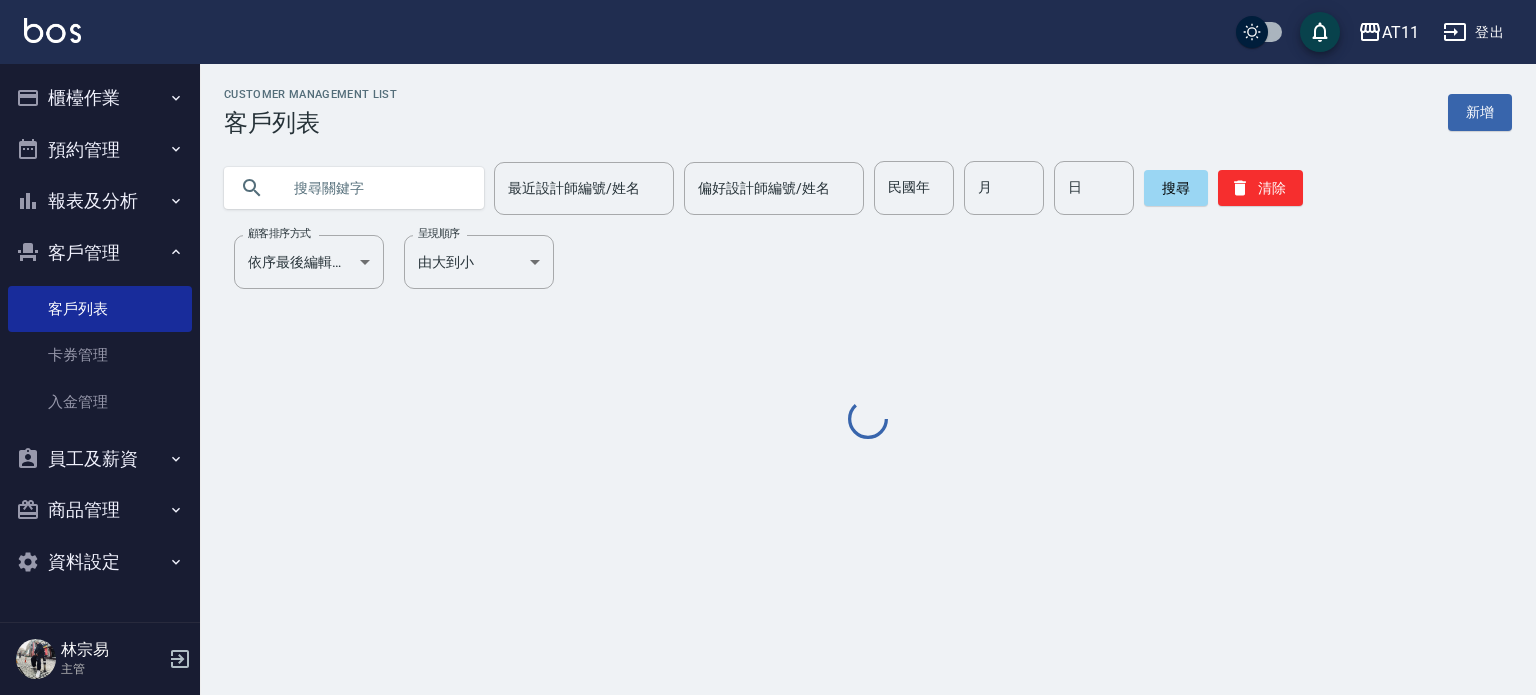 click at bounding box center (374, 188) 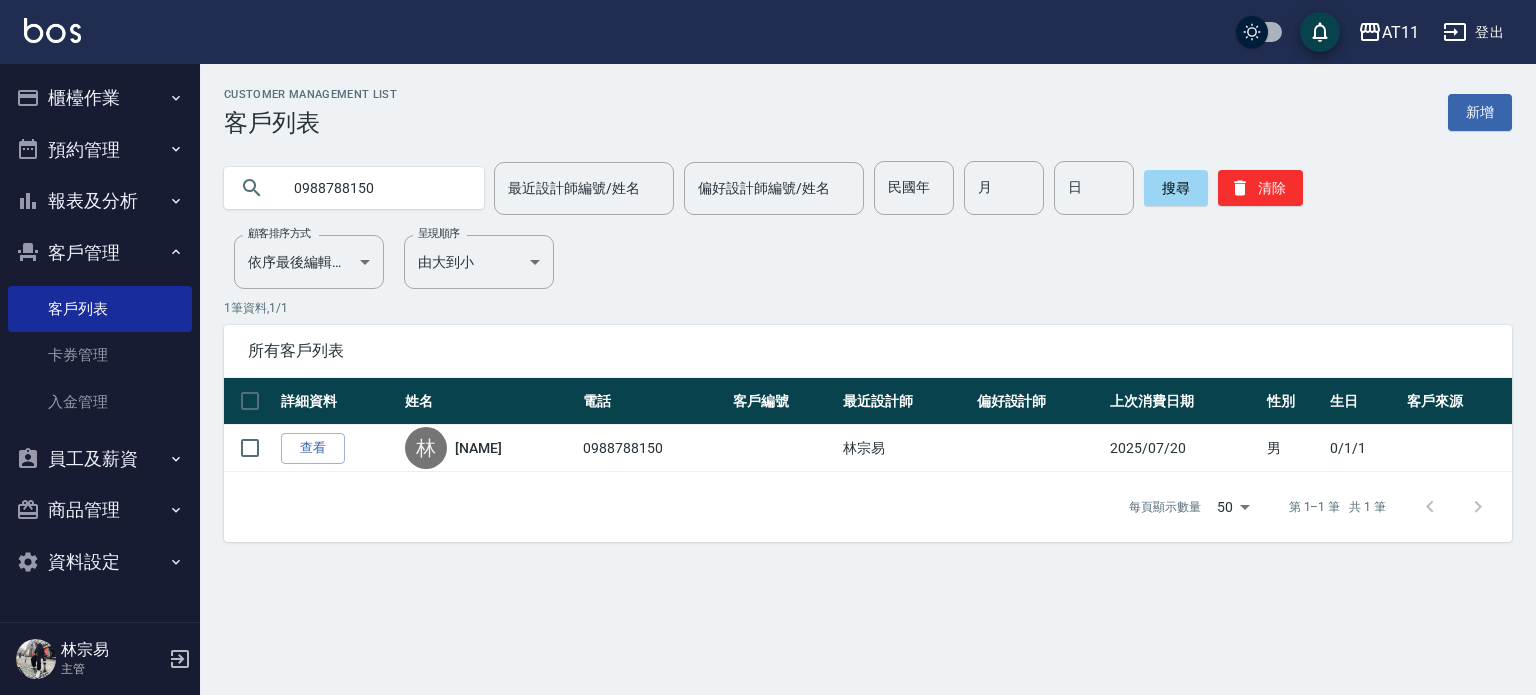drag, startPoint x: 411, startPoint y: 192, endPoint x: 286, endPoint y: 208, distance: 126.01984 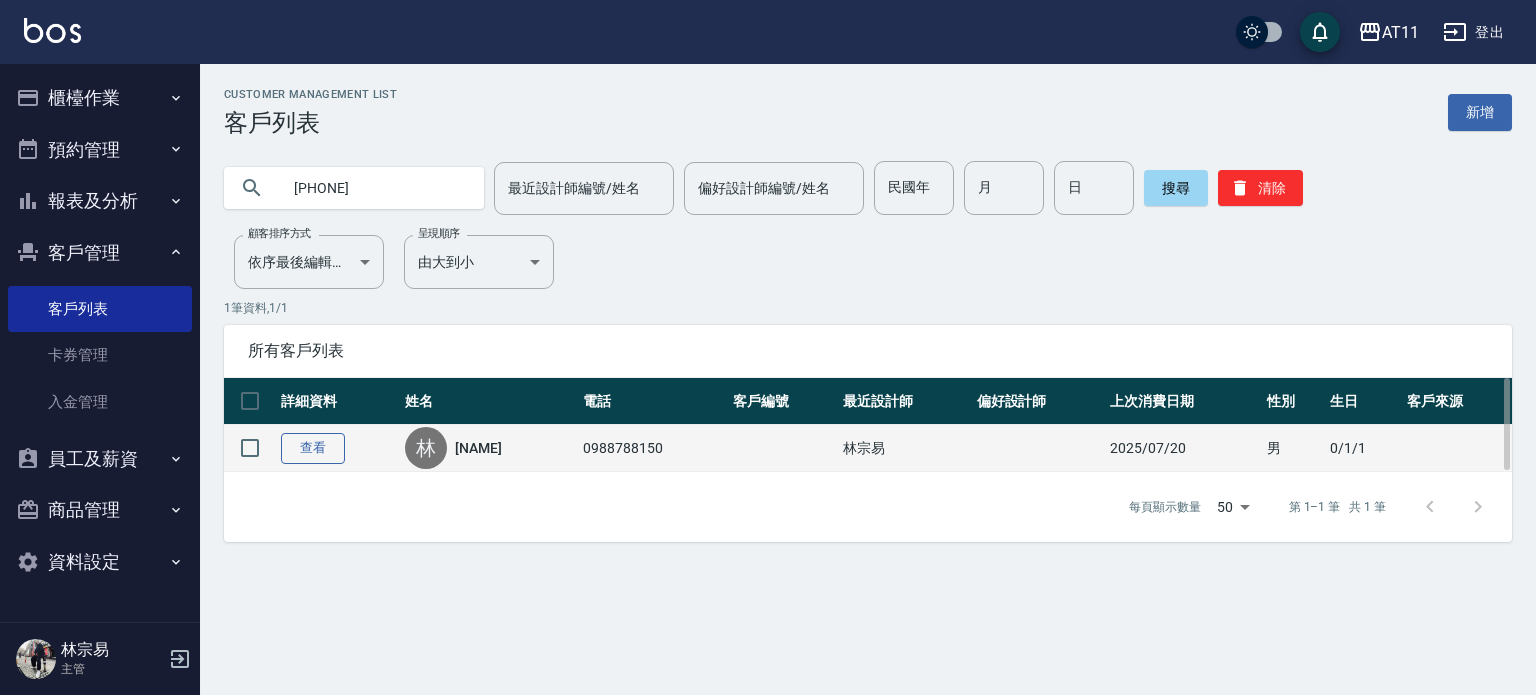 type on "[PHONE]" 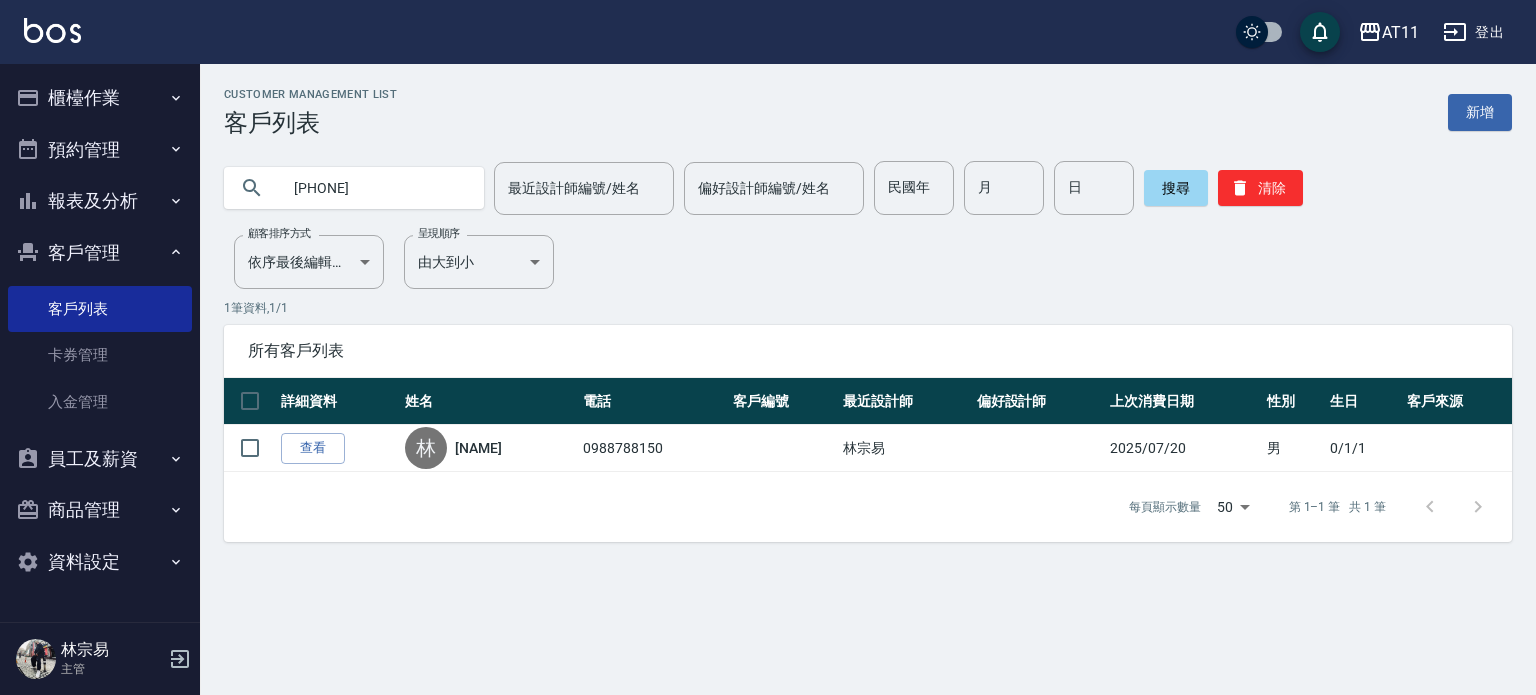 click on "查看" at bounding box center (313, 448) 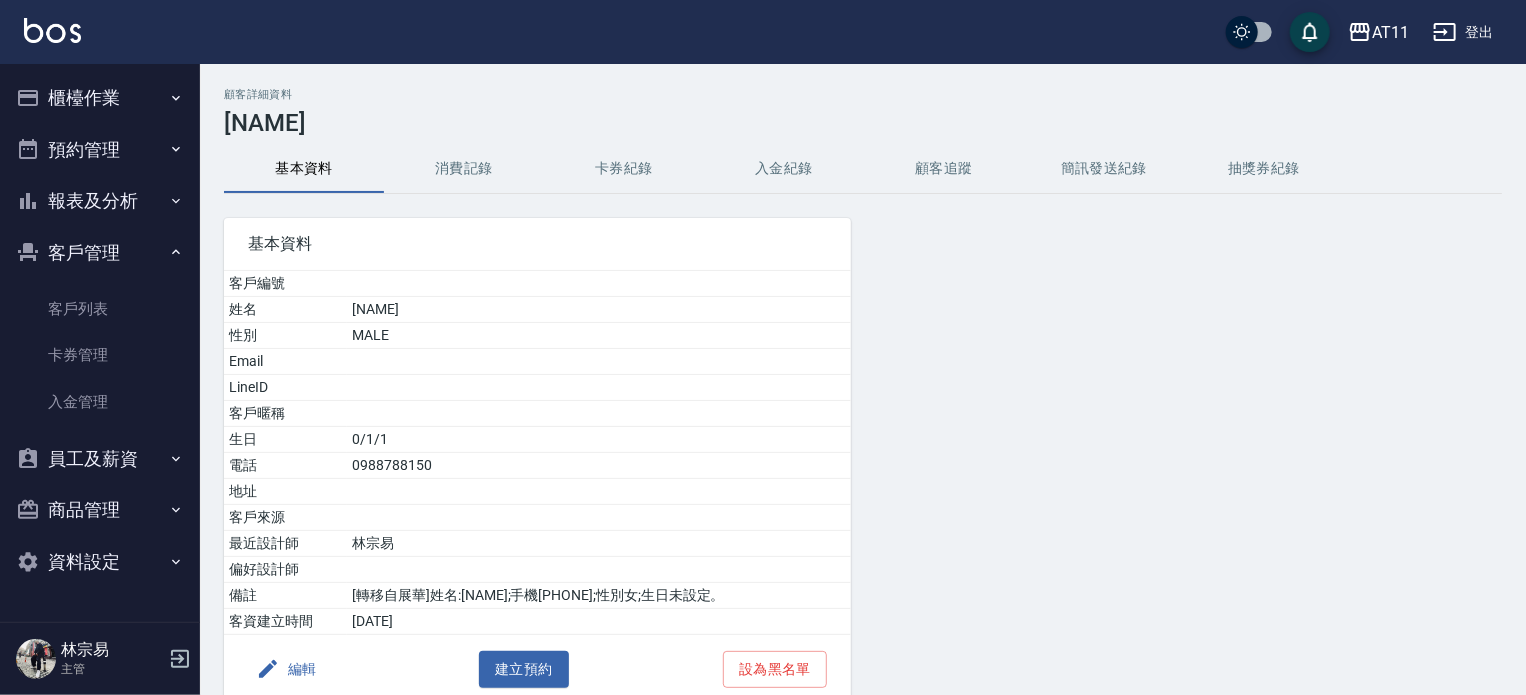 click on "入金紀錄" at bounding box center (784, 169) 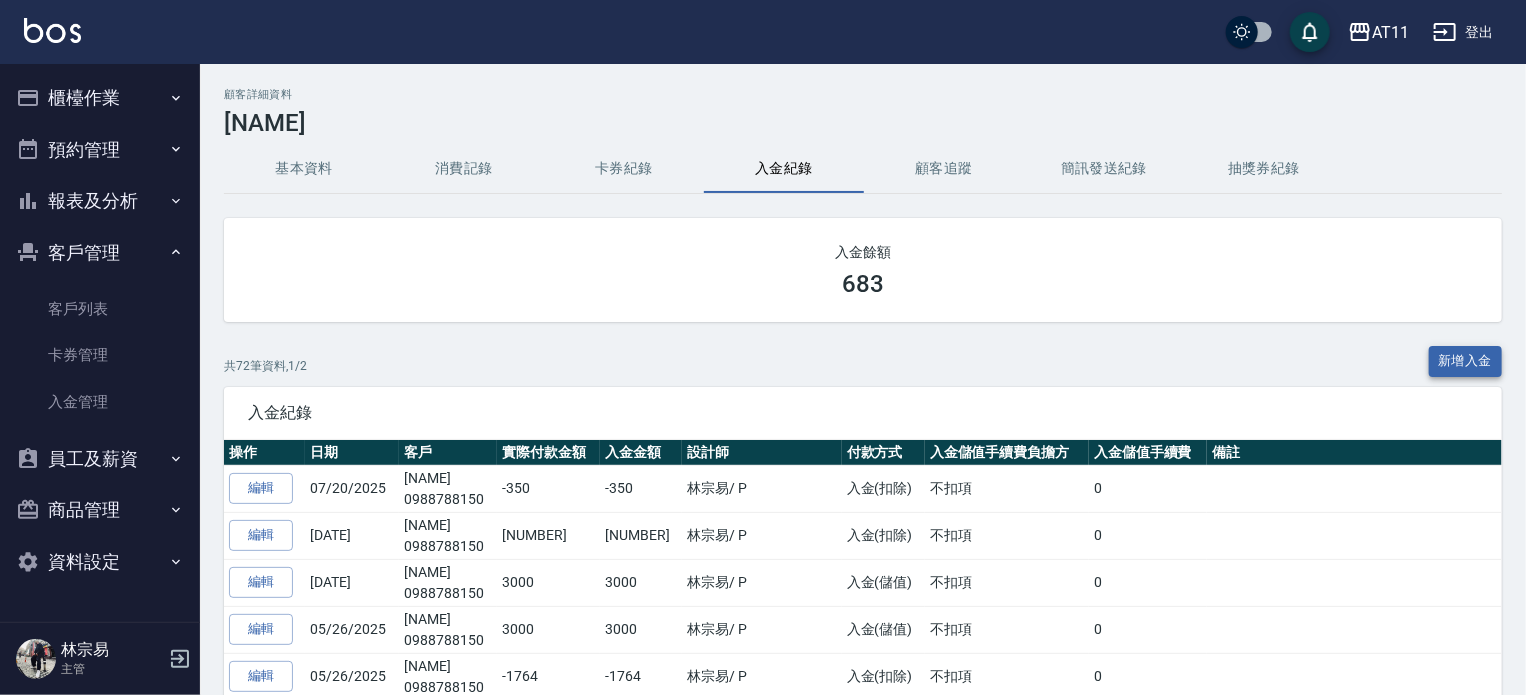 click on "新增入金" at bounding box center [1466, 361] 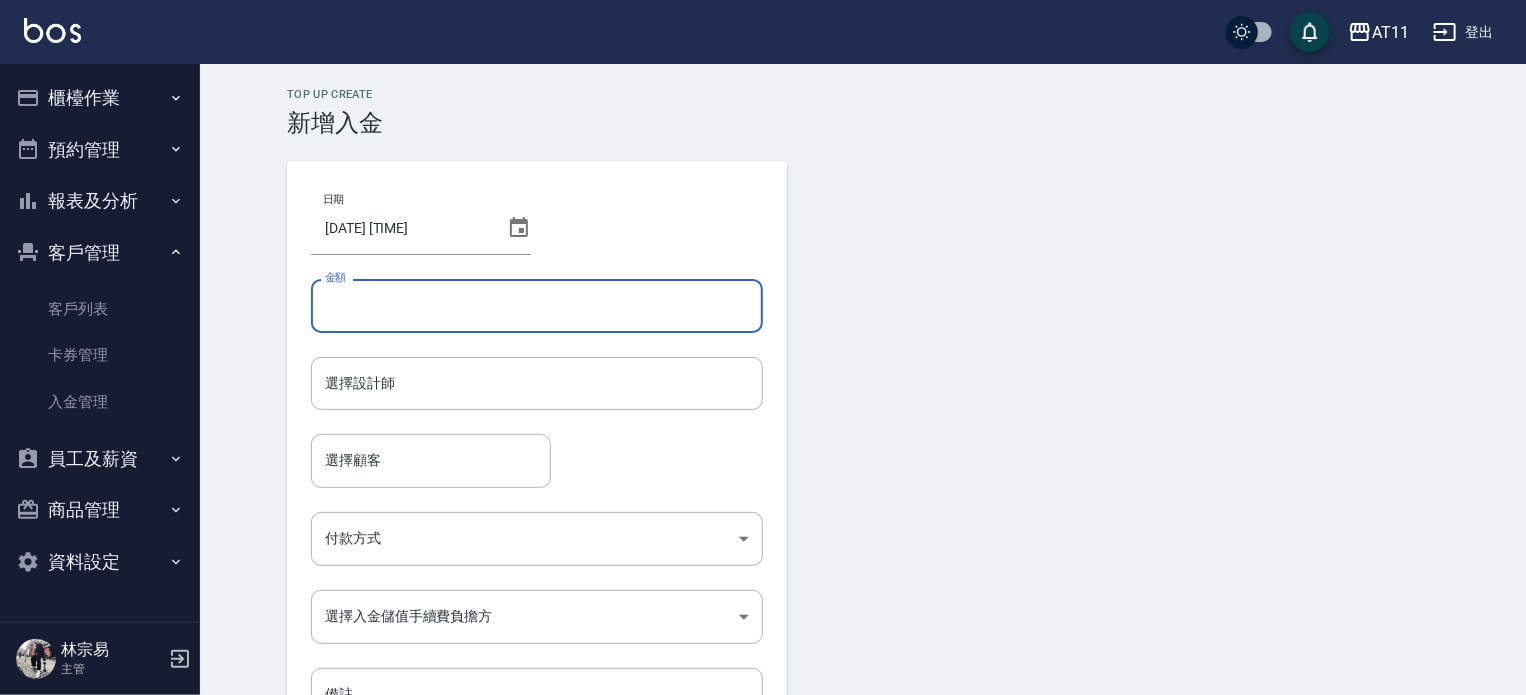 click on "金額" at bounding box center (537, 306) 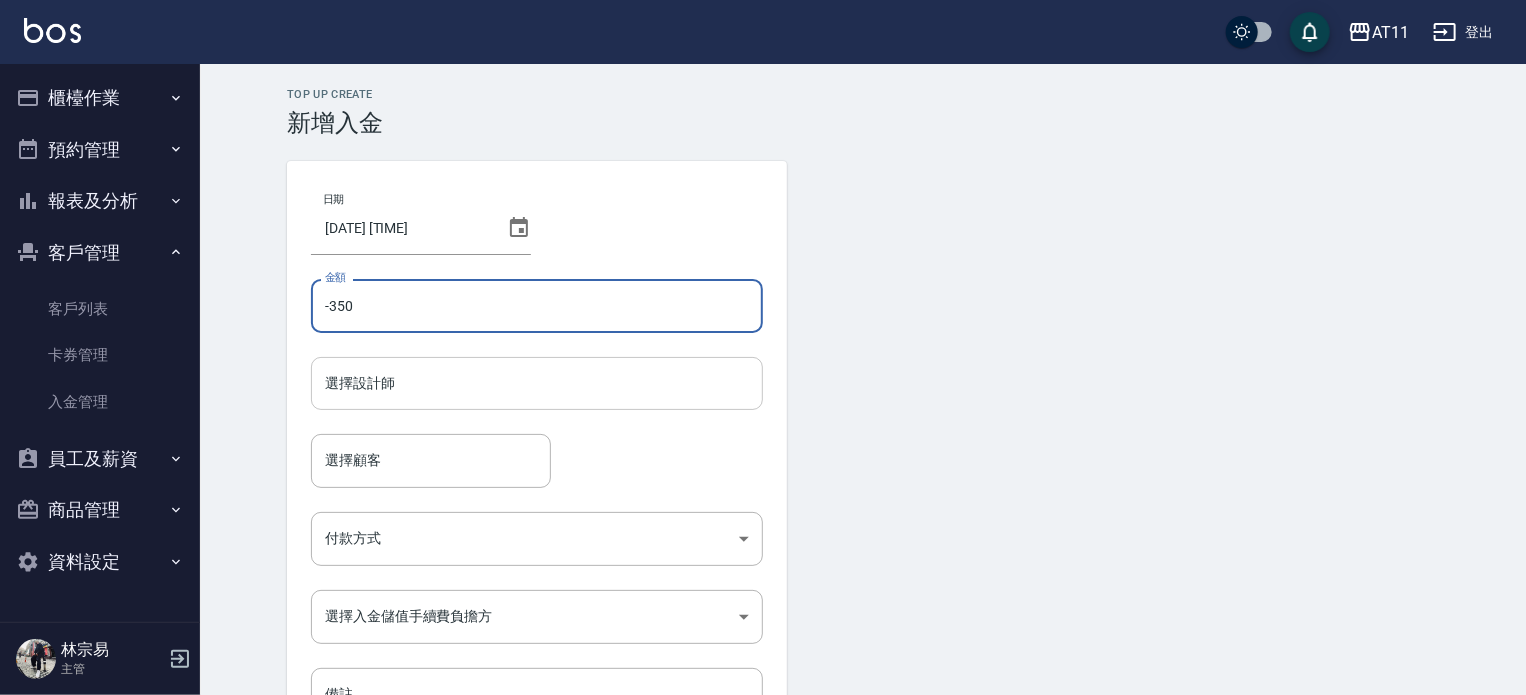type on "-350" 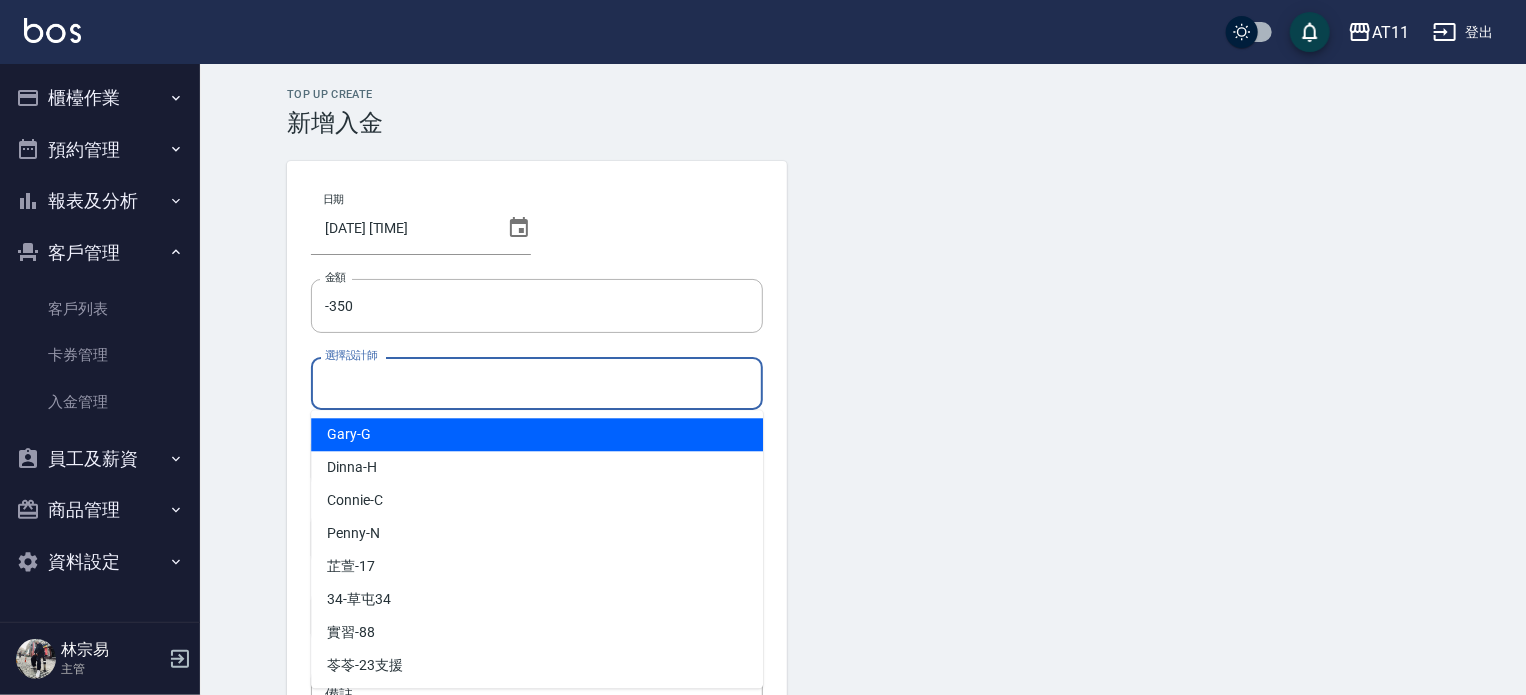 drag, startPoint x: 550, startPoint y: 379, endPoint x: 506, endPoint y: 379, distance: 44 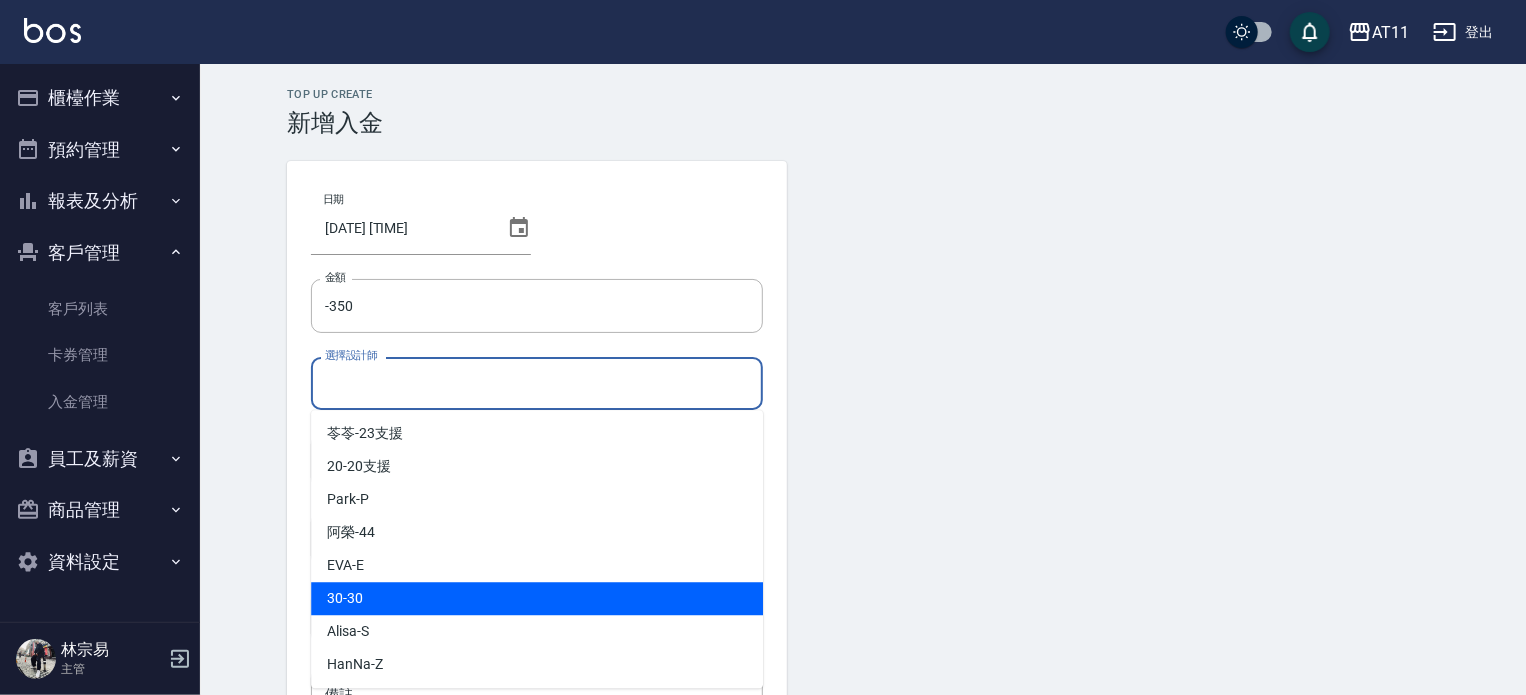 scroll, scrollTop: 232, scrollLeft: 0, axis: vertical 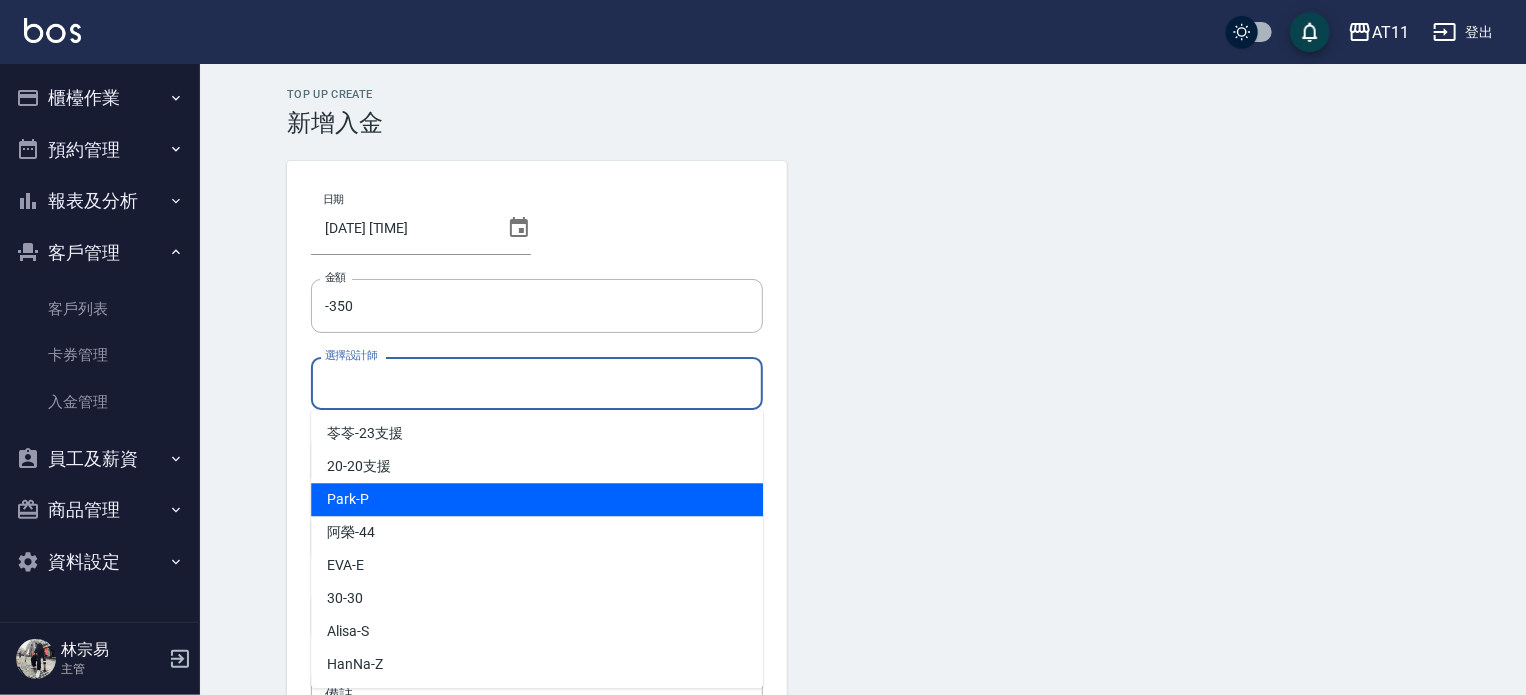 click on "Park -P" at bounding box center (348, 499) 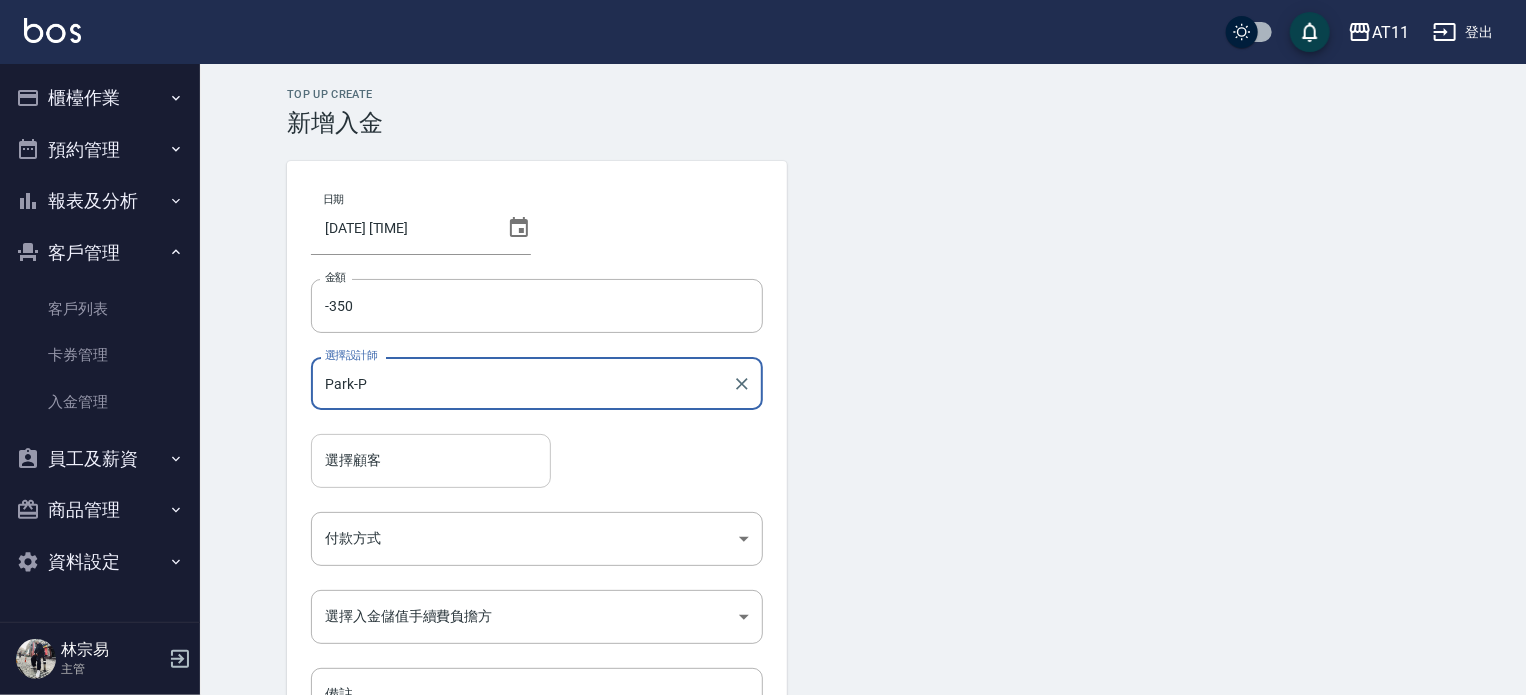 click on "選擇顧客" at bounding box center (431, 460) 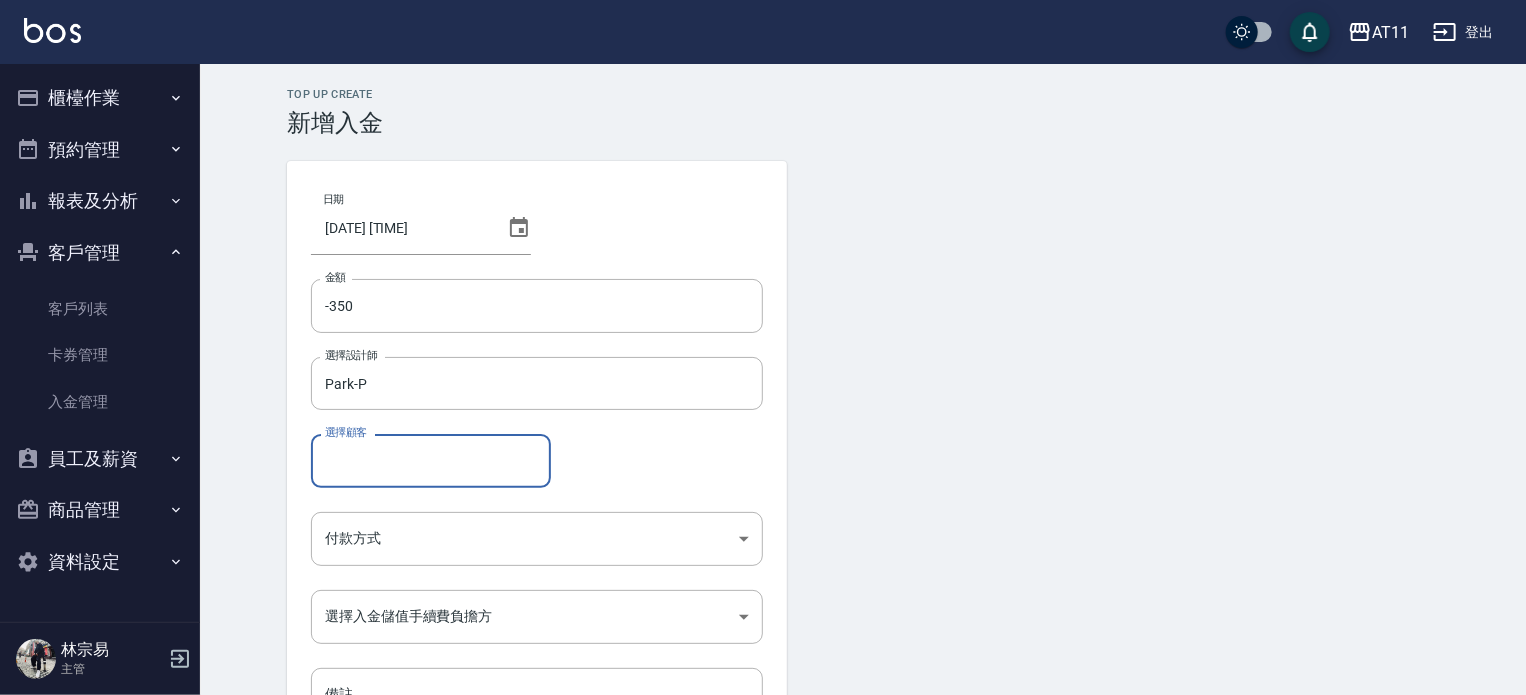 paste on "[PHONE]" 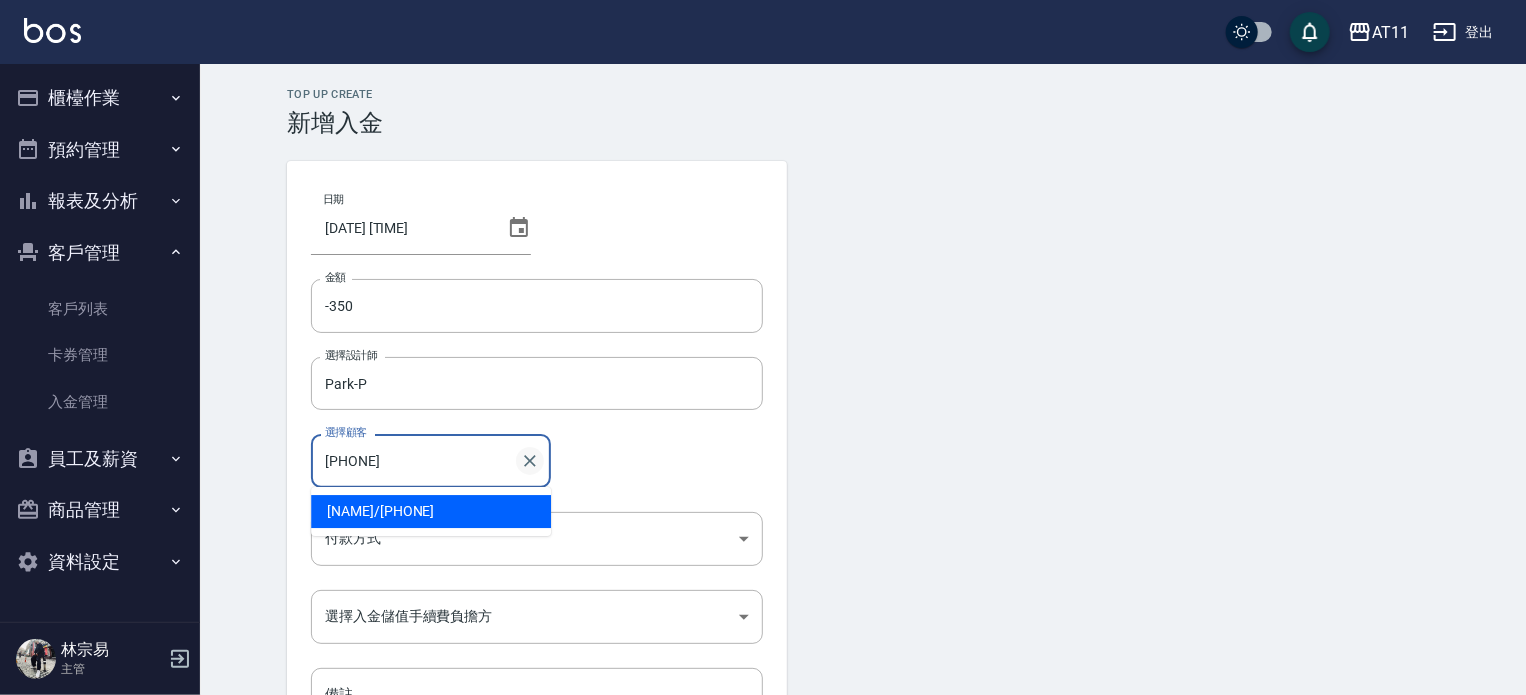 click 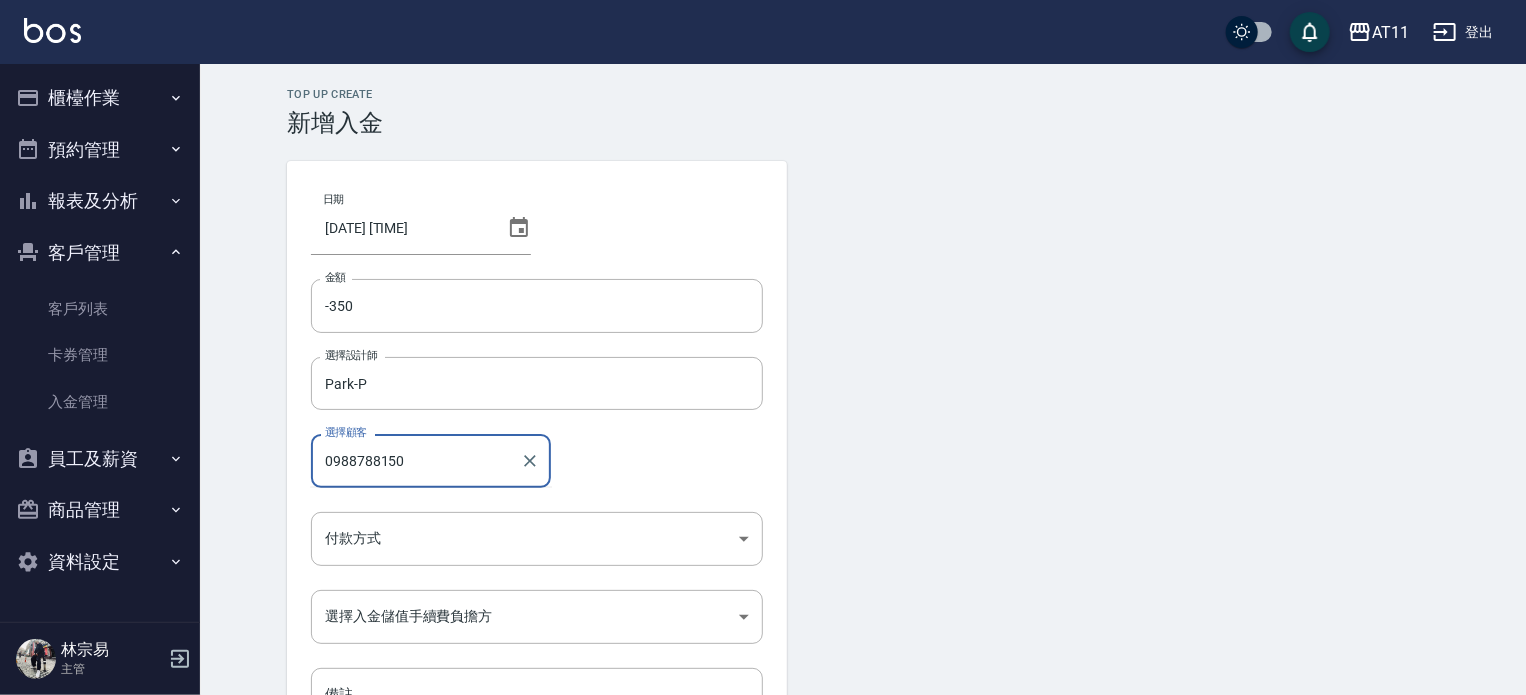 click on "新增" at bounding box center [319, 788] 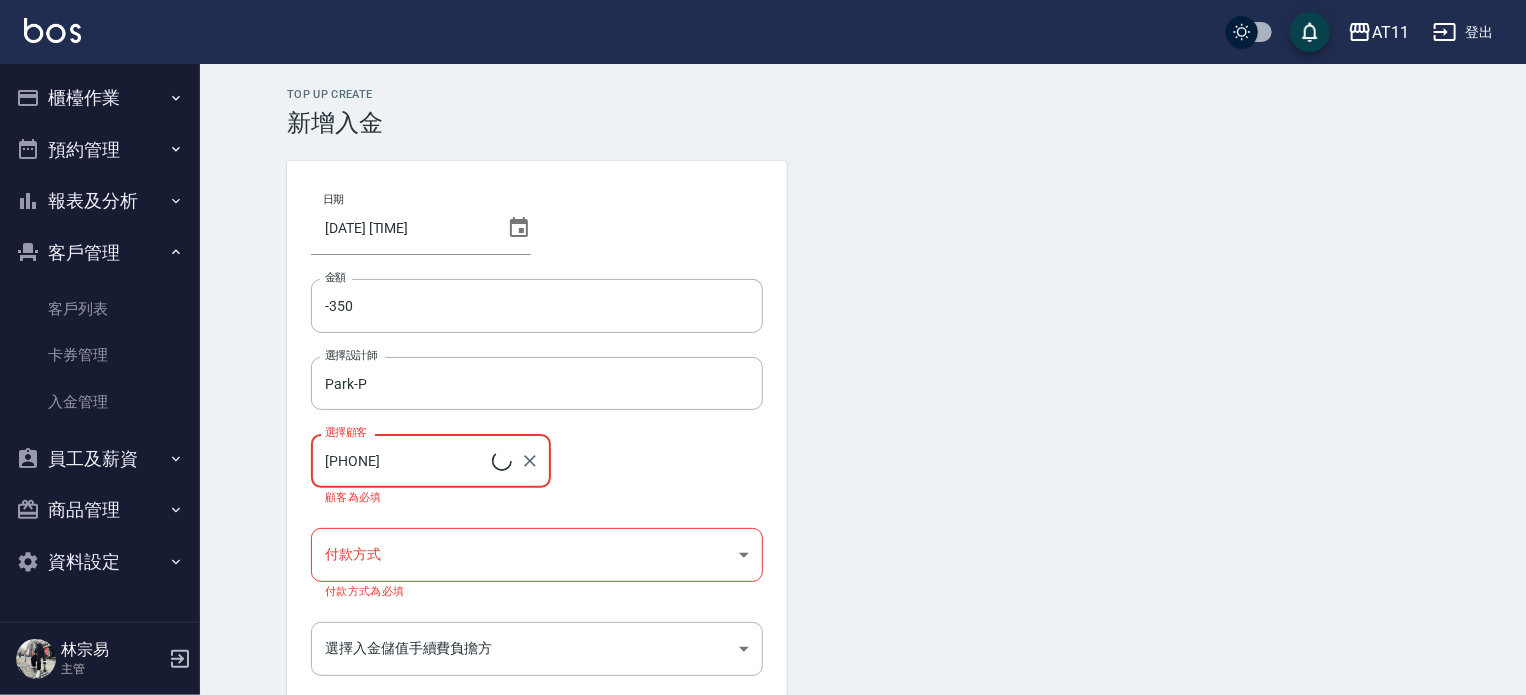 type on "[NAME]/[PHONE]" 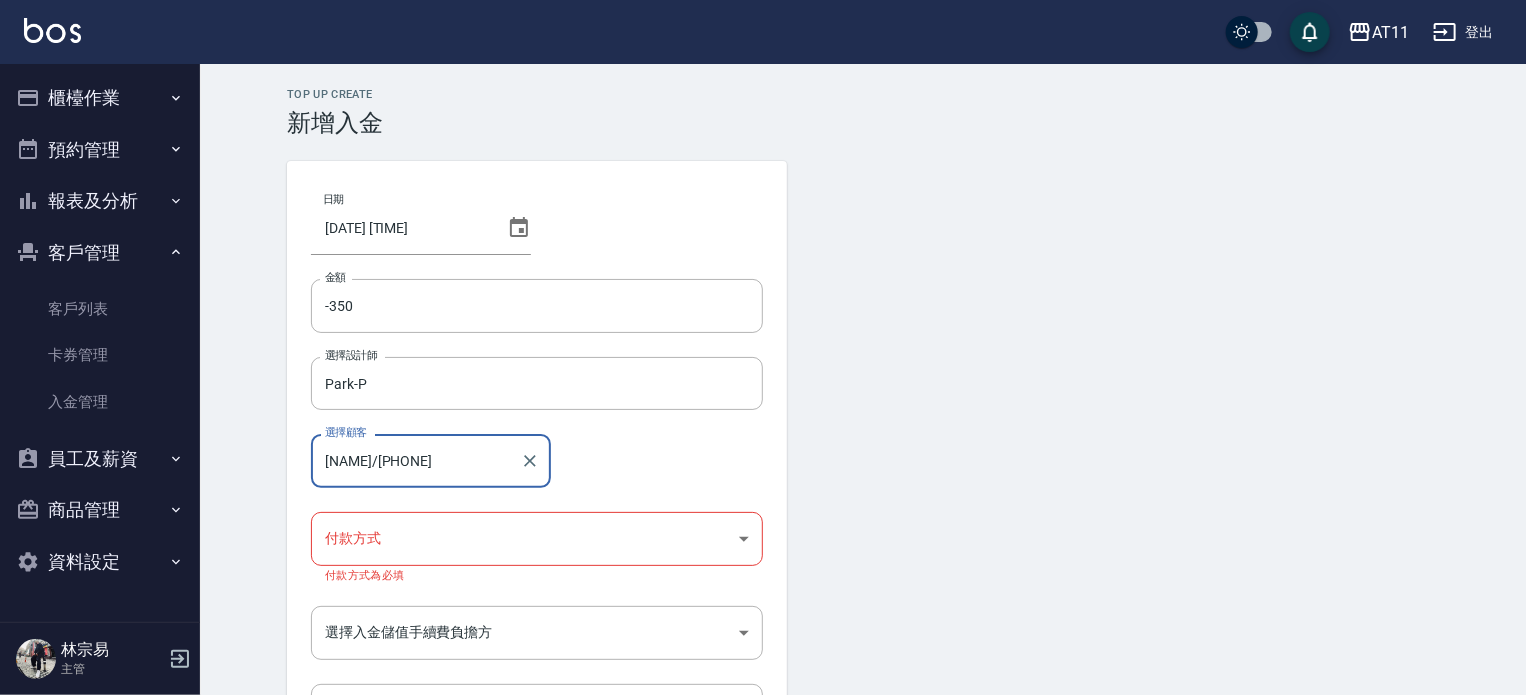 click on "AT11 登出 櫃檯作業 打帳單 帳單列表 現金收支登錄 材料自購登錄 每日結帳 排班表 現場電腦打卡 掃碼打卡 預約管理 預約管理 單日預約紀錄 單週預約紀錄 報表及分析 報表目錄 店家日報表 互助日報表 互助點數明細 設計師日報表 設計師抽成報表 店販抽成明細 客戶管理 客戶列表 卡券管理 入金管理 員工及薪資 員工列表 全店打卡記錄 商品管理 商品分類設定 商品列表 資料設定 服務分類設定 服務項目設定 預收卡設定 支付方式設定 第三方卡券設定 [NAME] 主管 Top Up Create 新增入金 日期 [DATE] [TIME] 金額 [NUMBER] 金額 選擇設計師 Park-P 選擇設計師 選擇顧客 [NAME]/[PHONE] 選擇顧客 付款方式 ​ 付款方式 付款方式為必填 選擇入金儲值手續費負擔方 ​ 選擇入金儲值手續費負擔方 備註 備註 新增" at bounding box center [763, 423] 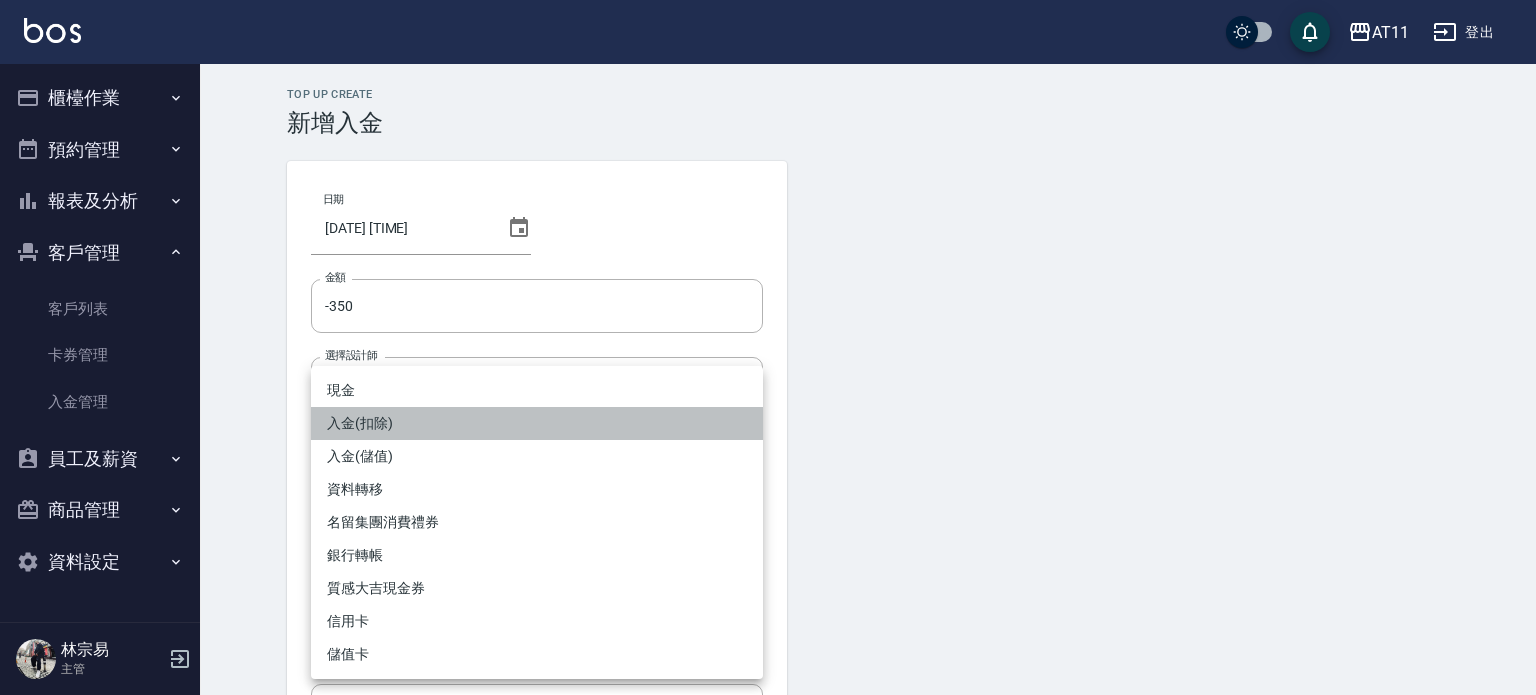 click on "入金(扣除)" at bounding box center [537, 423] 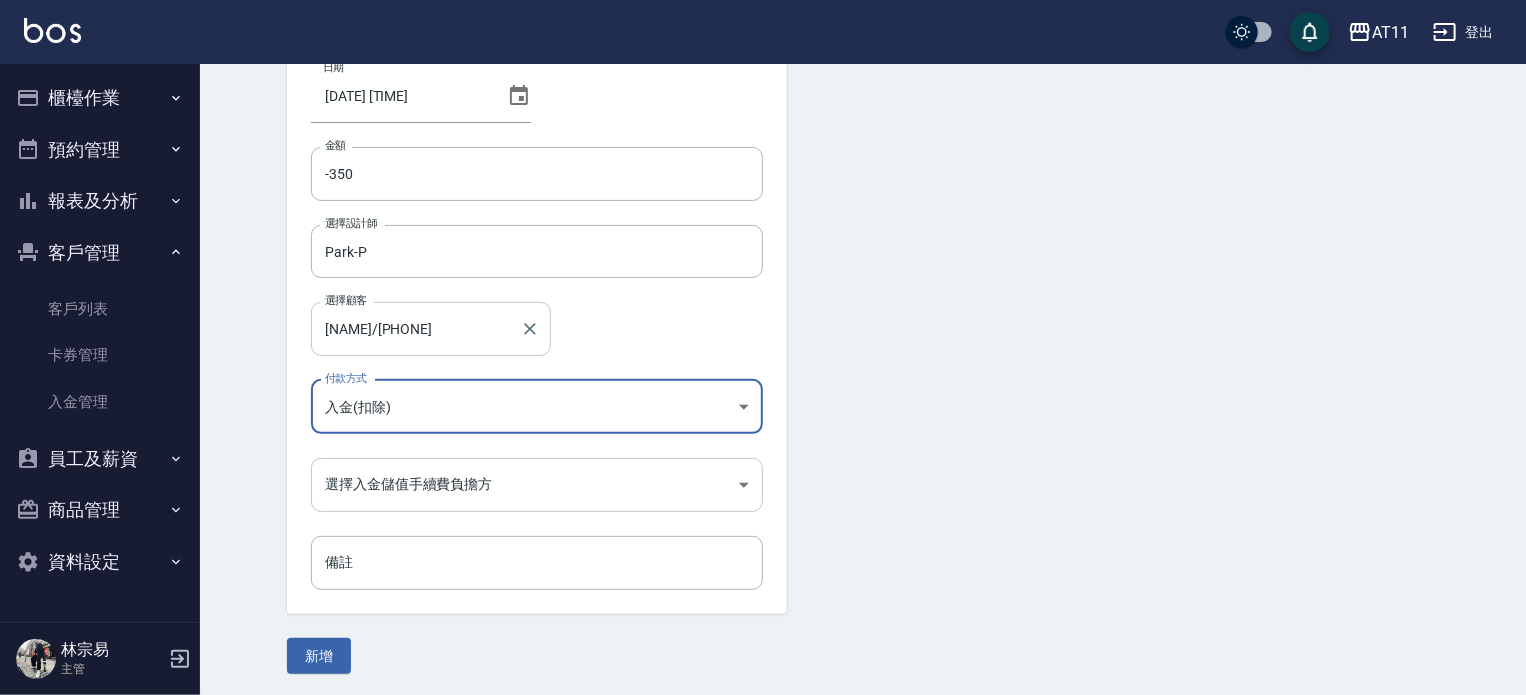 scroll, scrollTop: 135, scrollLeft: 0, axis: vertical 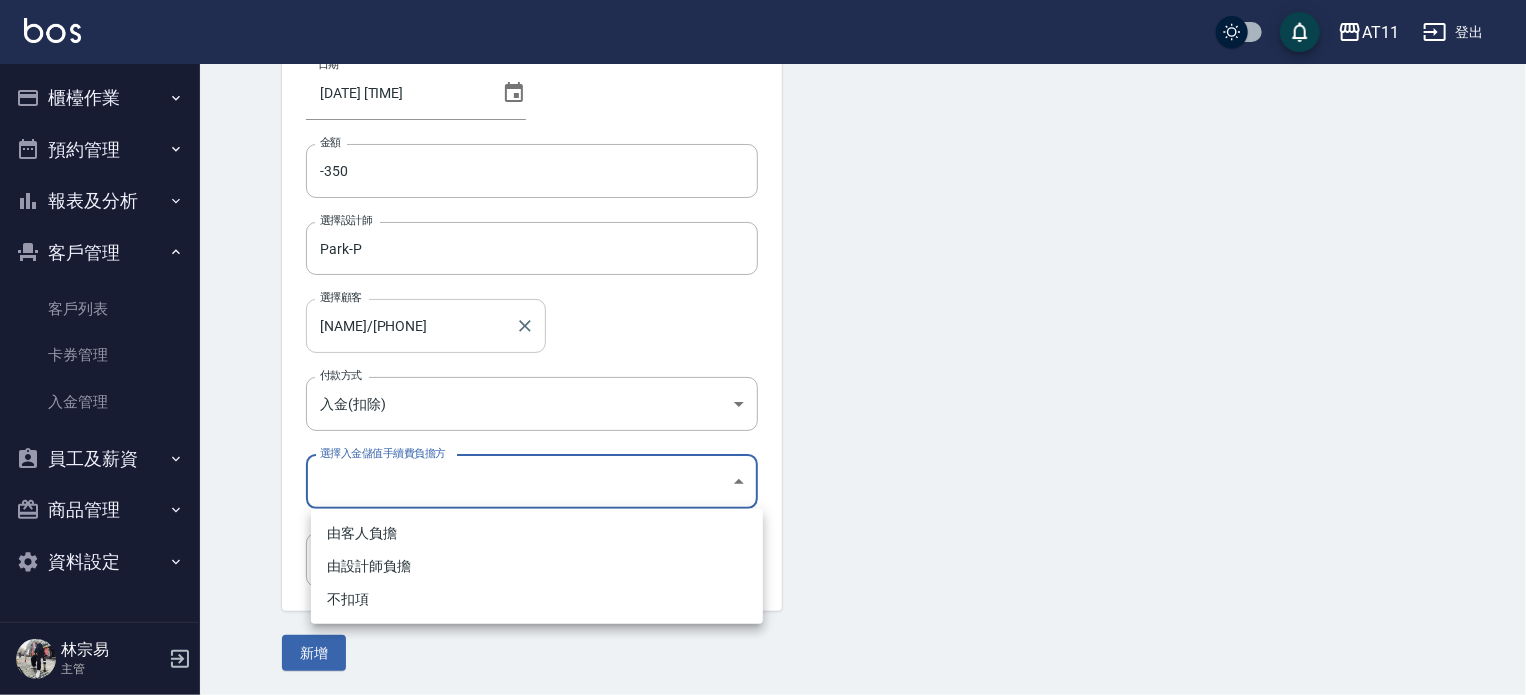 click on "AT11 登出 櫃檯作業 打帳單 帳單列表 現金收支登錄 材料自購登錄 每日結帳 排班表 現場電腦打卡 掃碼打卡 預約管理 預約管理 單日預約紀錄 單週預約紀錄 報表及分析 報表目錄 店家日報表 互助日報表 互助點數明細 設計師日報表 設計師抽成報表 店販抽成明細 客戶管理 客戶列表 卡券管理 入金管理 員工及薪資 員工列表 全店打卡記錄 商品管理 商品分類設定 商品列表 資料設定 服務分類設定 服務項目設定 預收卡設定 支付方式設定 第三方卡券設定 [NAME] 主管 Top Up Create 新增入金 日期 [DATE] [TIME] 金額 [NUMBER] 金額 選擇設計師 Park-P 選擇設計師 選擇顧客 [NAME]/[PHONE] 選擇顧客 付款方式 入金(扣除) 入金(扣除) 付款方式 選擇入金儲值手續費負擔方 ​ 選擇入金儲值手續費負擔方 備註 備註 新增 由客人負擔 由設計師負擔 不扣項" at bounding box center (763, 280) 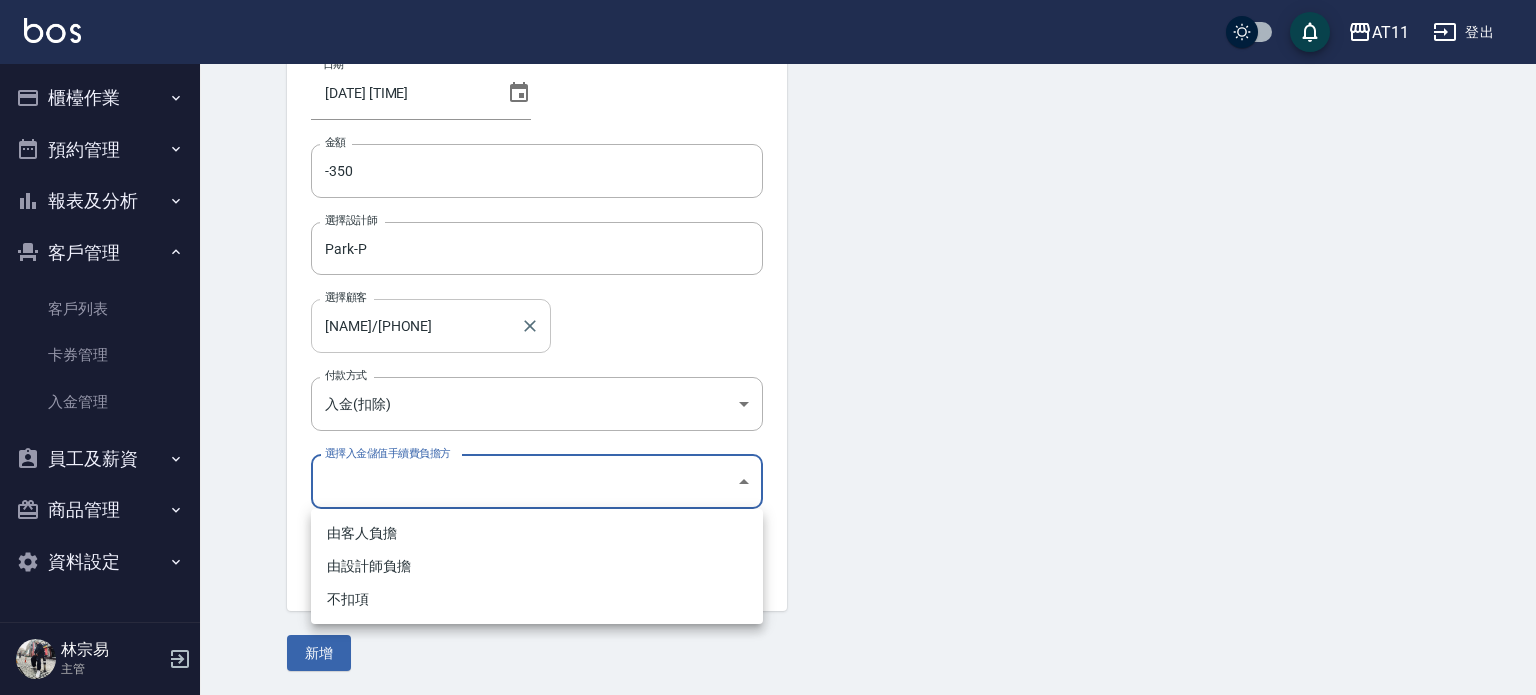 click on "不扣項" at bounding box center [537, 599] 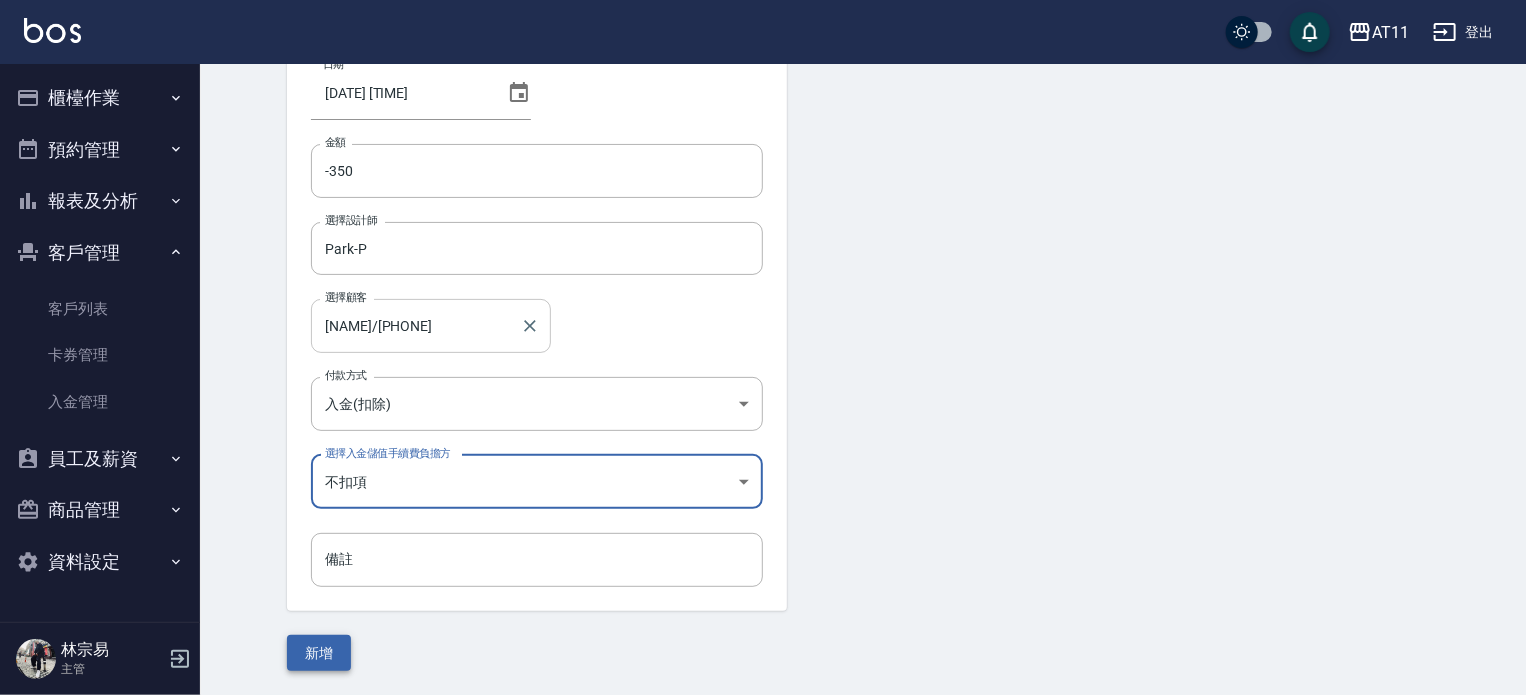 click on "新增" at bounding box center (319, 653) 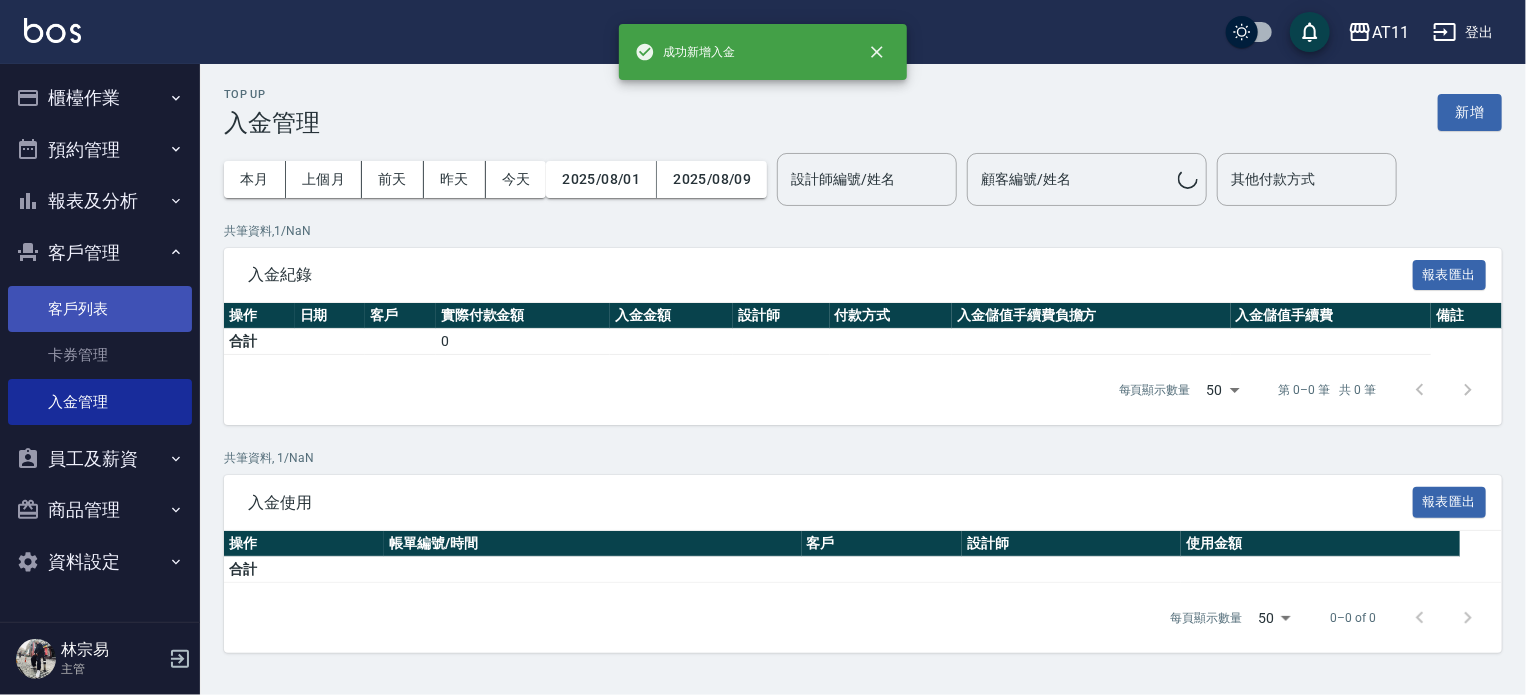 scroll, scrollTop: 0, scrollLeft: 0, axis: both 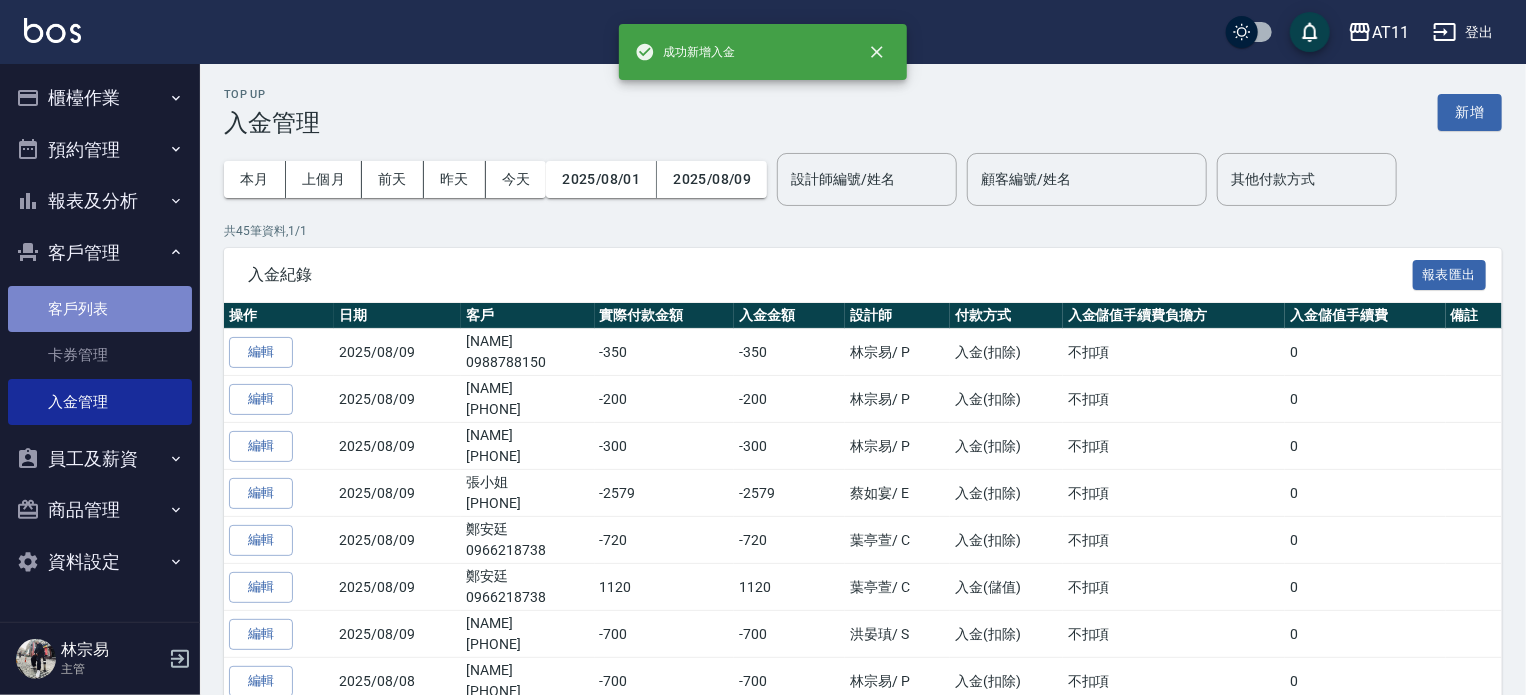 click on "客戶列表" at bounding box center [100, 309] 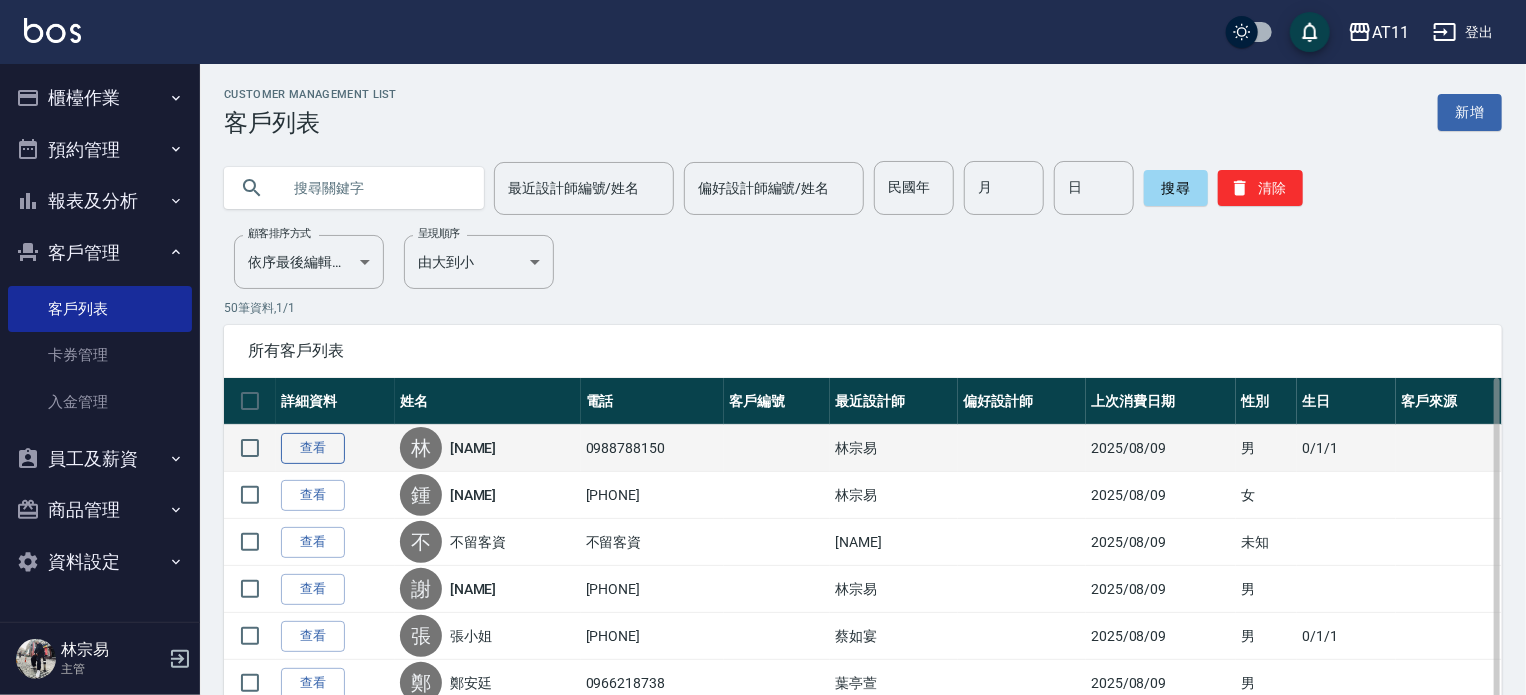 click on "查看" at bounding box center (313, 448) 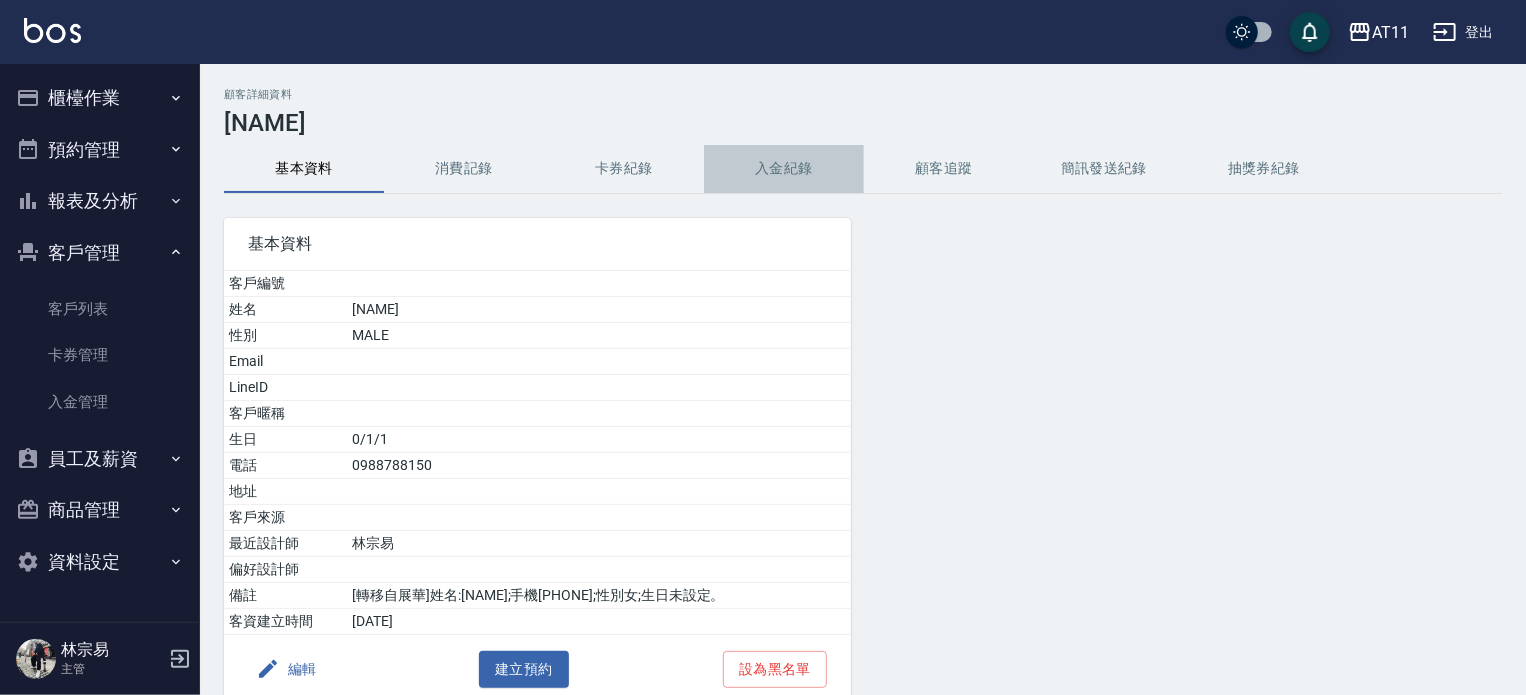 click on "入金紀錄" at bounding box center (784, 169) 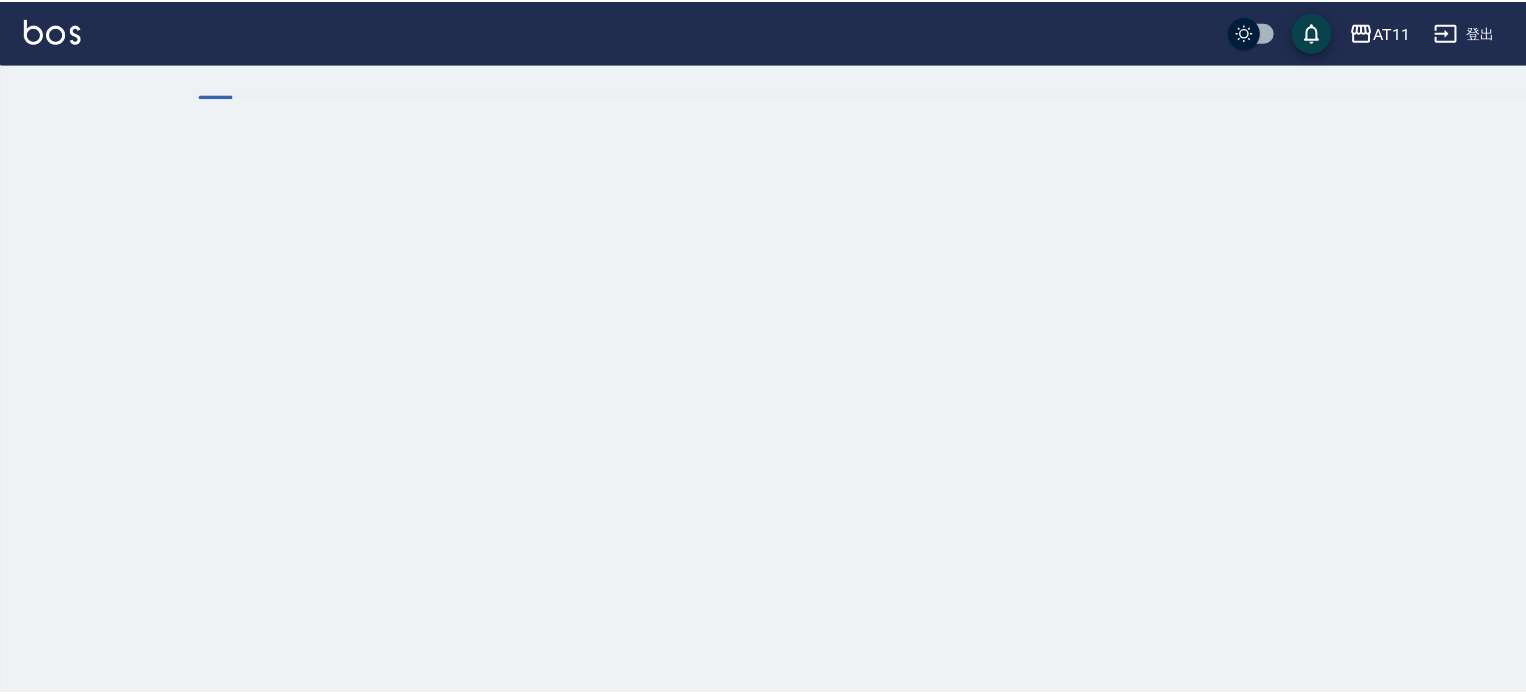 scroll, scrollTop: 0, scrollLeft: 0, axis: both 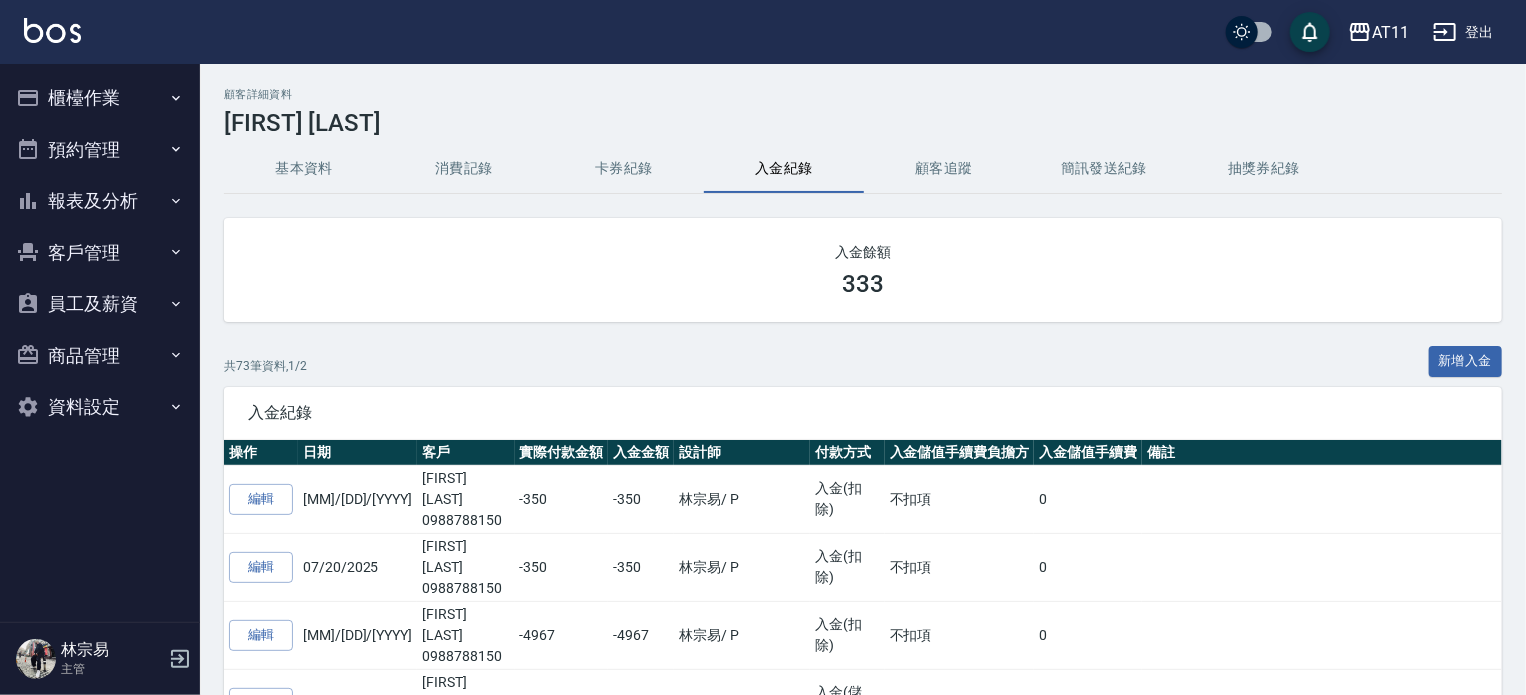 click on "櫃檯作業" at bounding box center [100, 98] 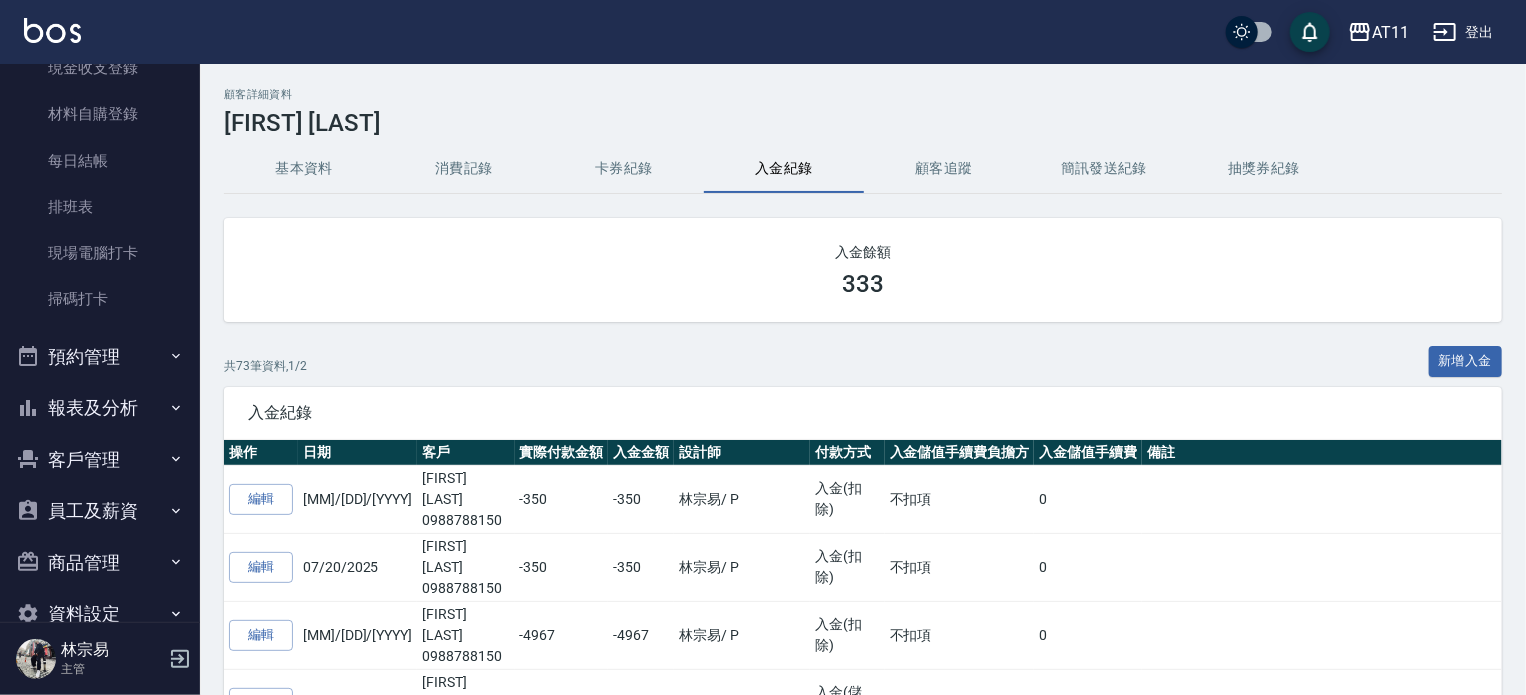 scroll, scrollTop: 220, scrollLeft: 0, axis: vertical 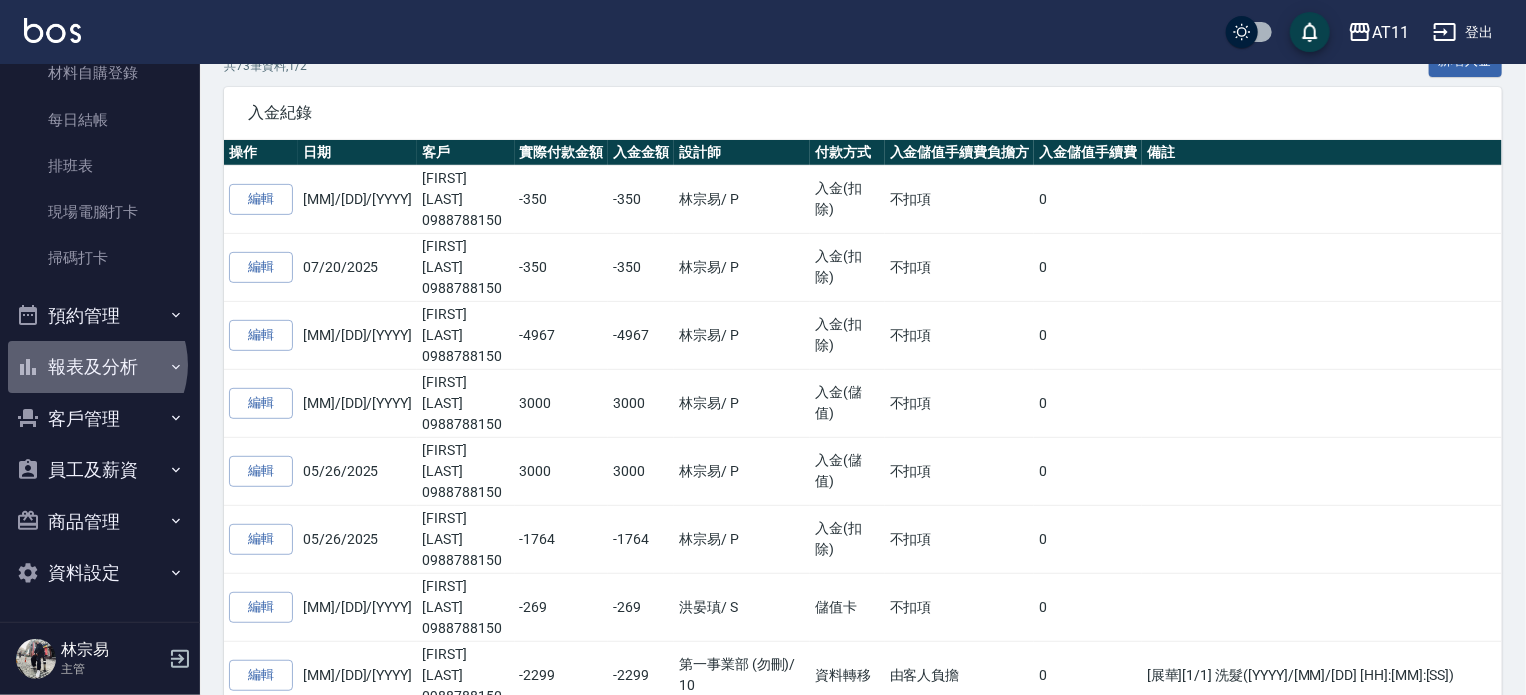 click on "報表及分析" at bounding box center (100, 367) 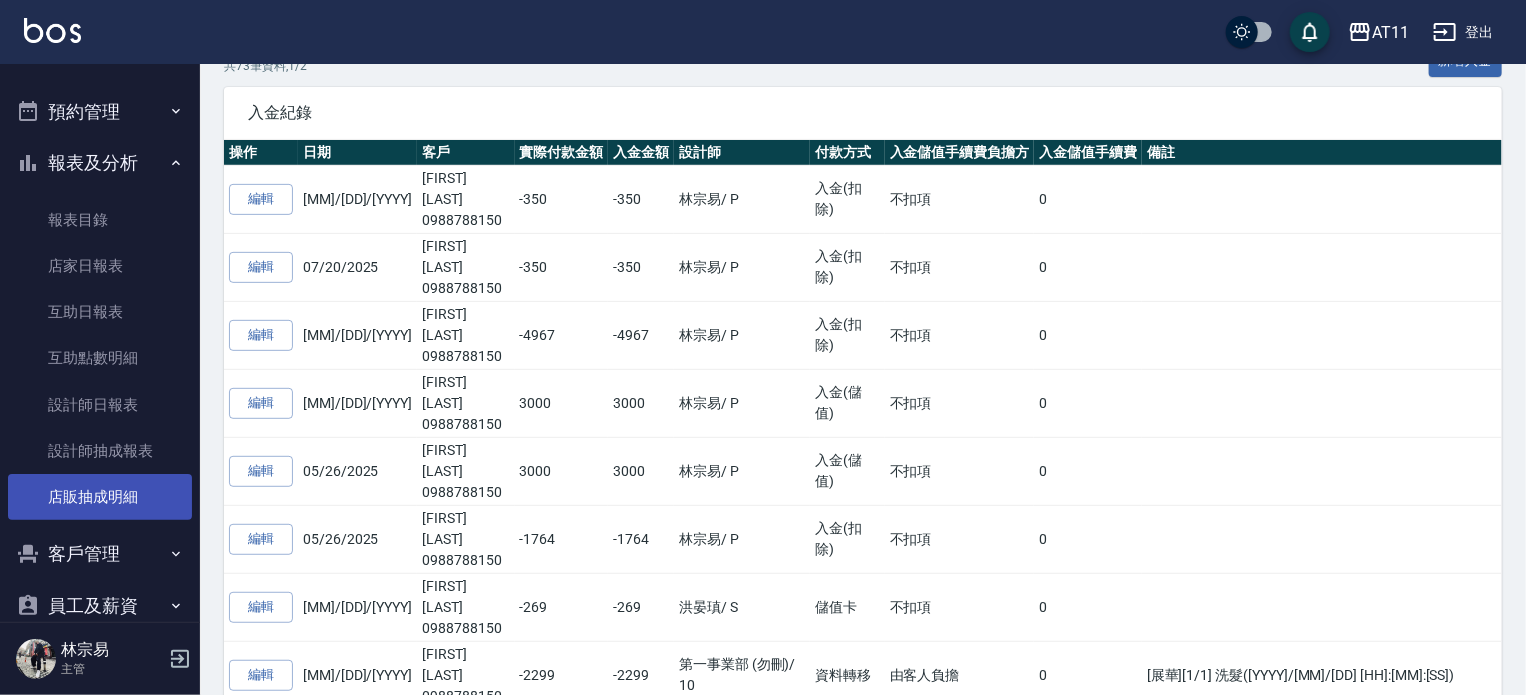 scroll, scrollTop: 520, scrollLeft: 0, axis: vertical 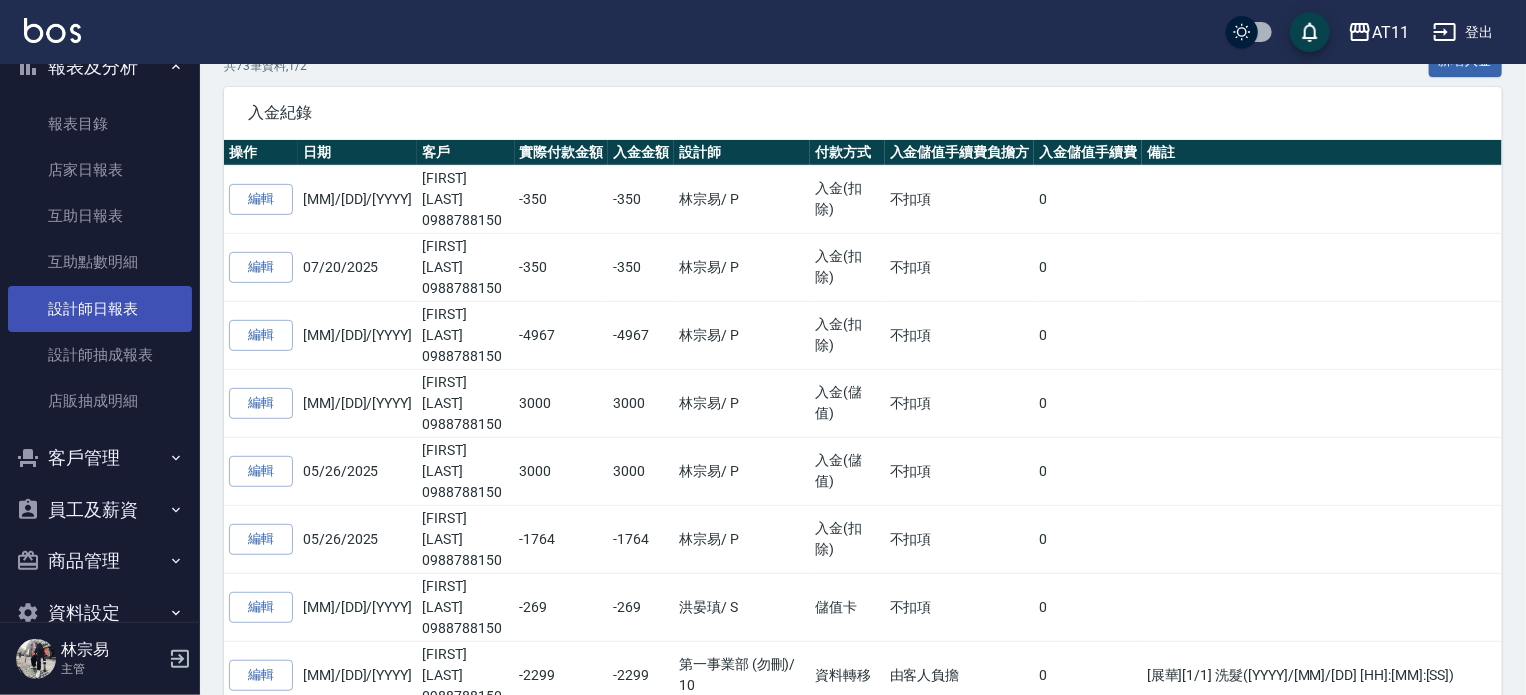 click on "設計師日報表" at bounding box center [100, 309] 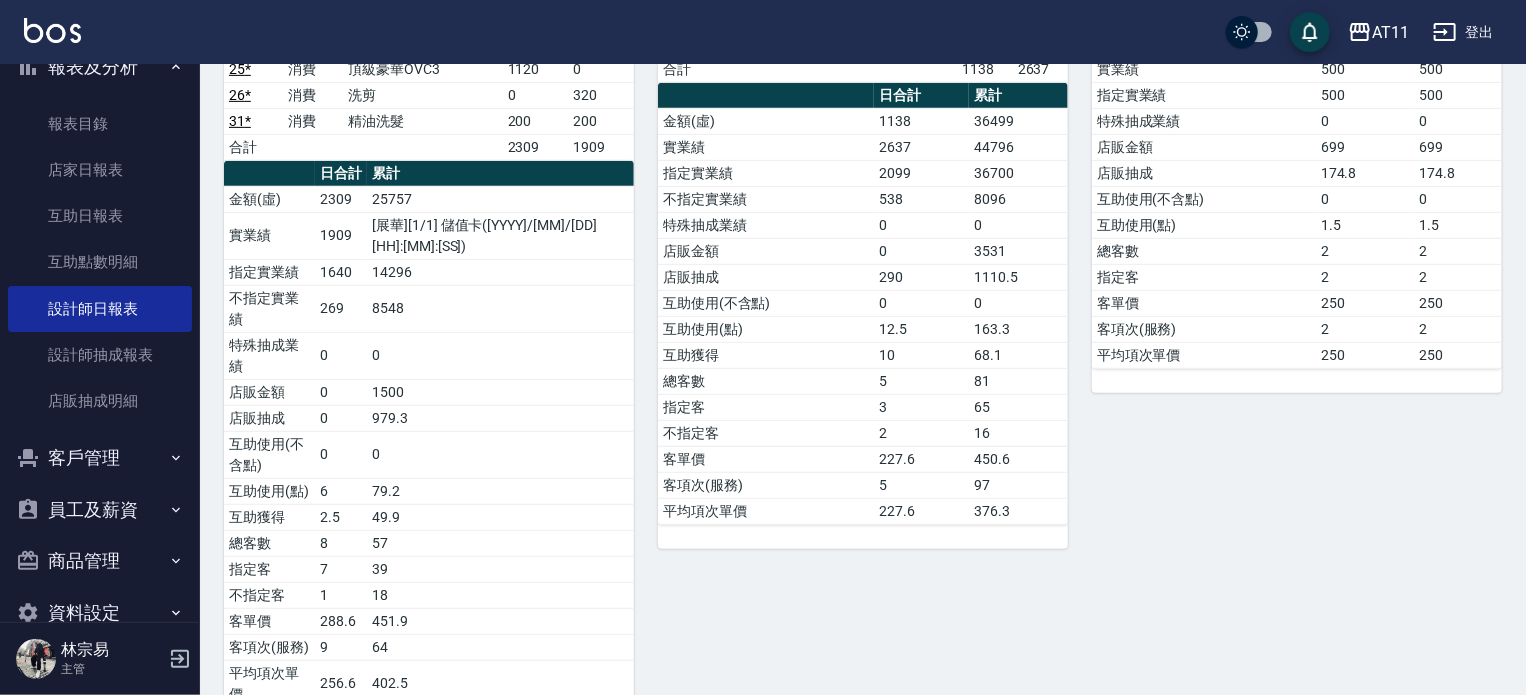 scroll, scrollTop: 400, scrollLeft: 0, axis: vertical 